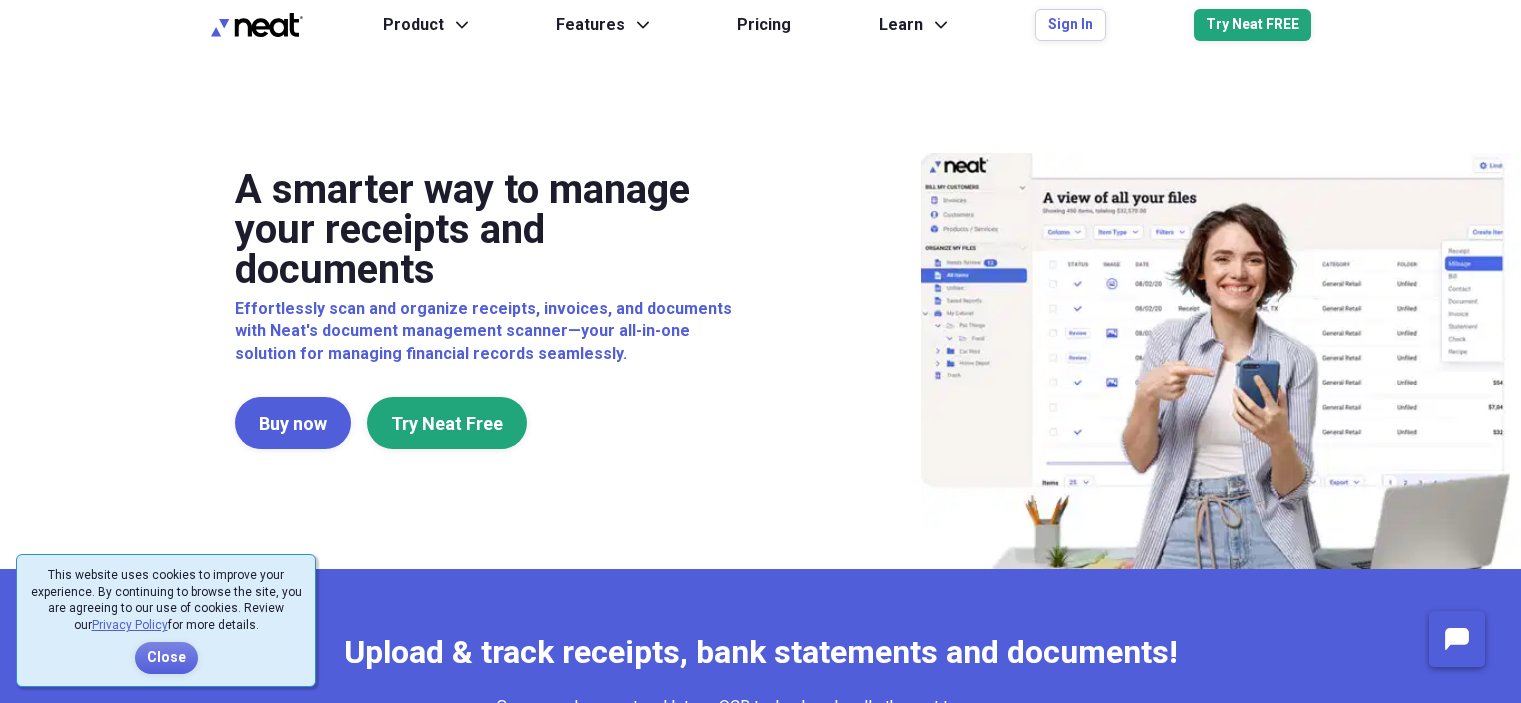 scroll, scrollTop: 0, scrollLeft: 0, axis: both 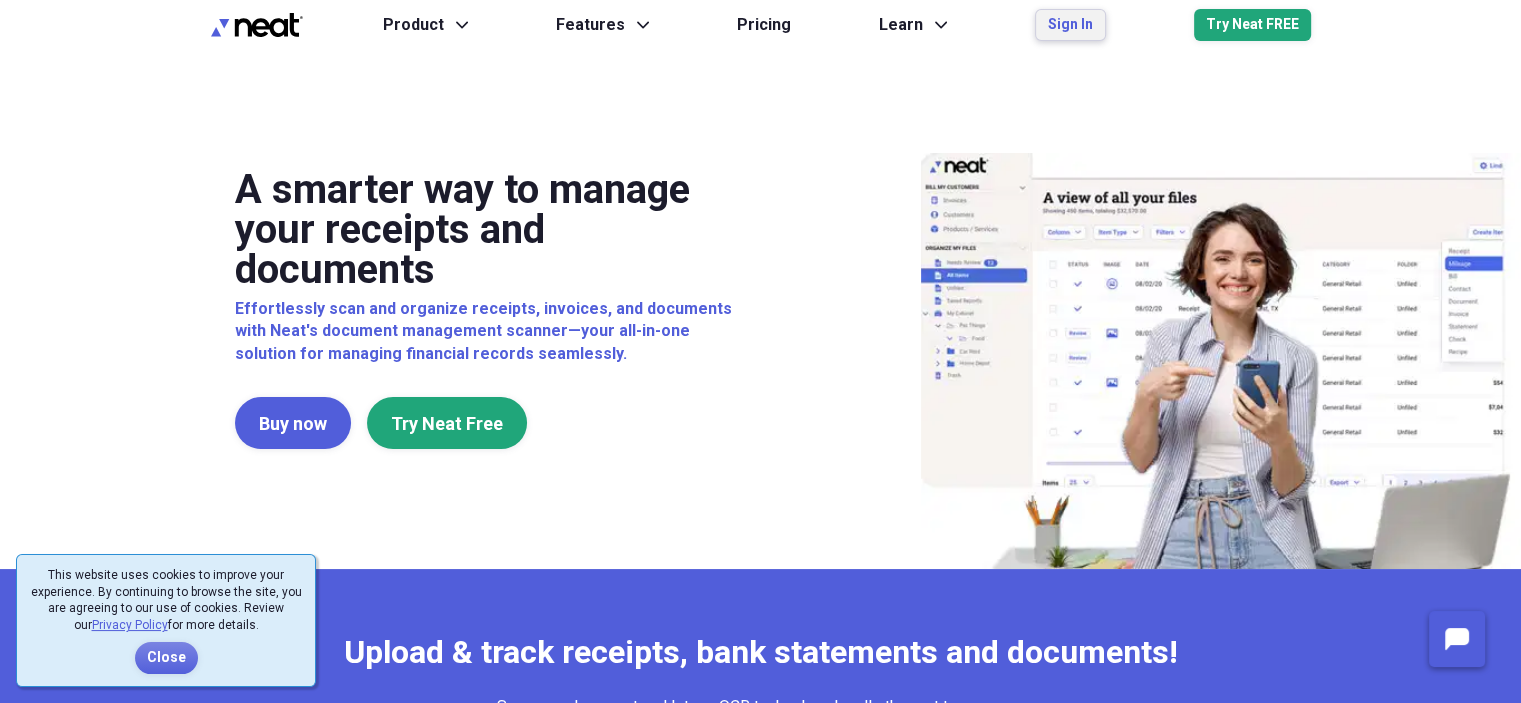 click on "Sign In" at bounding box center (1070, 25) 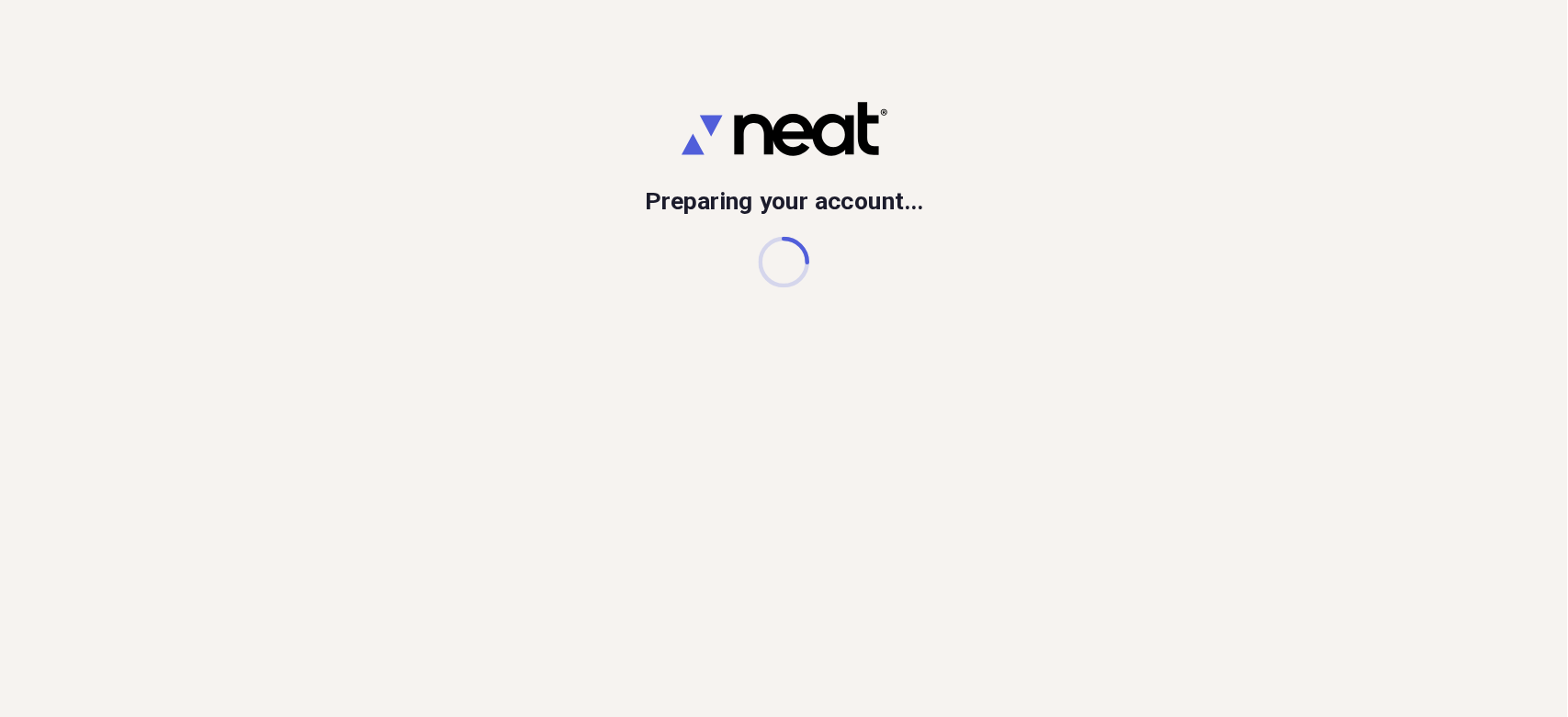 scroll, scrollTop: 0, scrollLeft: 0, axis: both 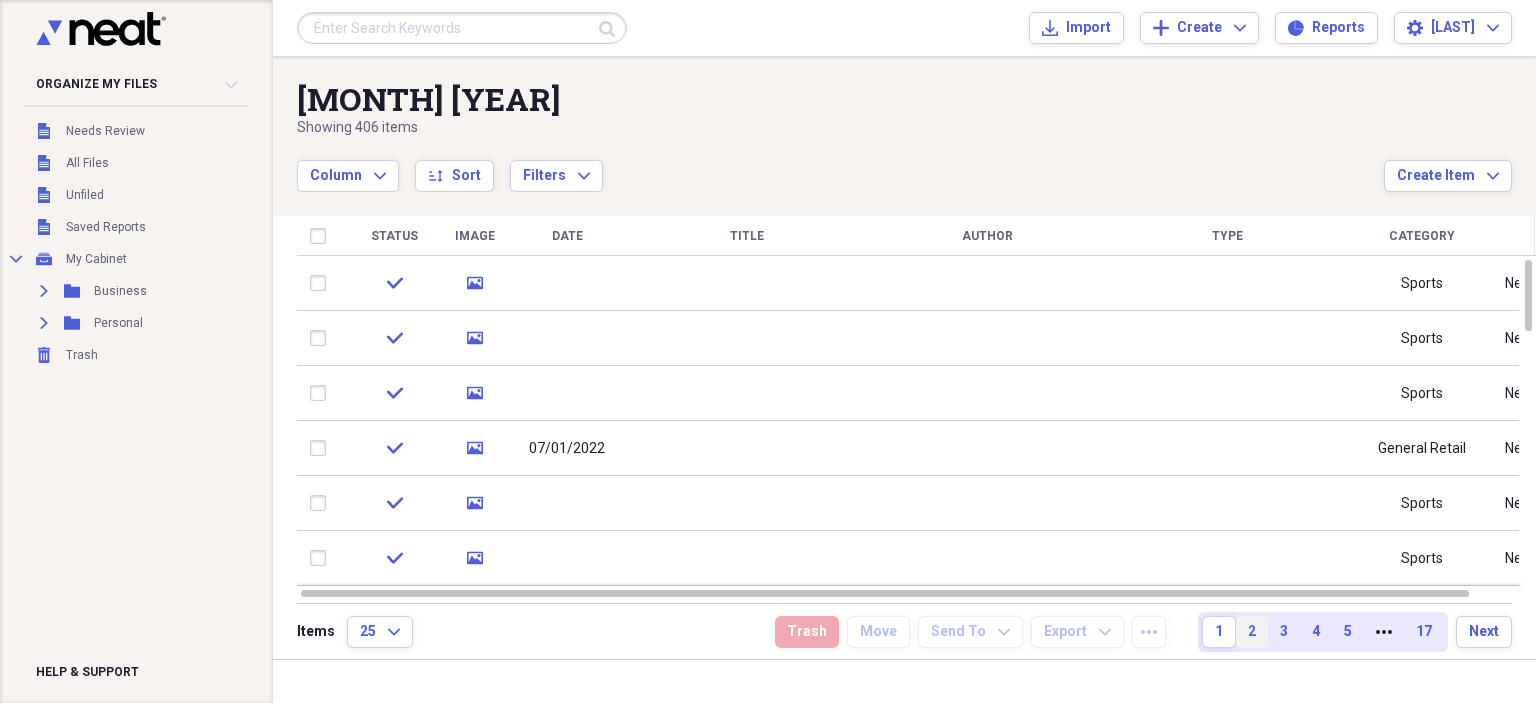 click on "2" at bounding box center (1252, 632) 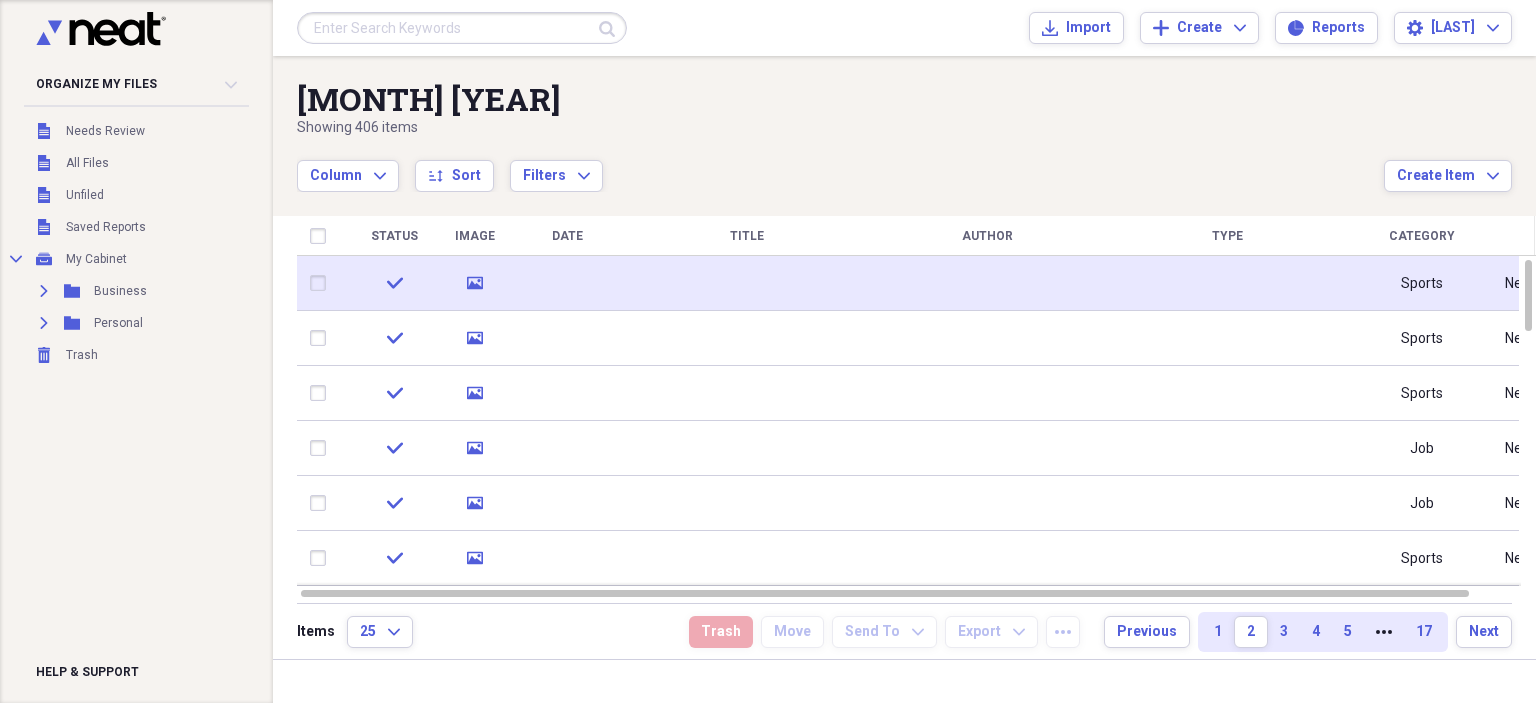 click on "check" at bounding box center [394, 283] 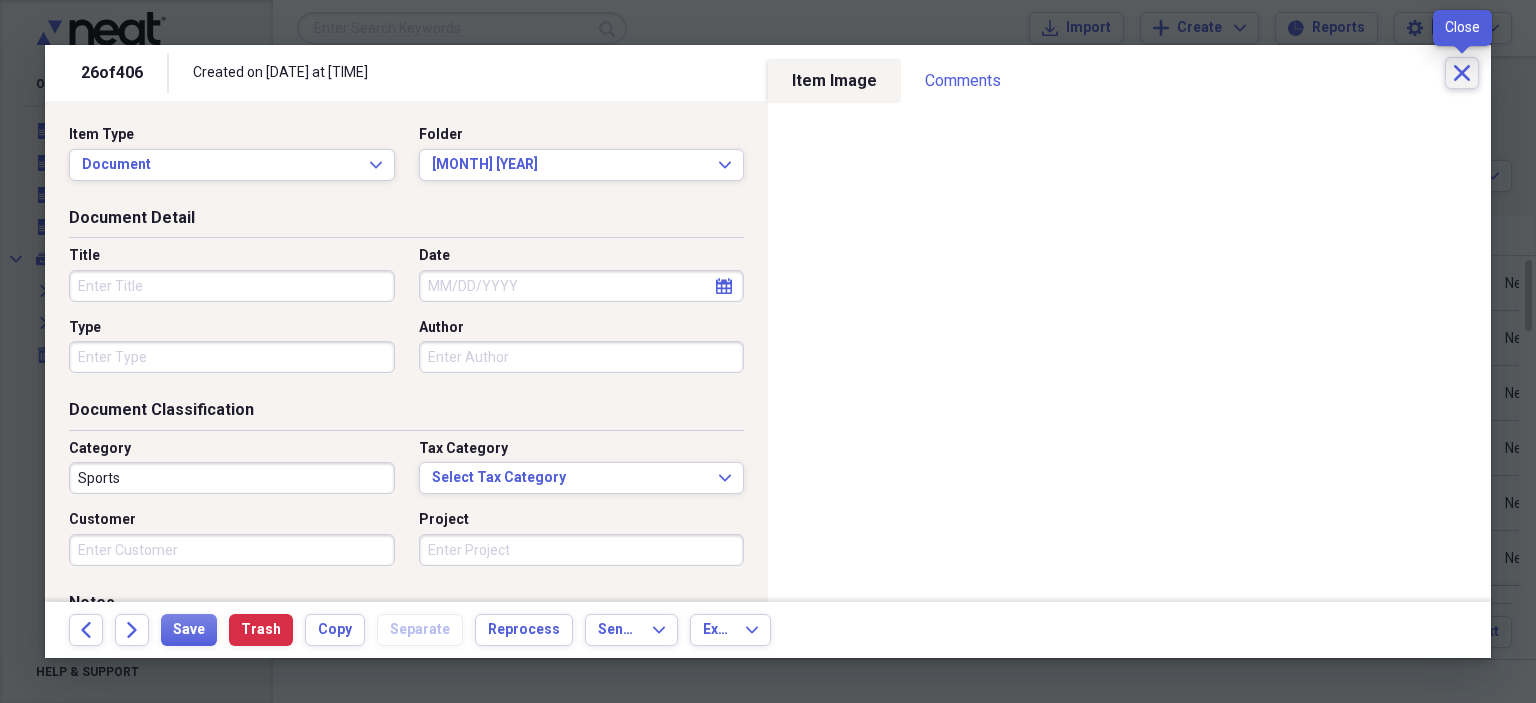 click on "Close" at bounding box center [1462, 73] 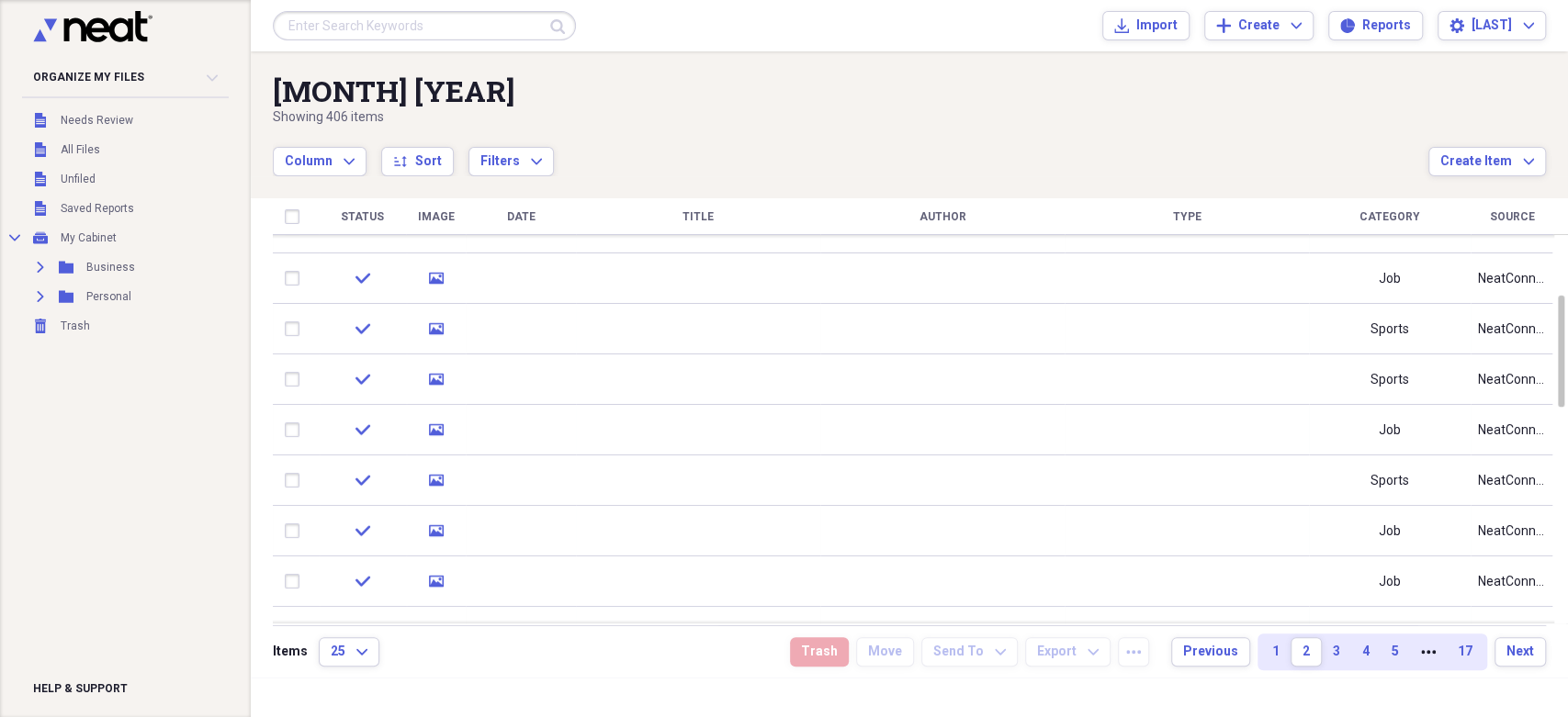 drag, startPoint x: 1410, startPoint y: 1, endPoint x: 591, endPoint y: 114, distance: 826.7587 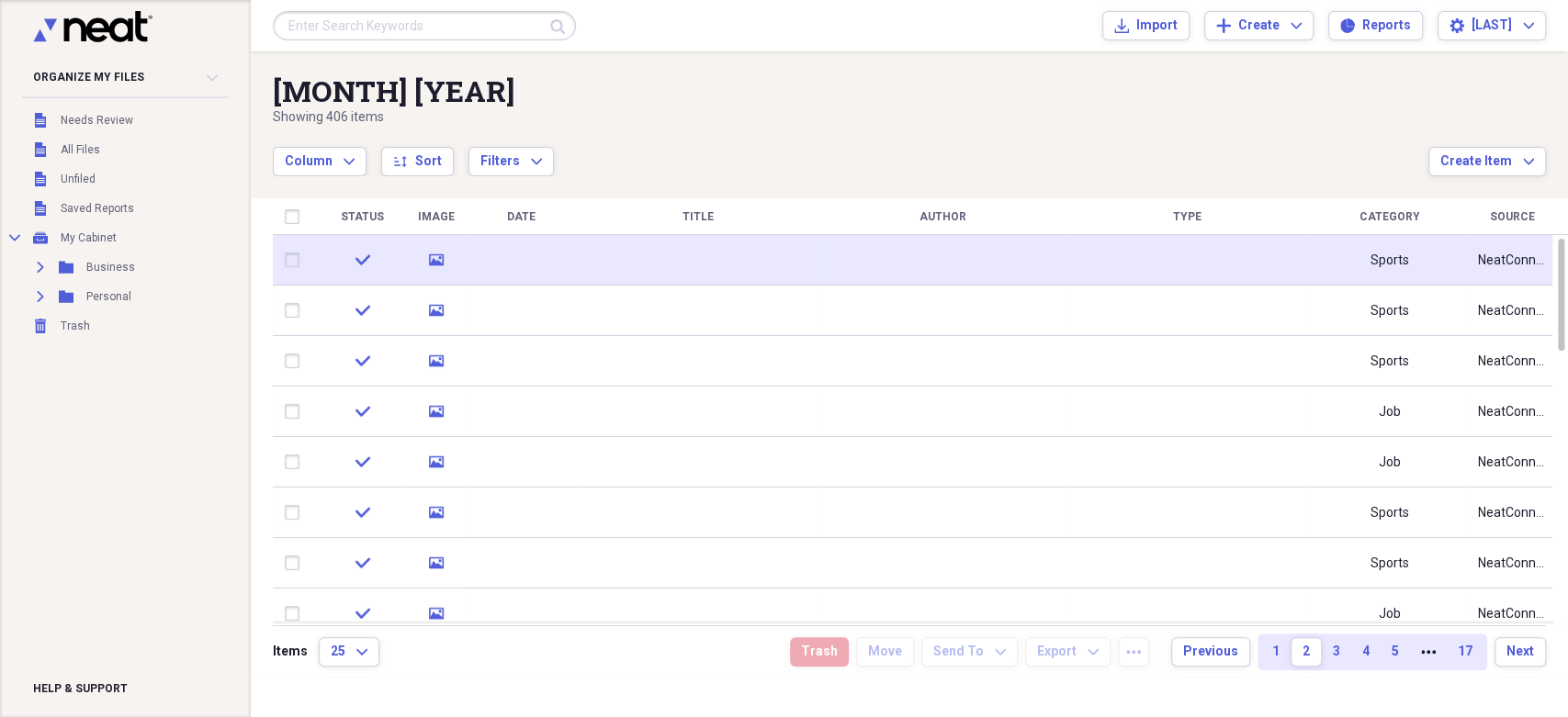 click on "media" at bounding box center [435, 260] 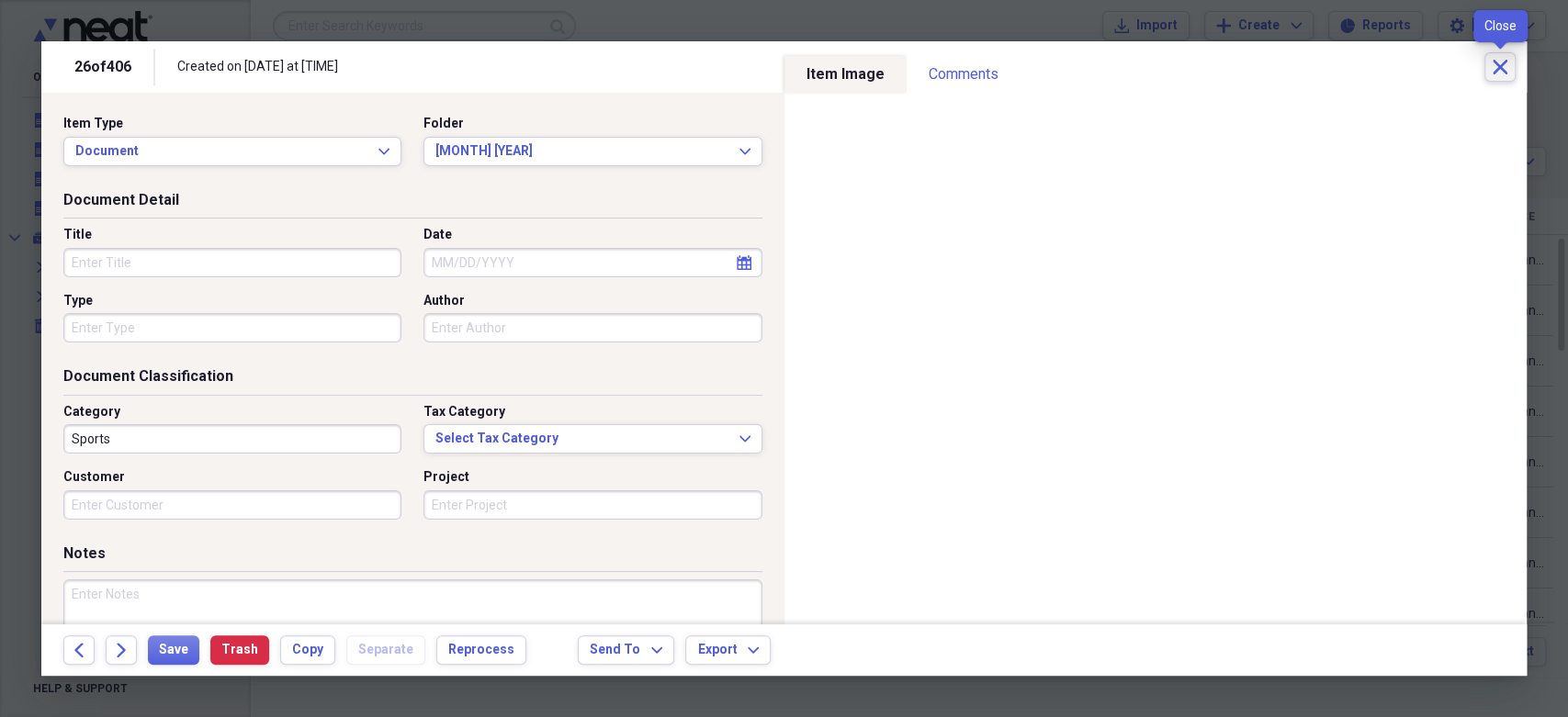 click on "Close" at bounding box center [1500, 67] 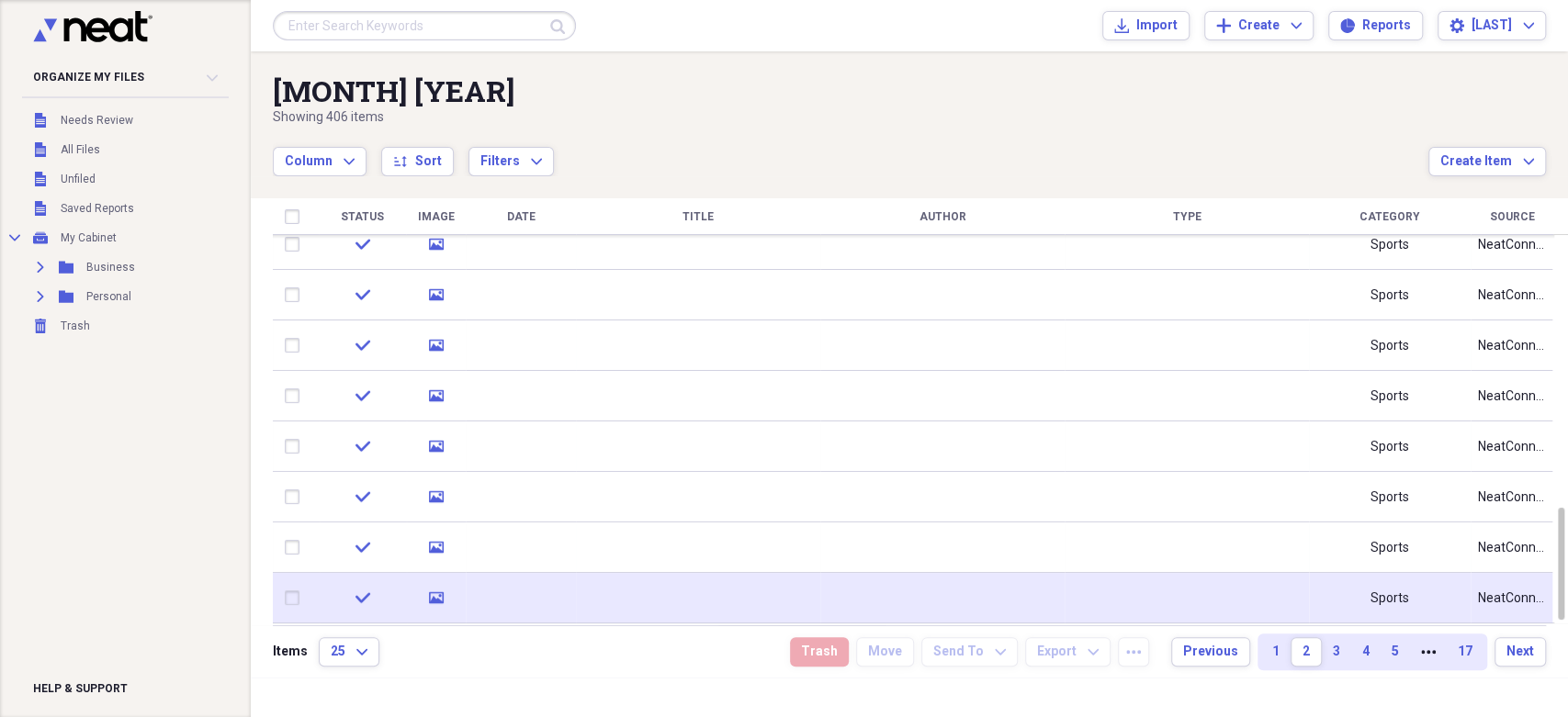 click on "media" at bounding box center [435, 598] 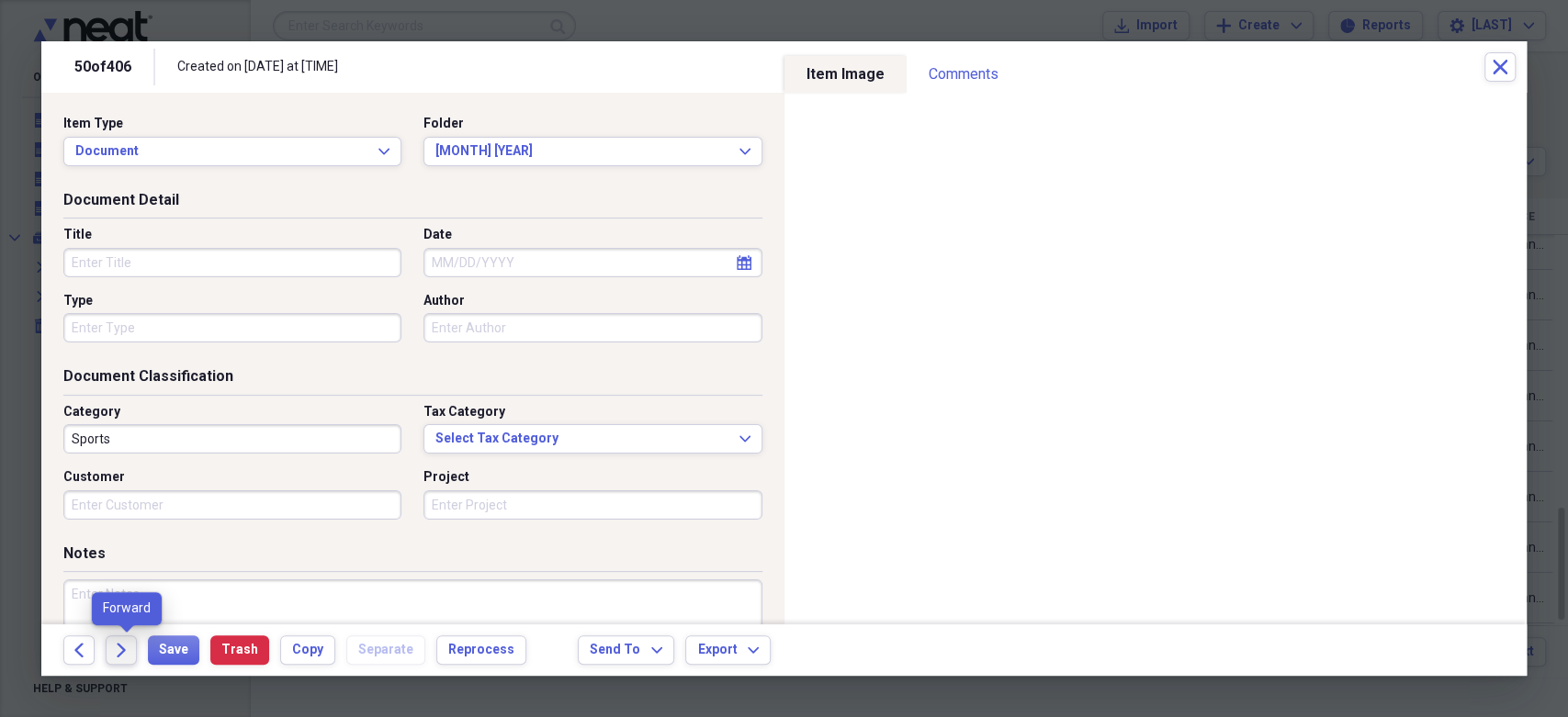 click on "Forward" at bounding box center [121, 650] 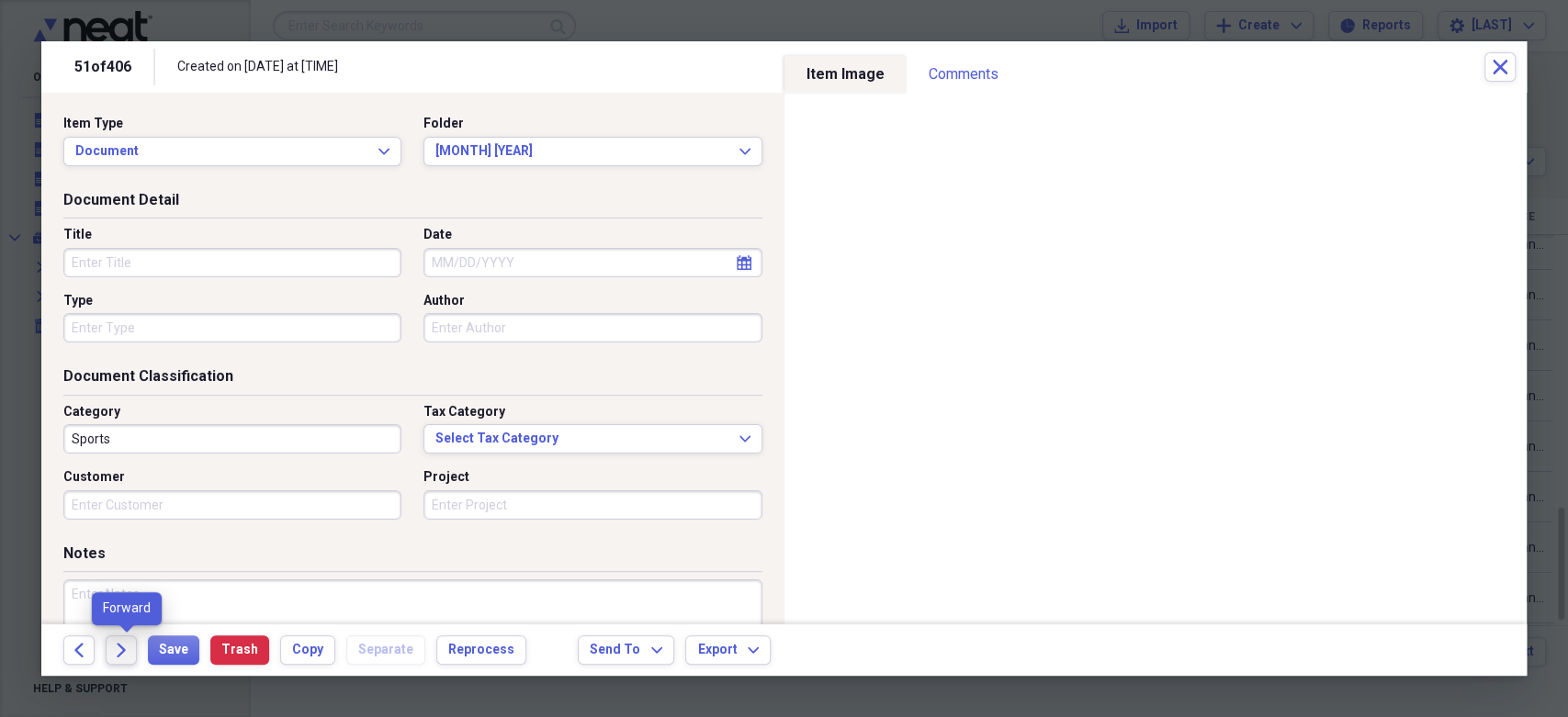 click on "Forward" at bounding box center [121, 650] 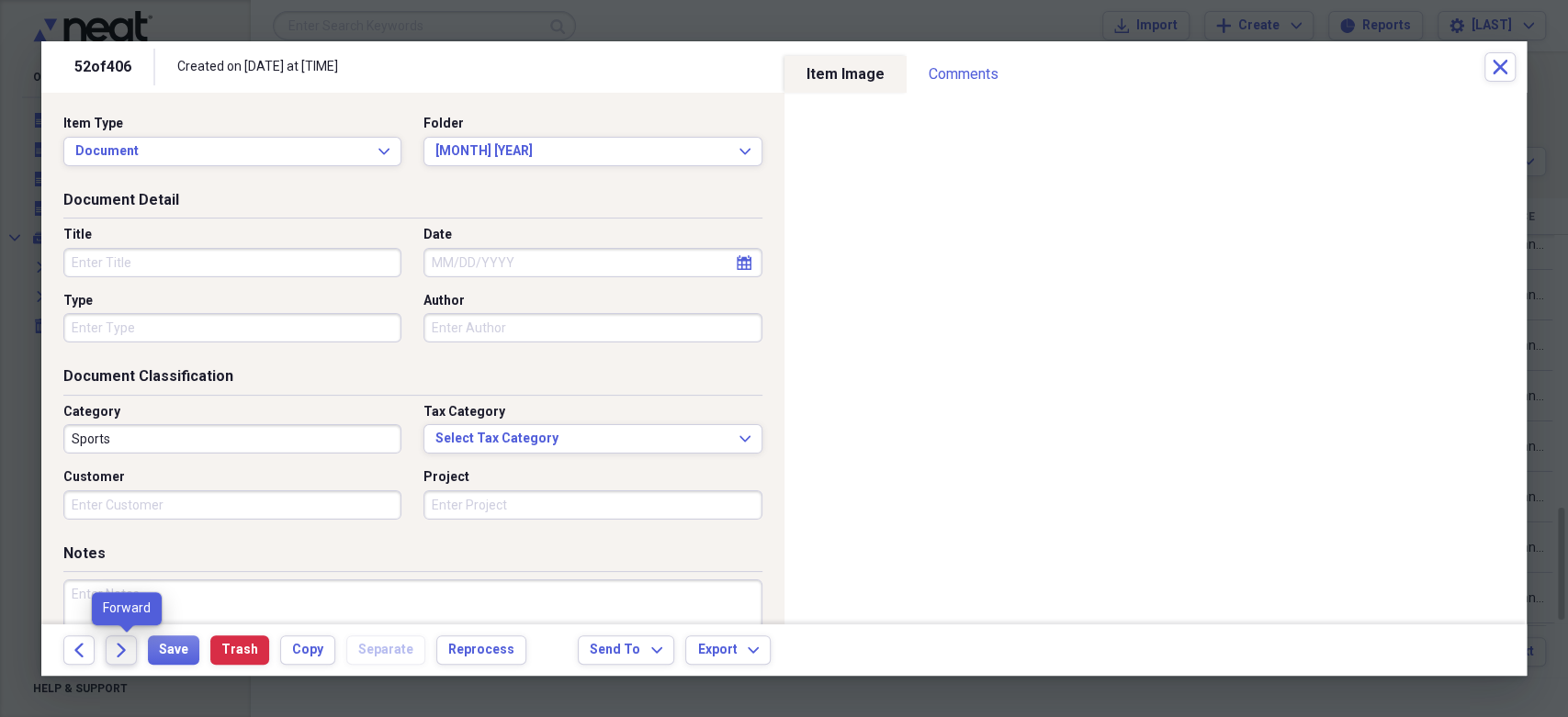 click on "Forward" at bounding box center (121, 650) 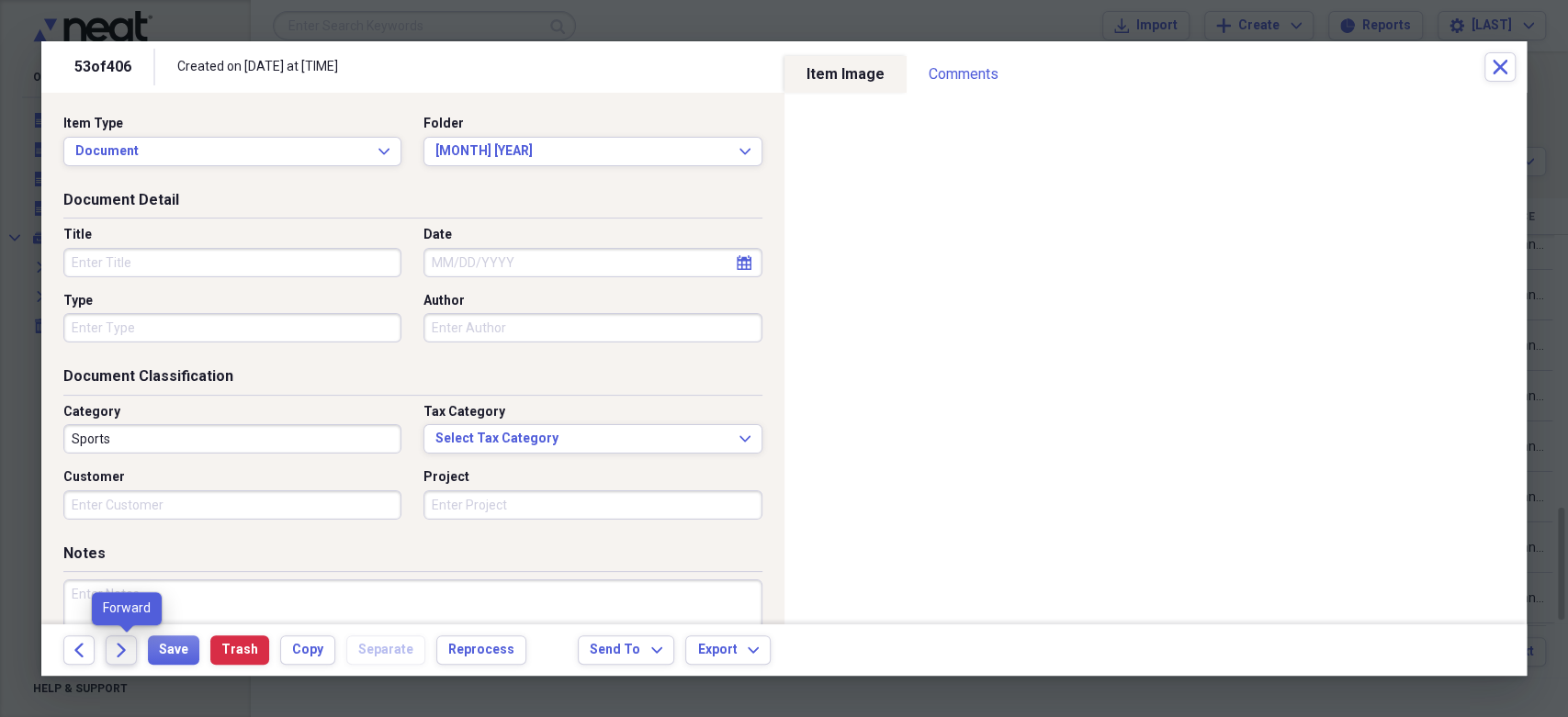 click on "Forward" at bounding box center [121, 650] 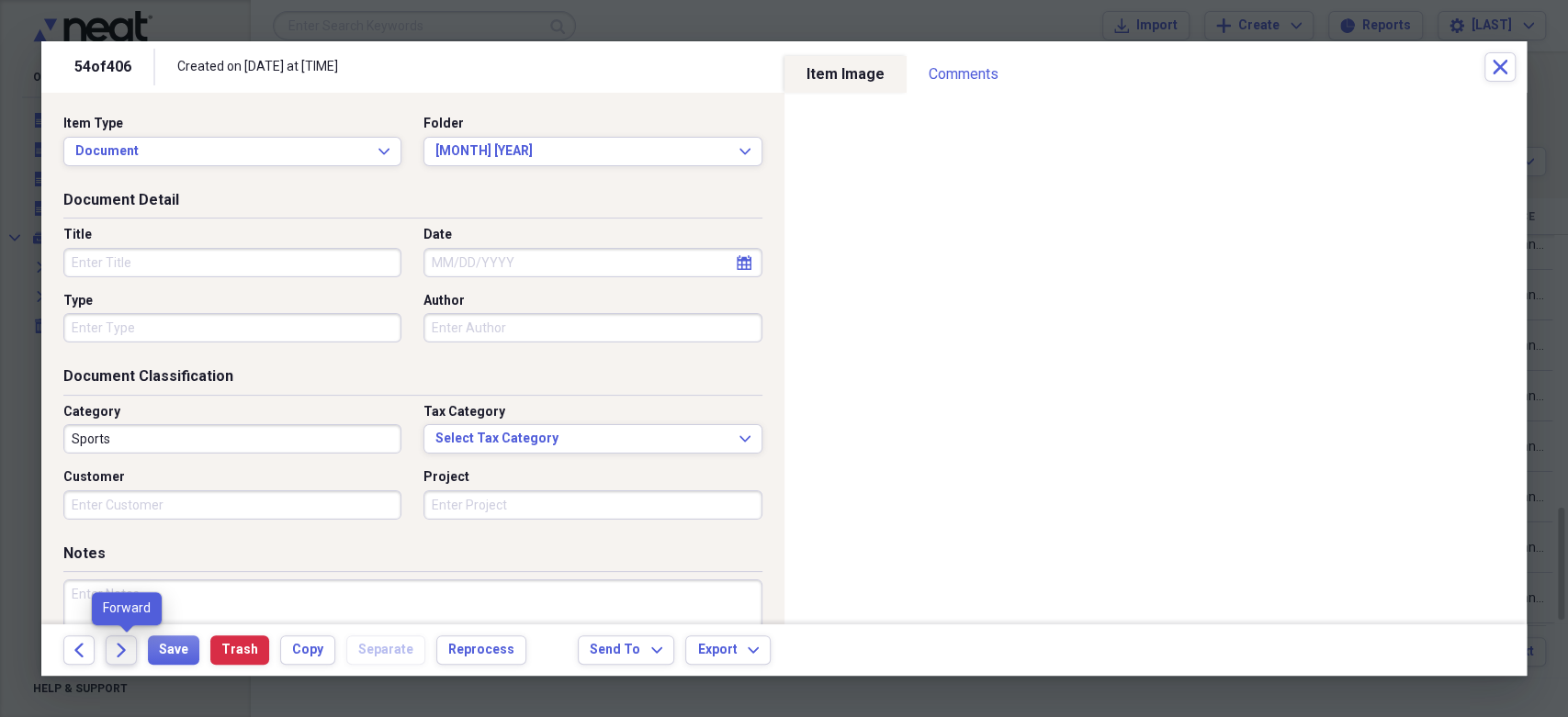 click on "Forward" 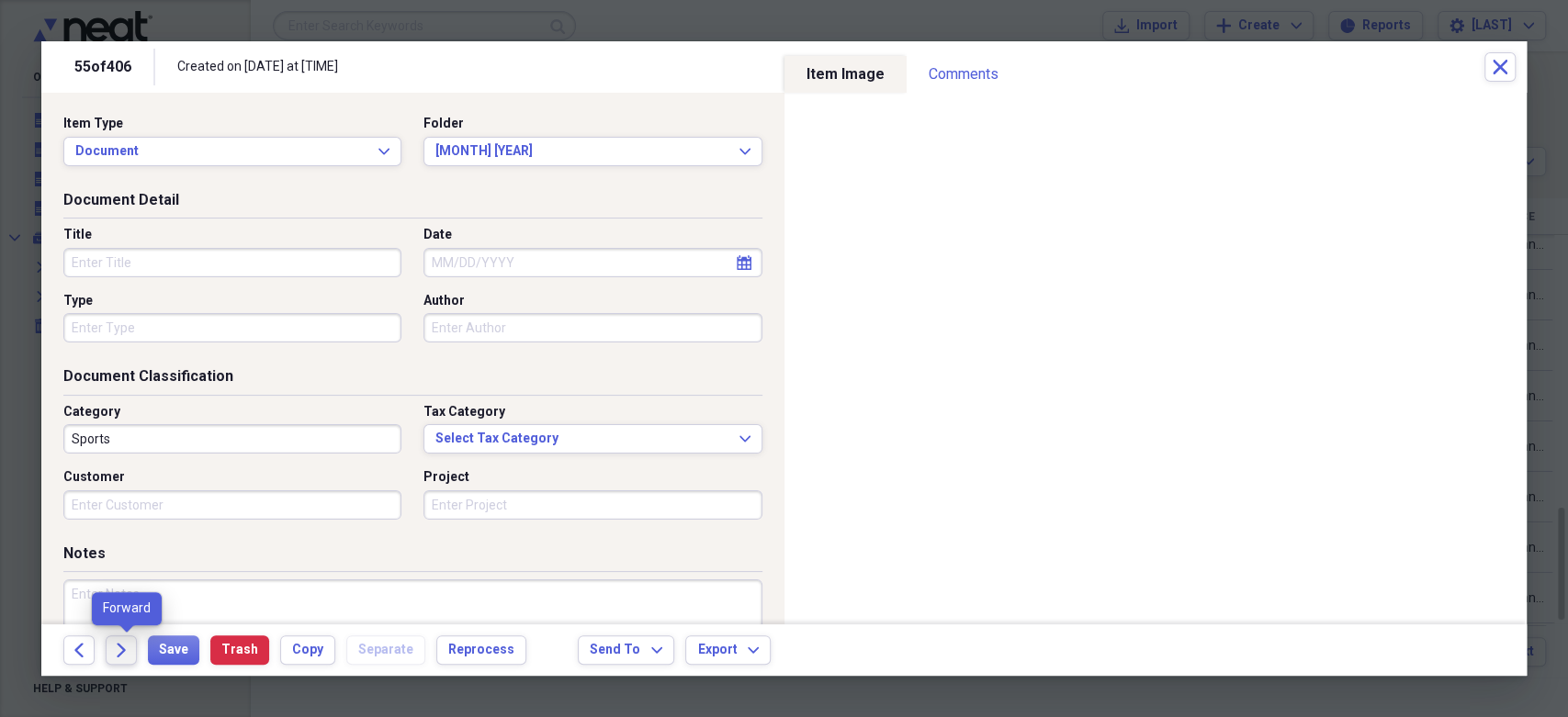click on "Forward" 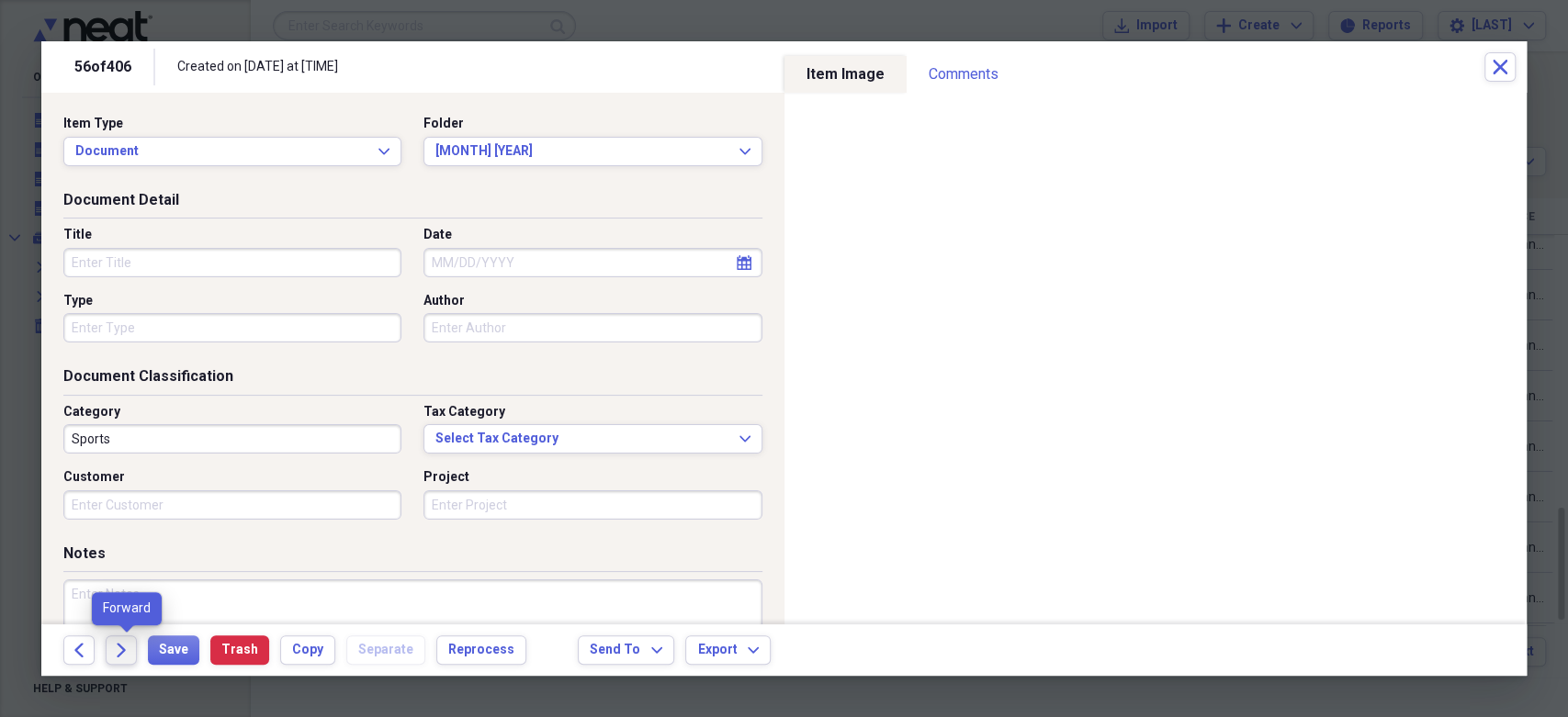 click on "Forward" at bounding box center (121, 650) 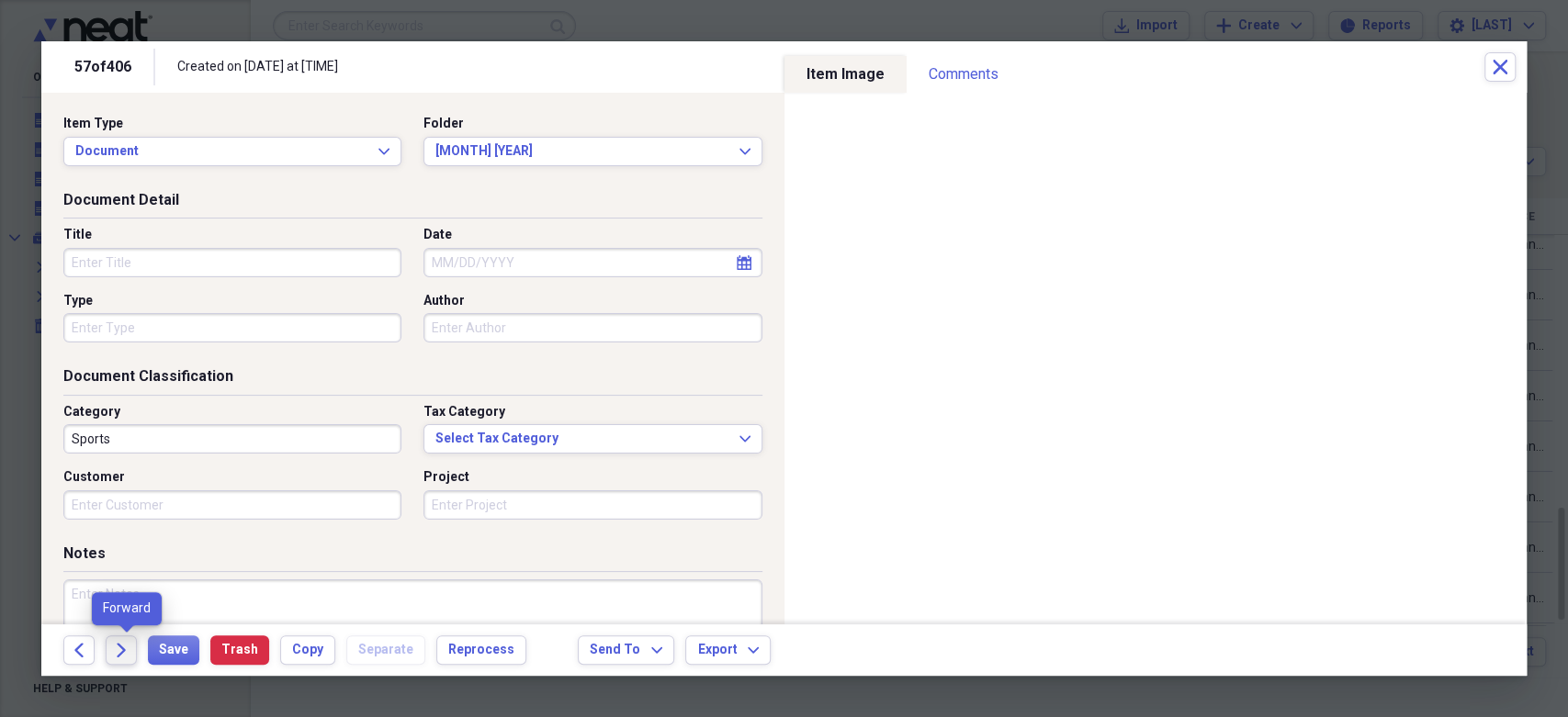 click on "Forward" at bounding box center [121, 650] 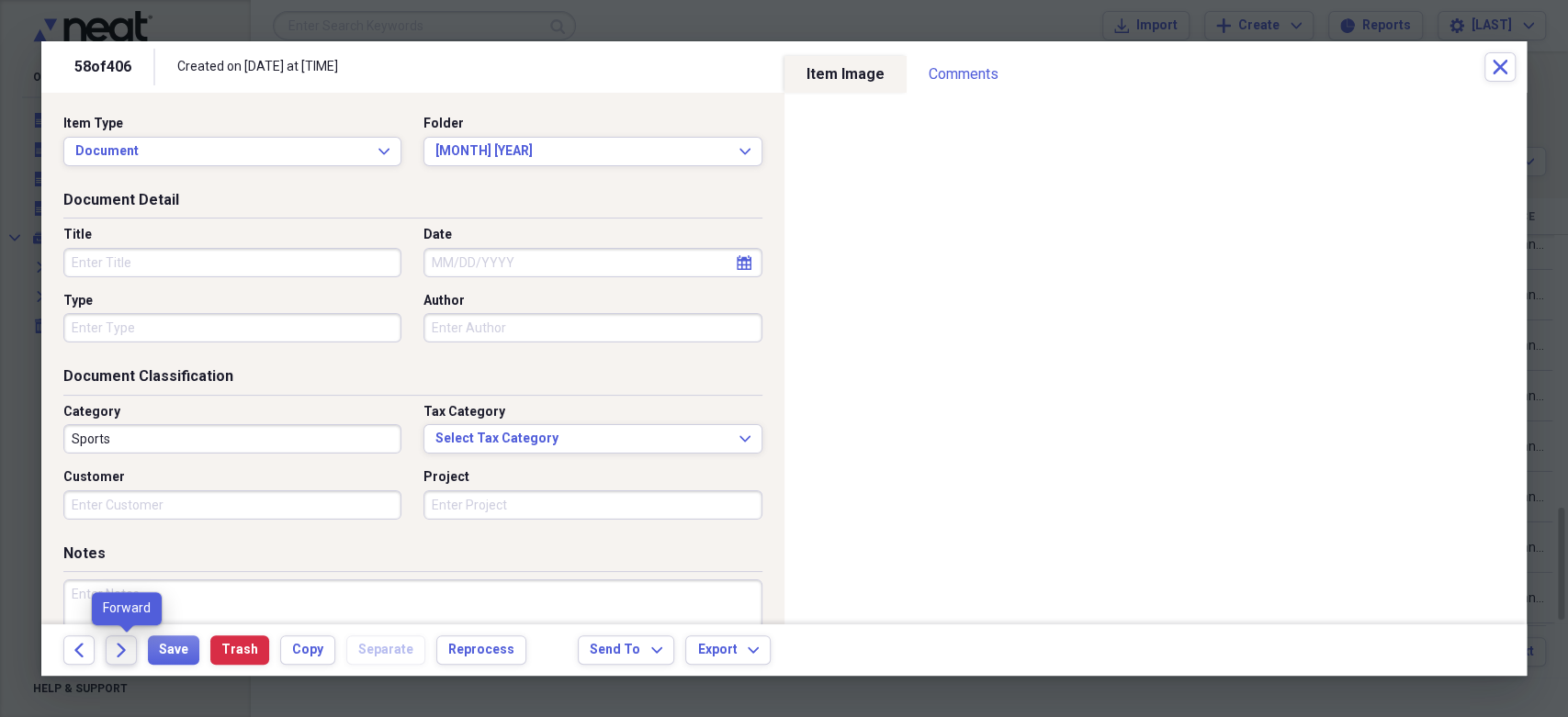 click on "Forward" at bounding box center (121, 650) 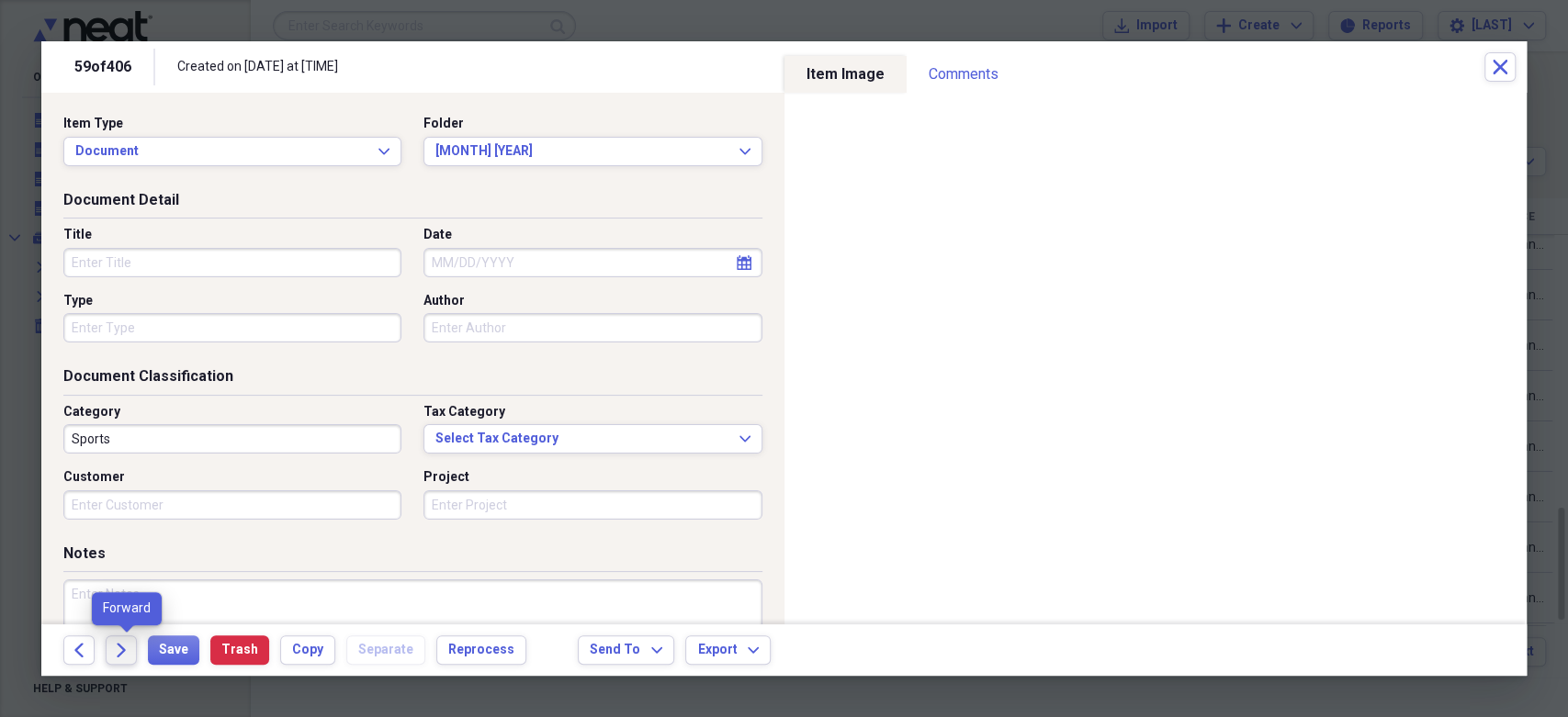 click on "Forward" at bounding box center [121, 650] 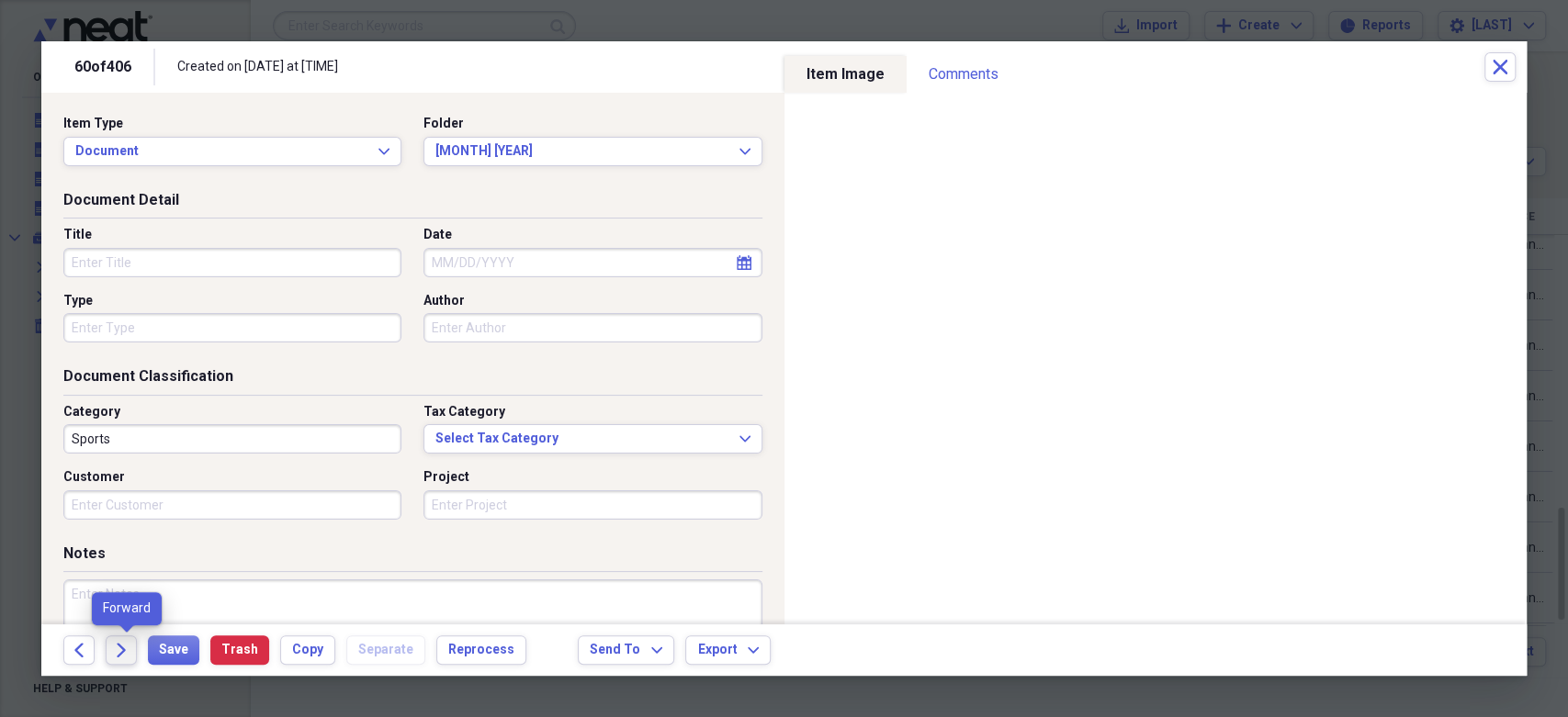 click on "Forward" at bounding box center (121, 650) 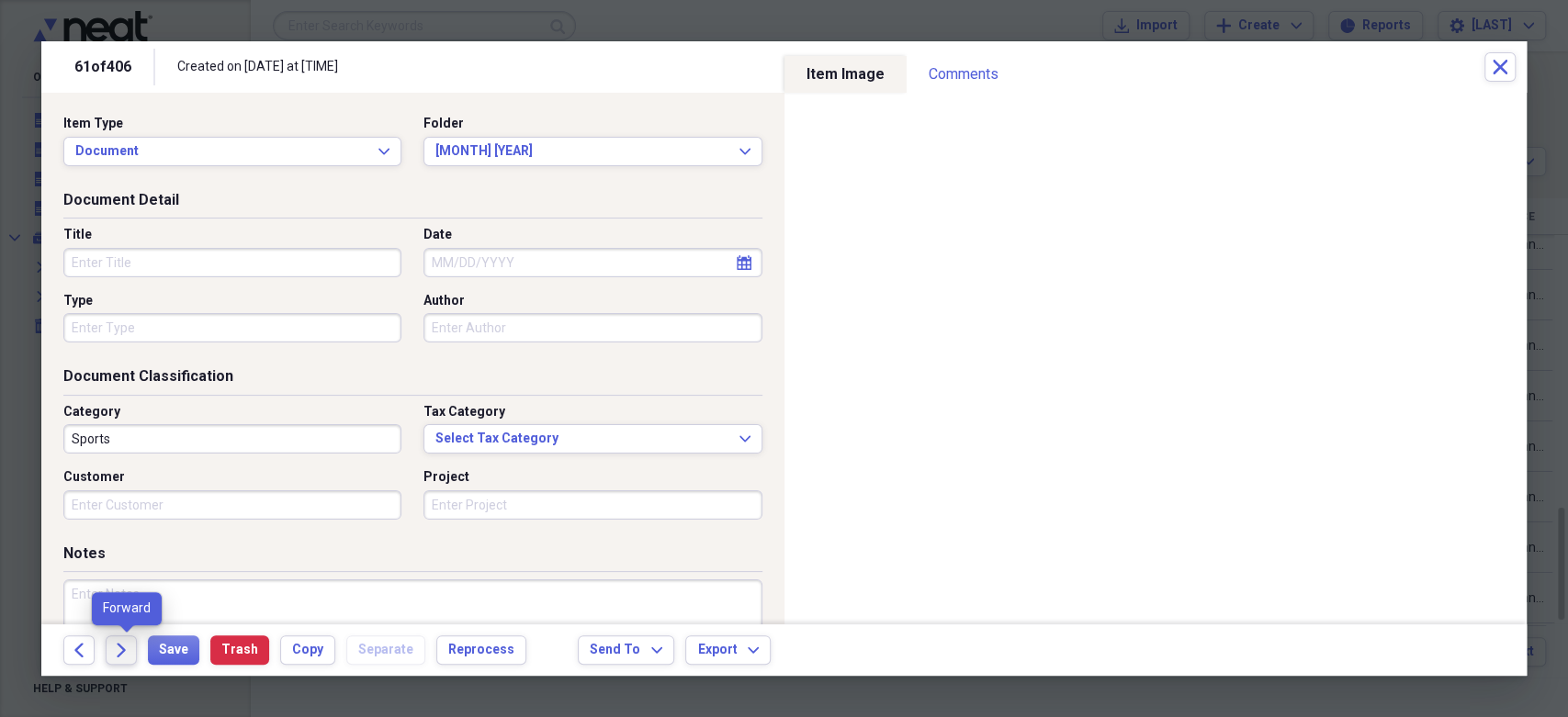 click on "Forward" at bounding box center [121, 650] 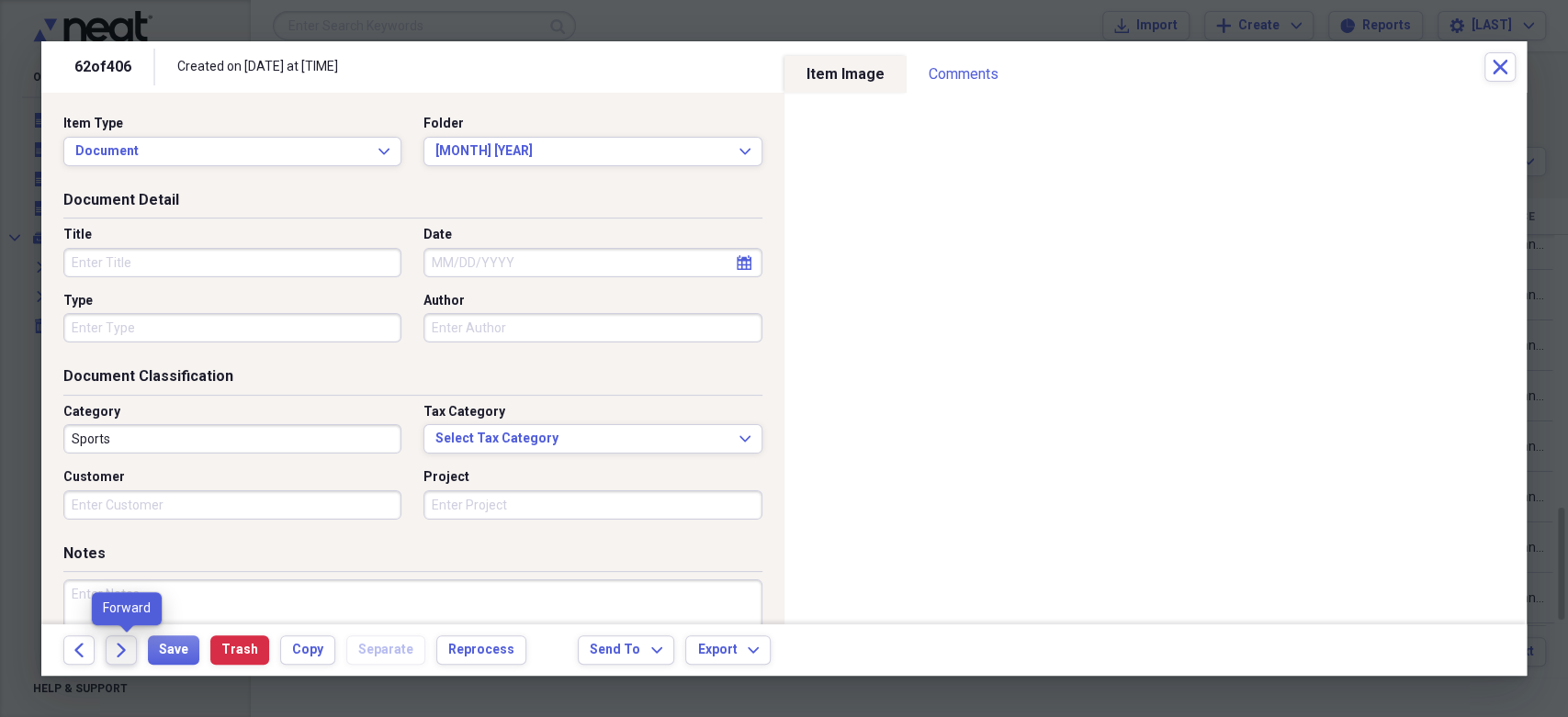 click on "Forward" at bounding box center (121, 650) 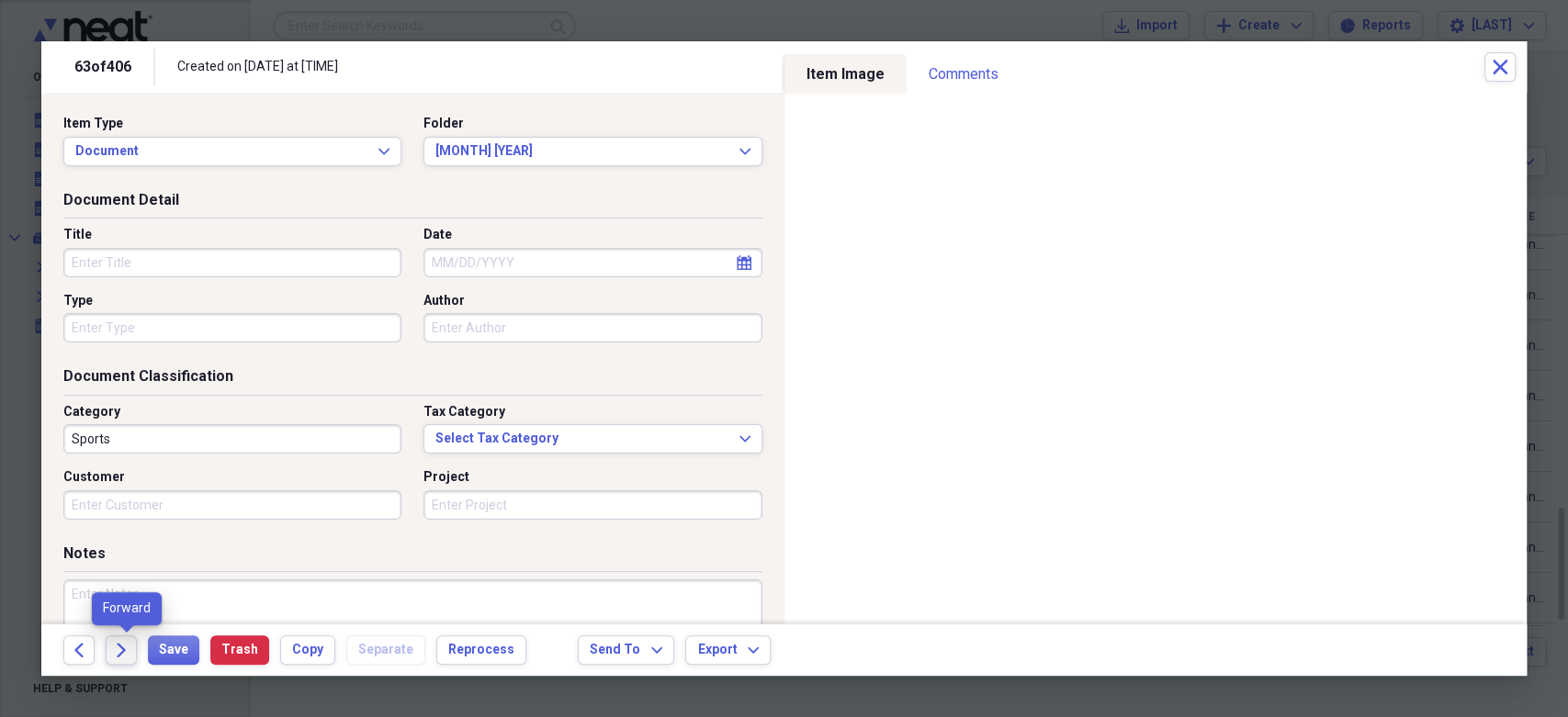 click on "Forward" at bounding box center (121, 650) 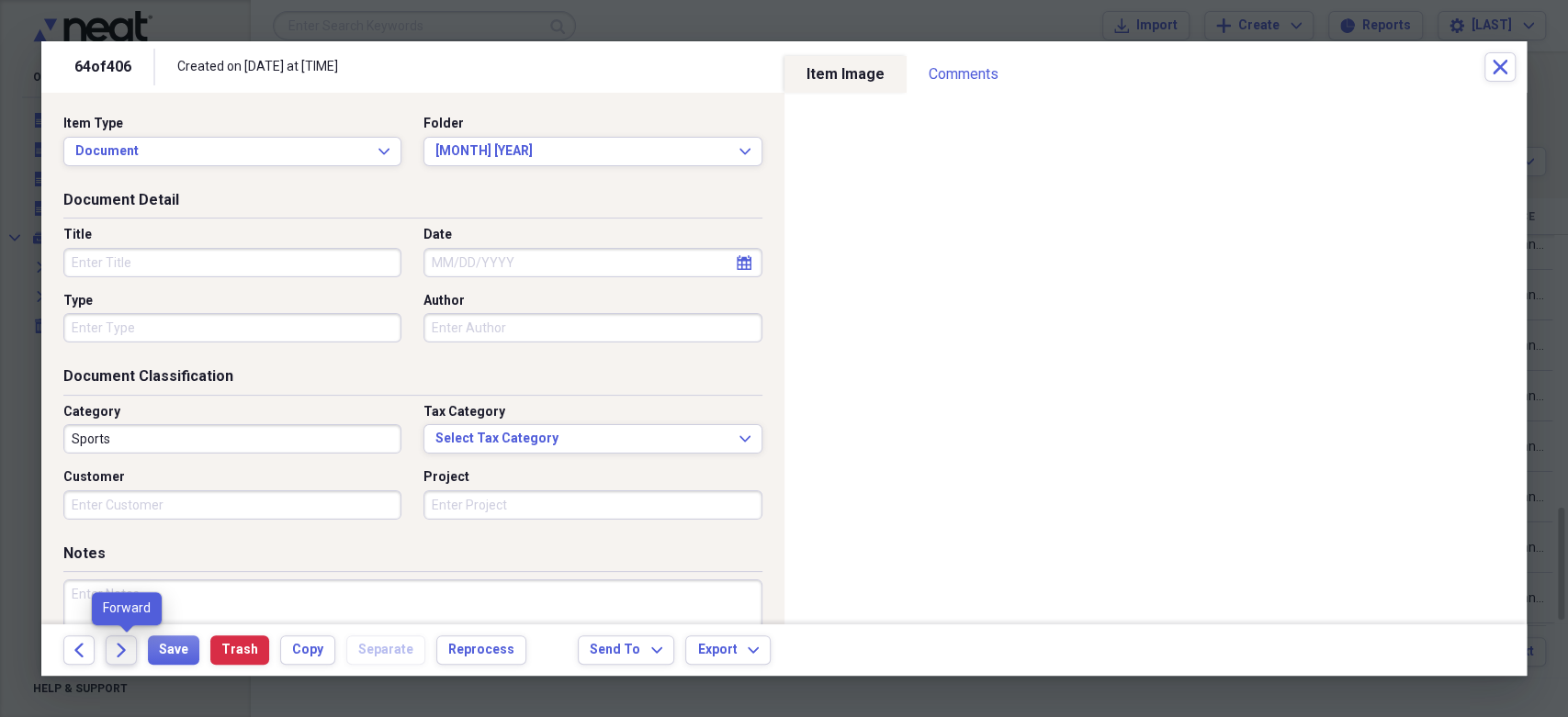 click on "Forward" at bounding box center (121, 650) 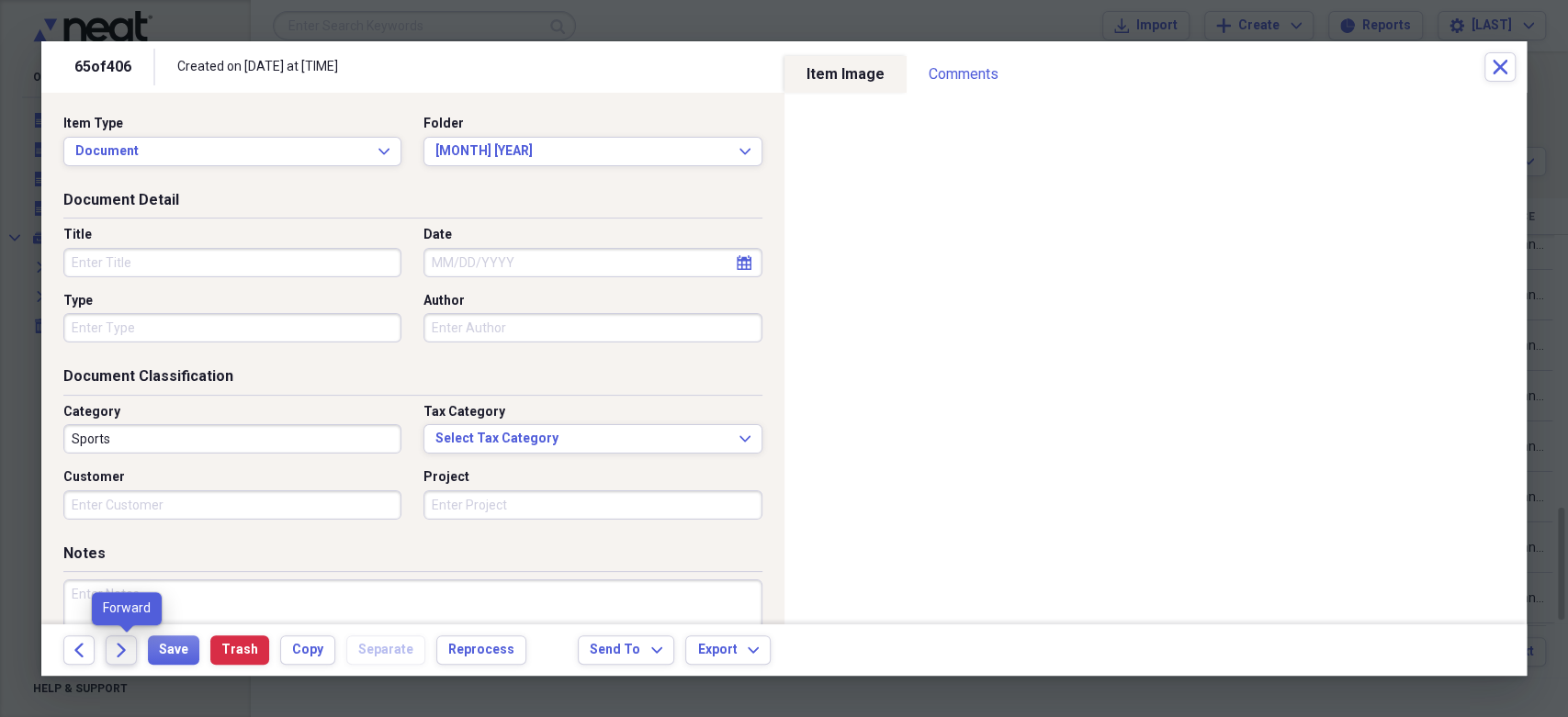 click on "Forward" at bounding box center (121, 650) 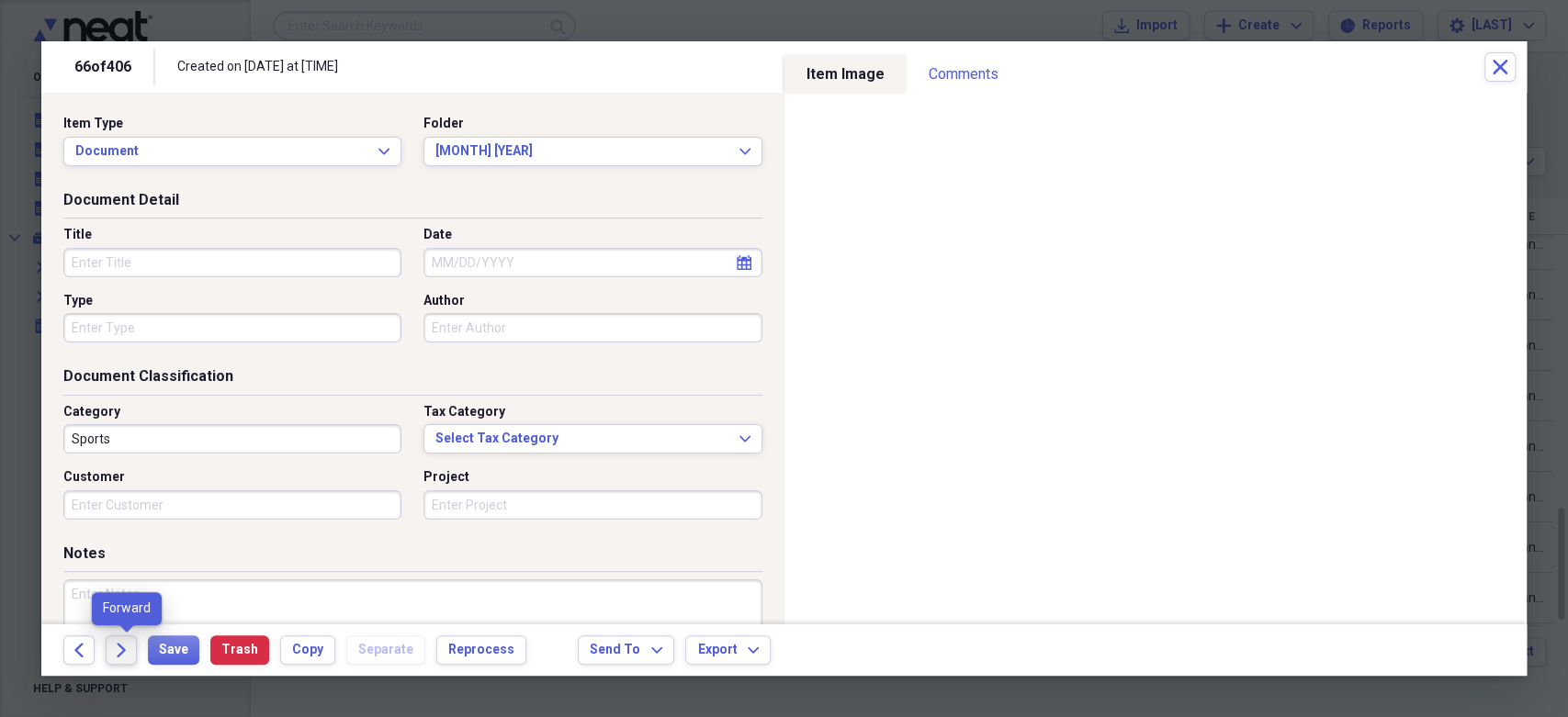 click on "Forward" at bounding box center [121, 650] 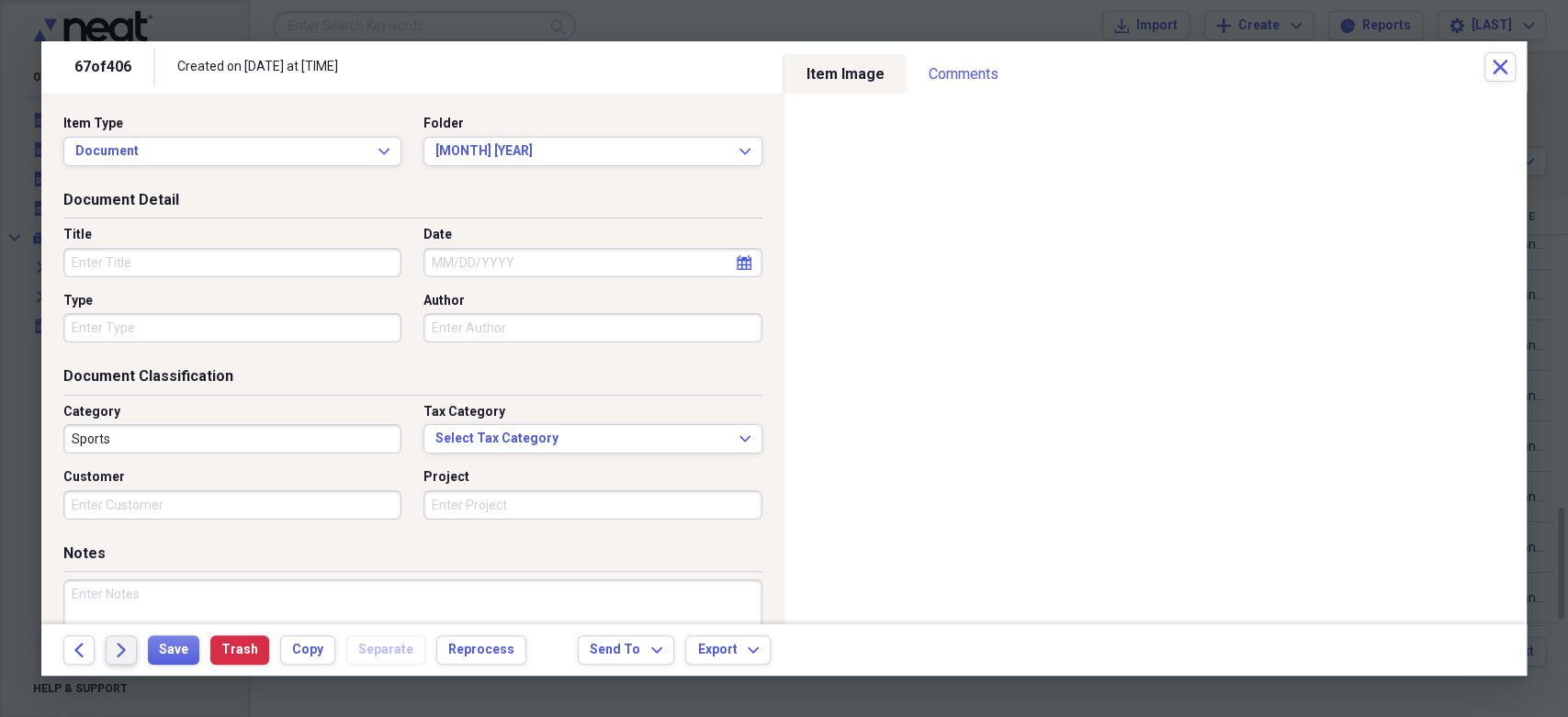 click on "Forward" at bounding box center (121, 650) 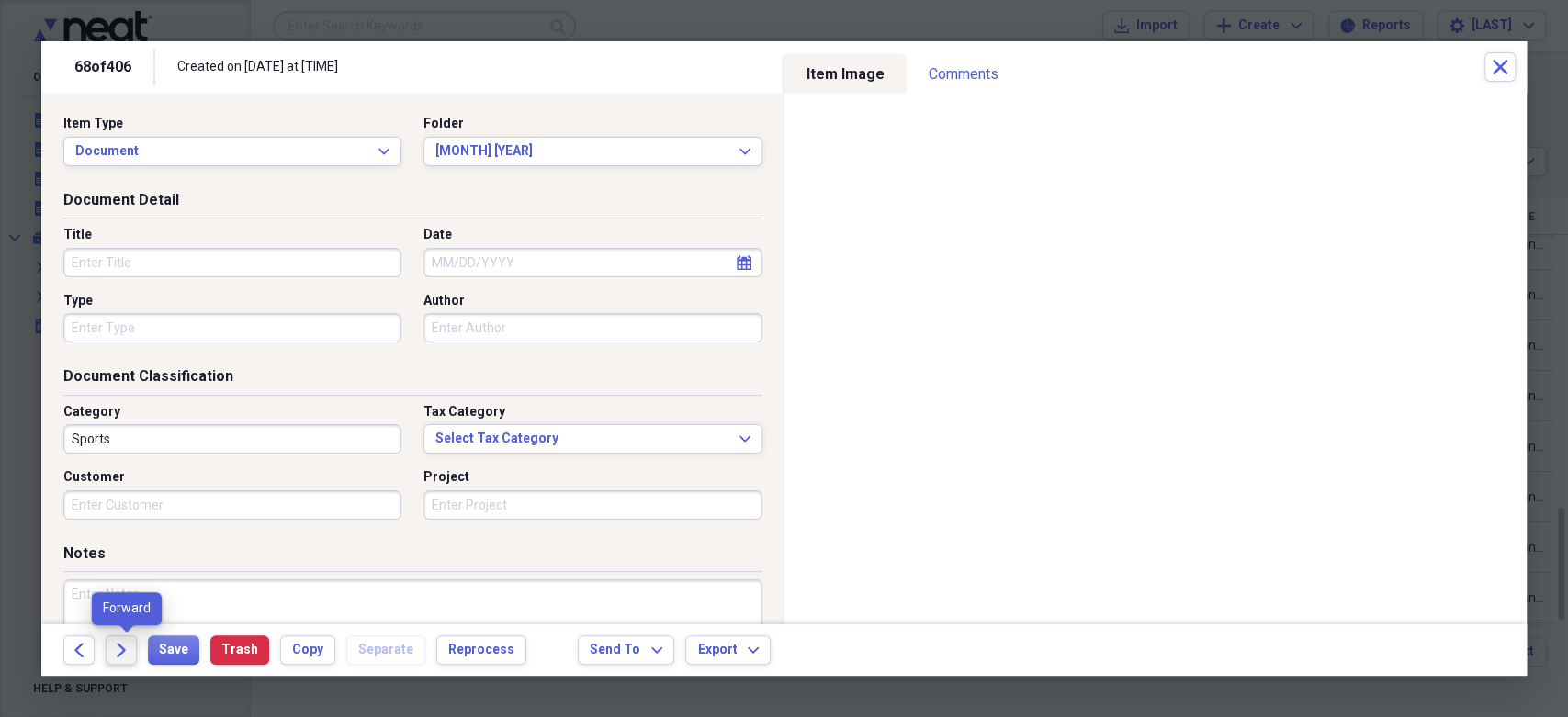 click on "Forward" at bounding box center (121, 650) 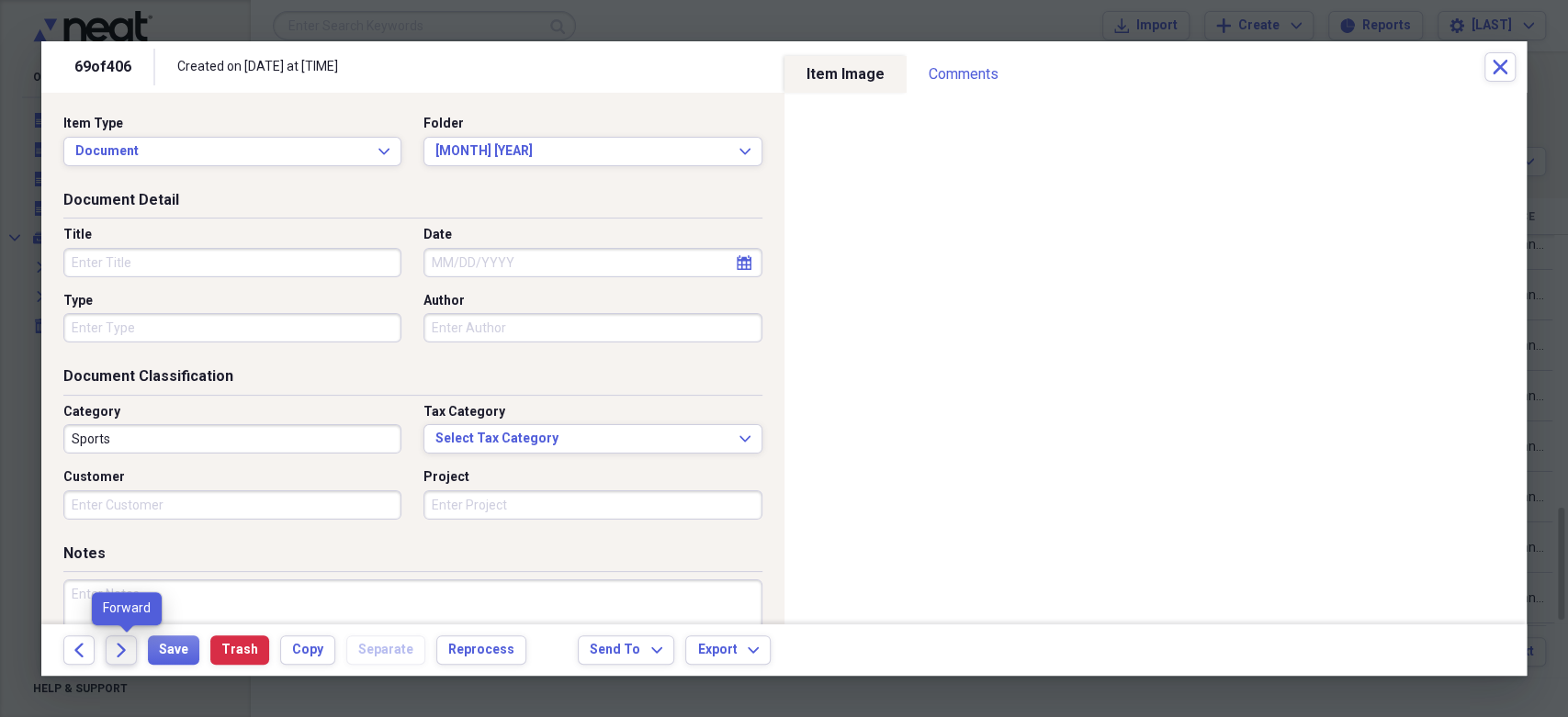 click on "Forward" at bounding box center (121, 650) 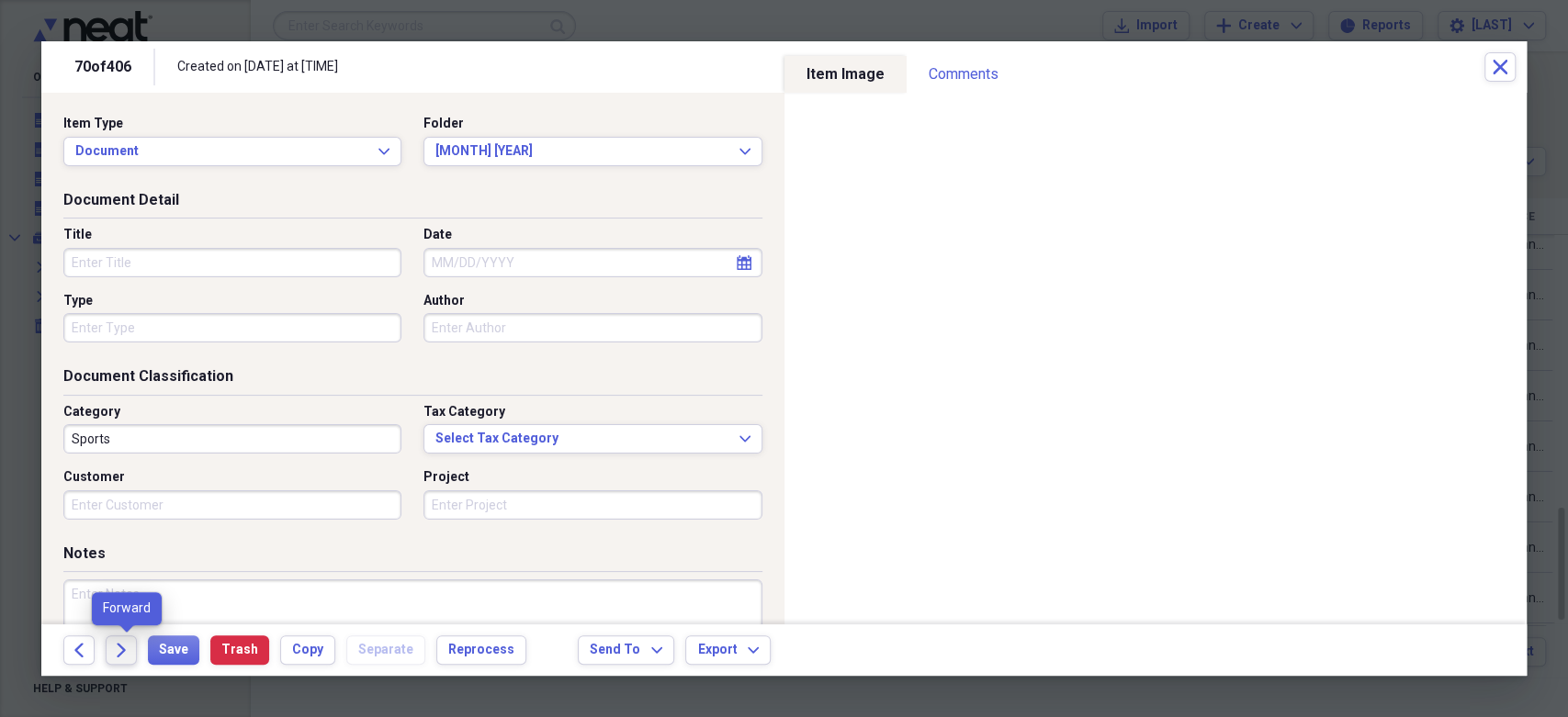 click on "Forward" at bounding box center (121, 650) 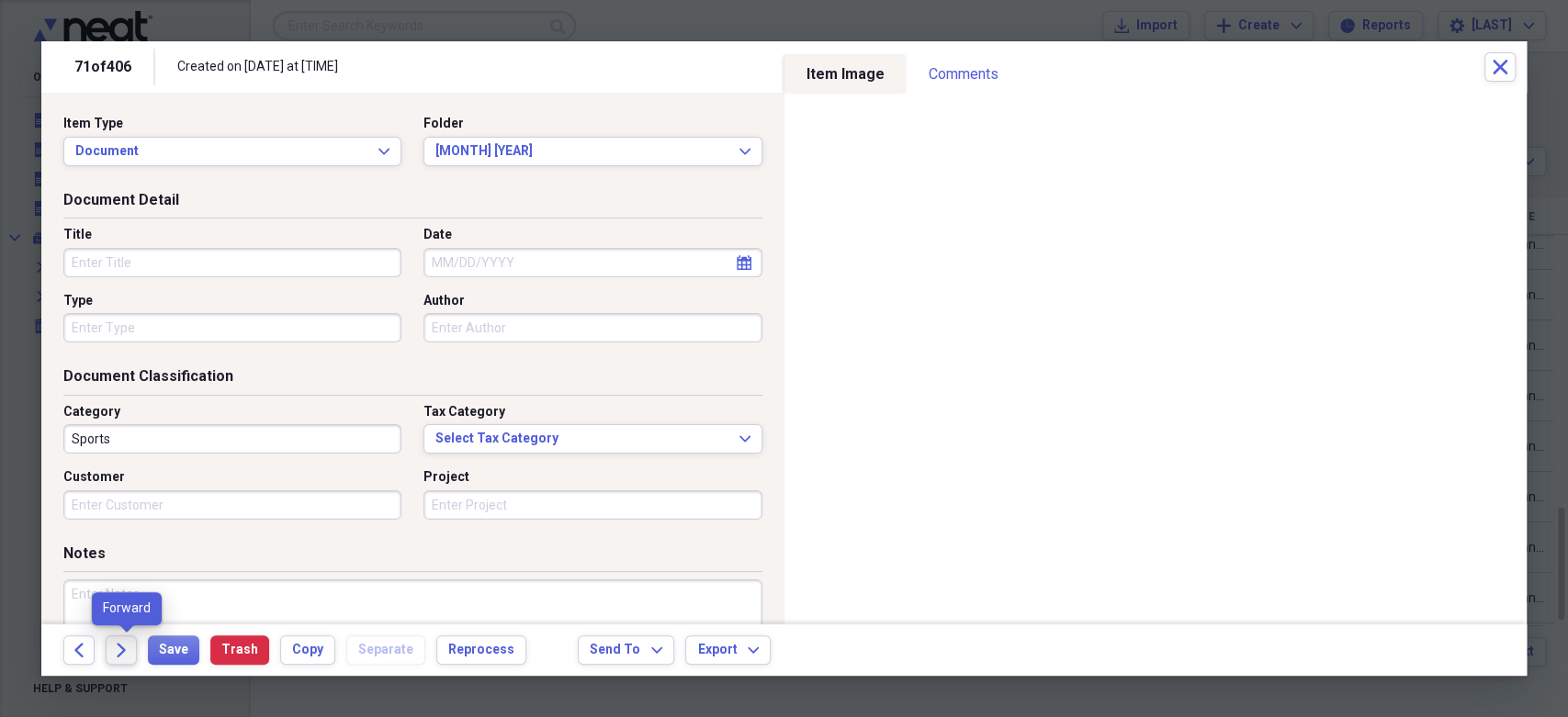 click on "Forward" at bounding box center [121, 650] 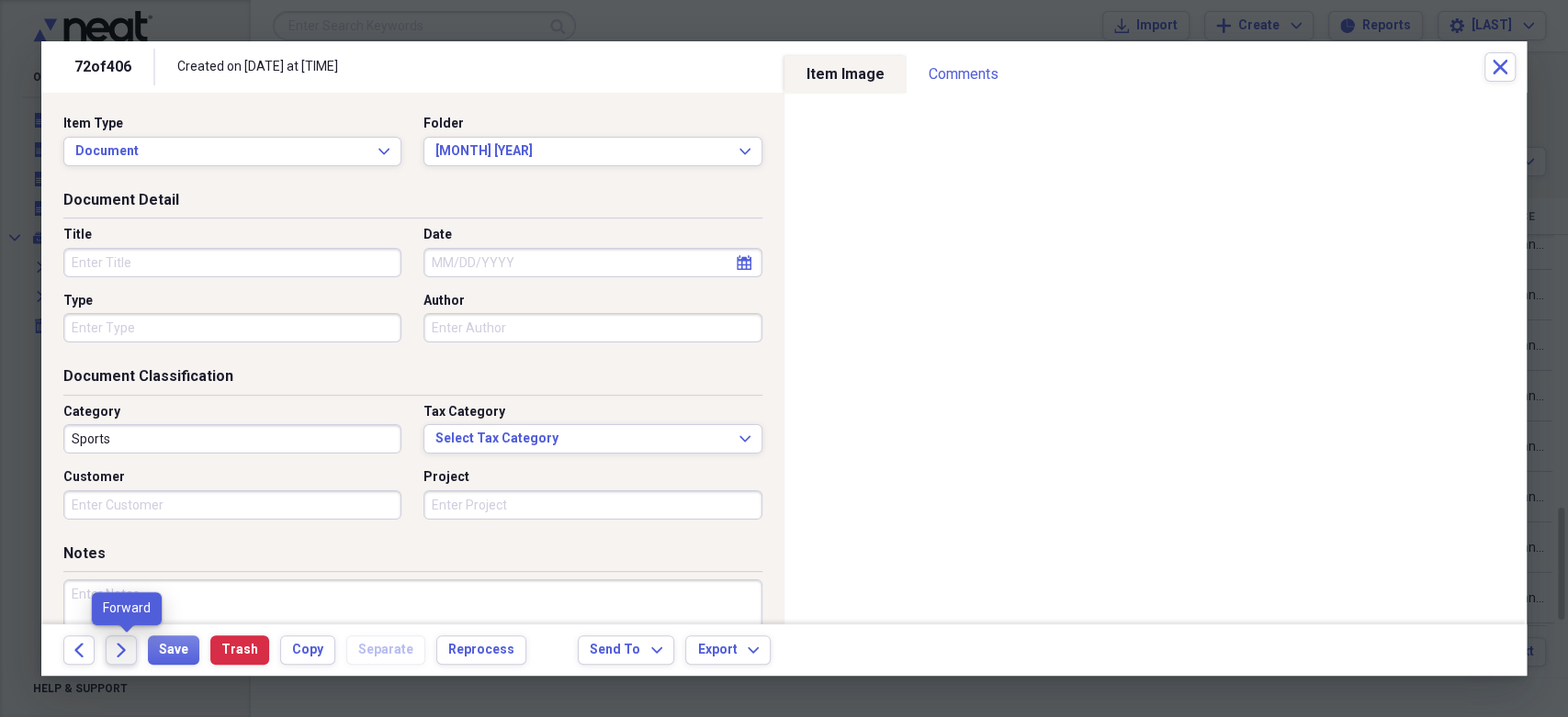click on "Forward" at bounding box center [121, 650] 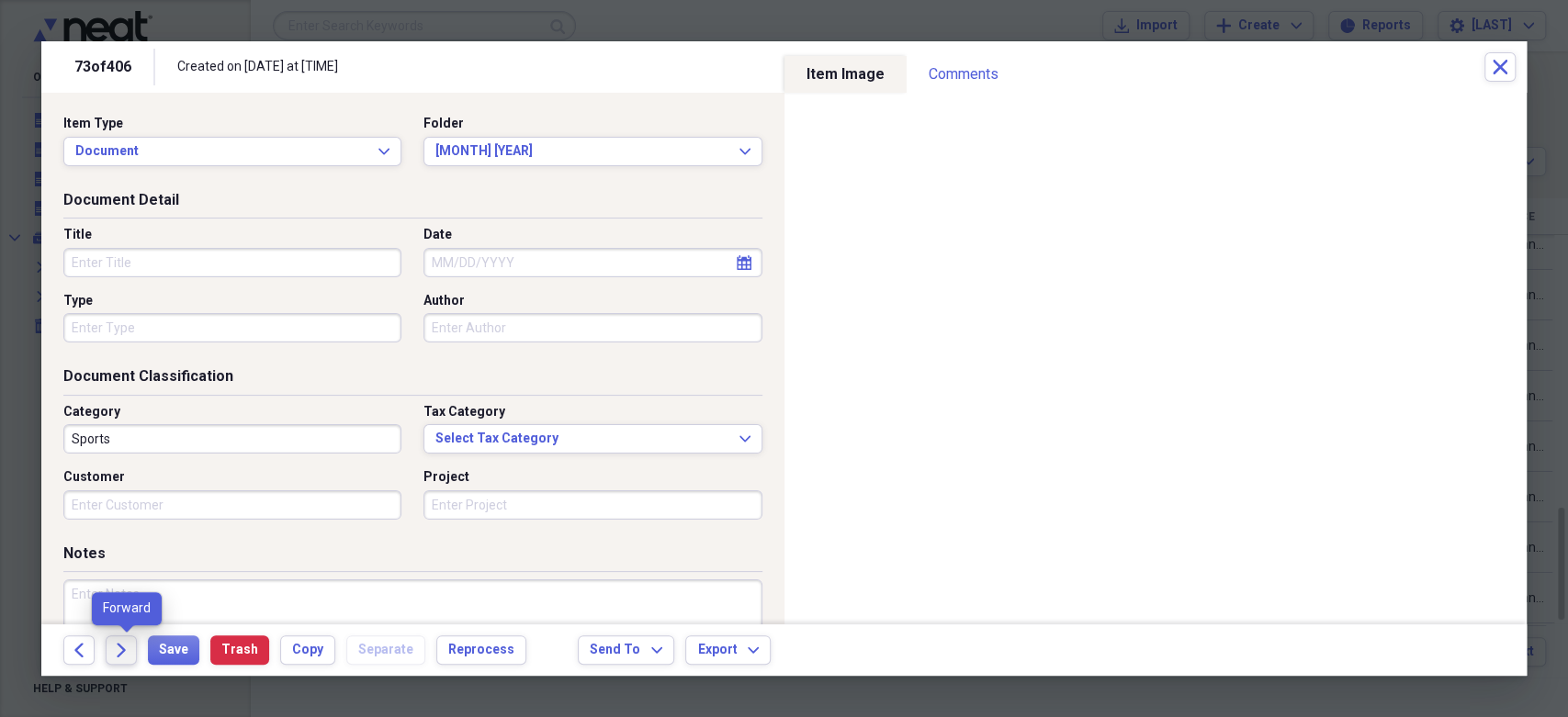 click on "Forward" at bounding box center (121, 650) 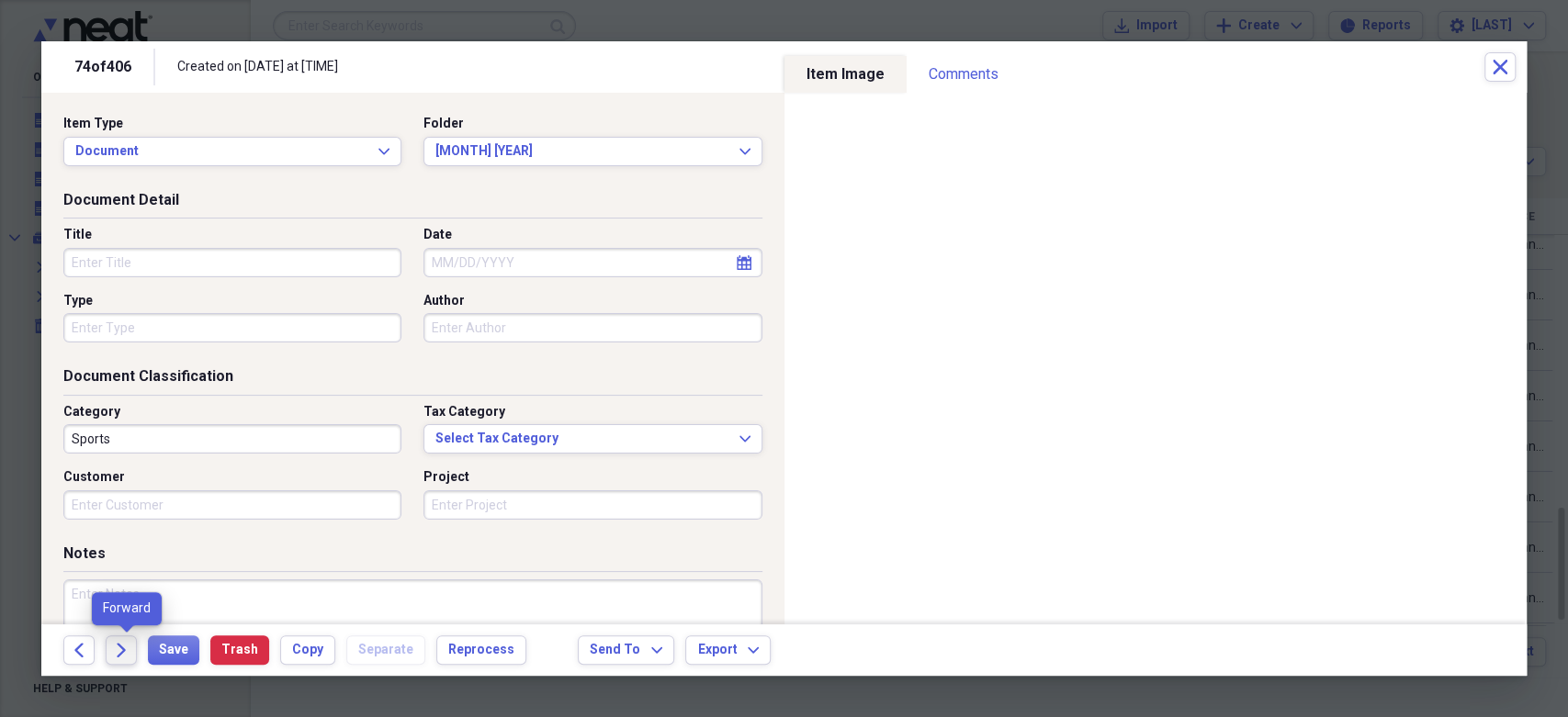 click on "Forward" at bounding box center (121, 650) 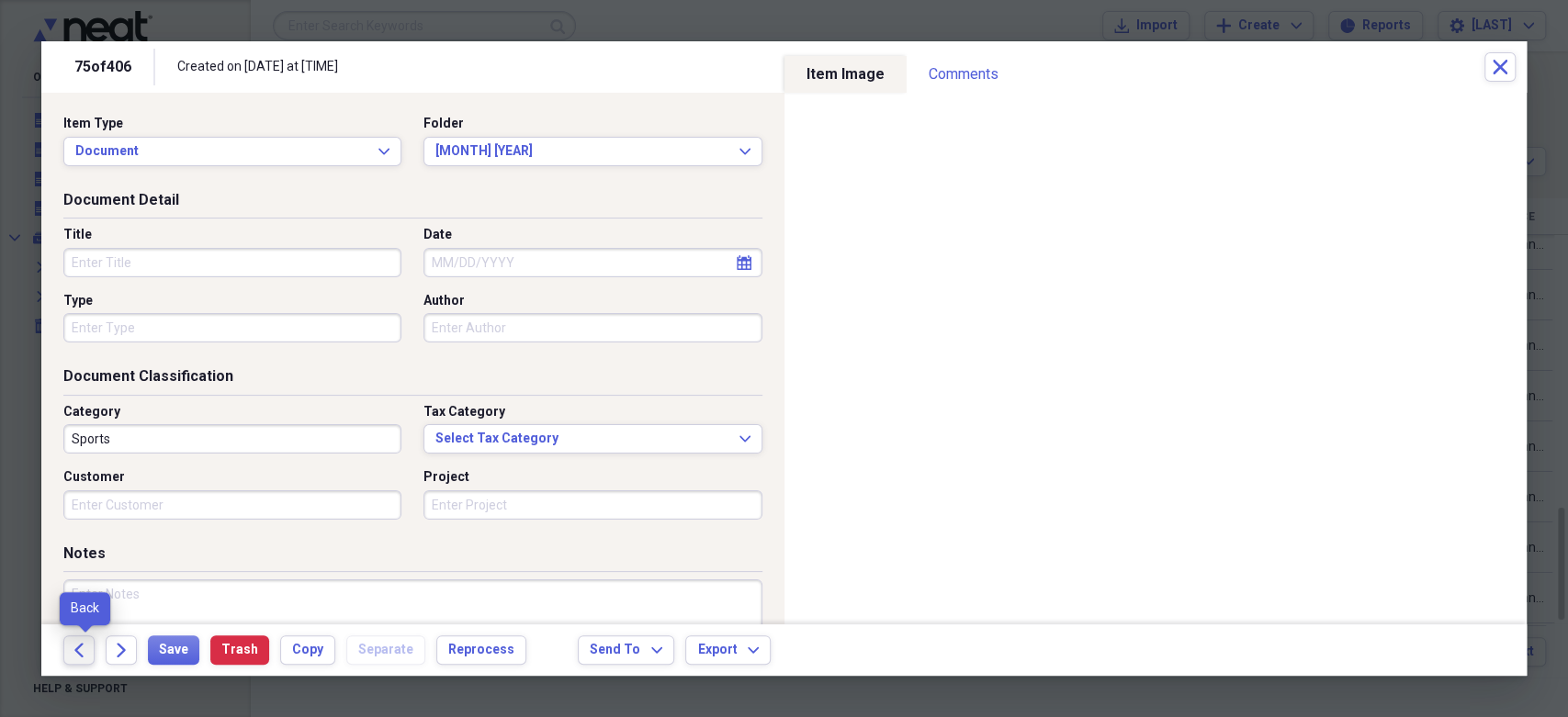 click on "Back" at bounding box center [79, 650] 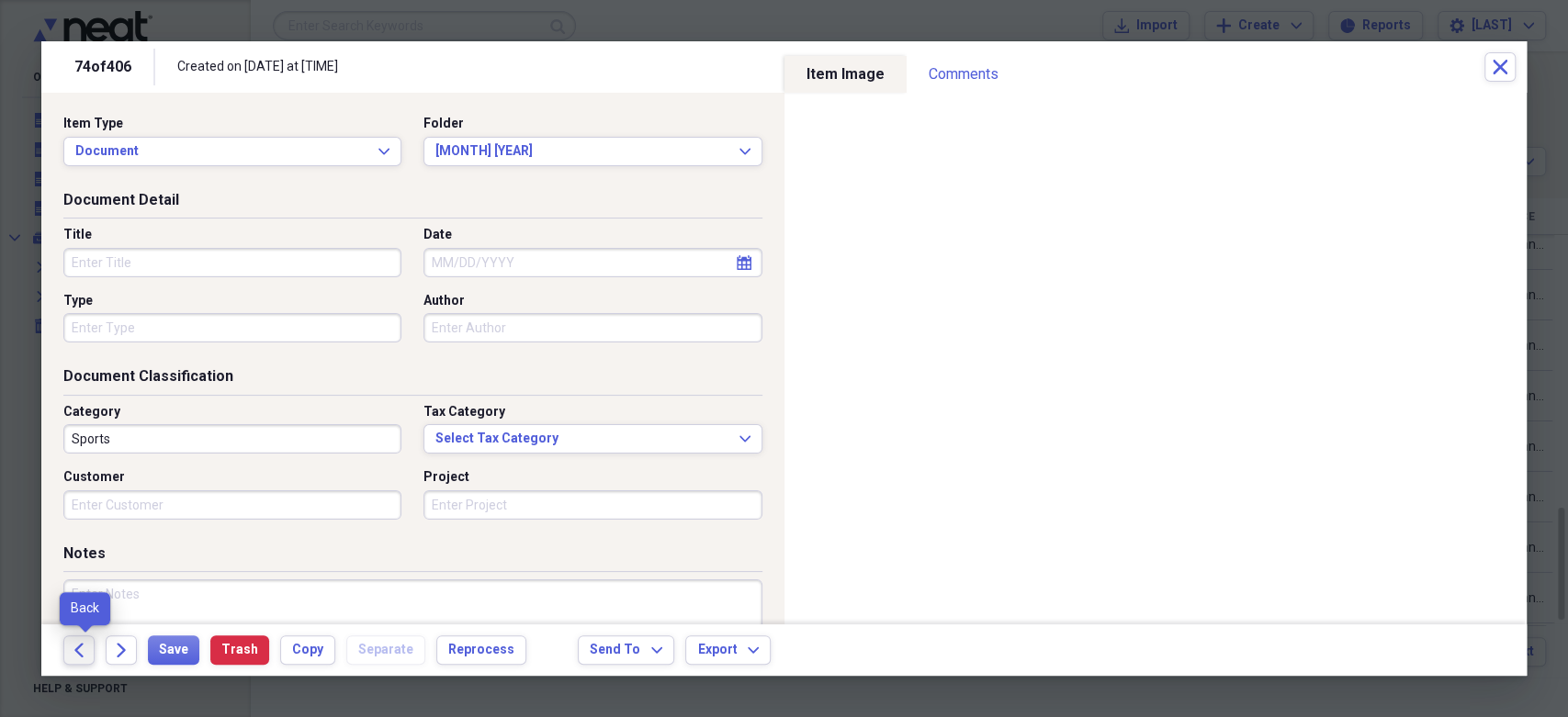 click on "Back" at bounding box center [79, 650] 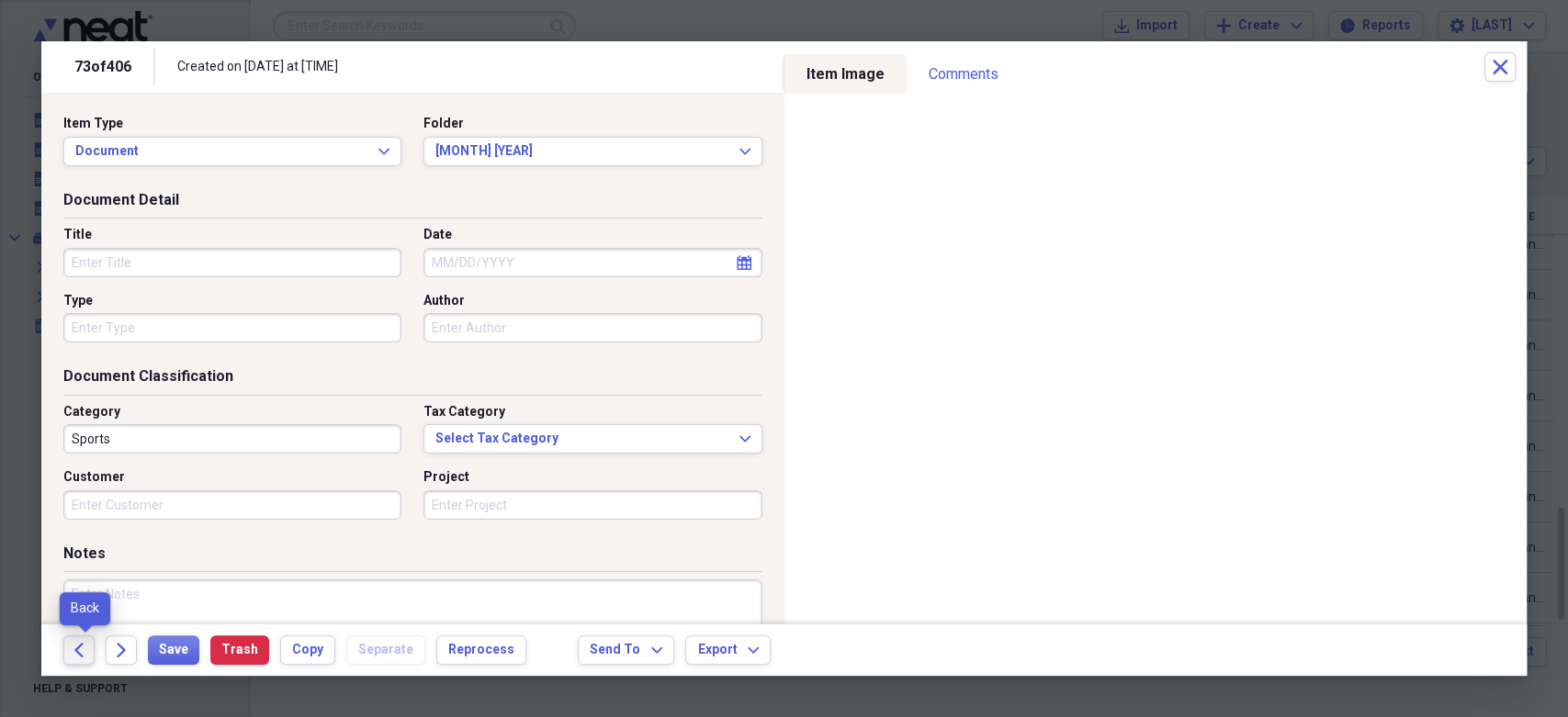click on "Back" at bounding box center [79, 650] 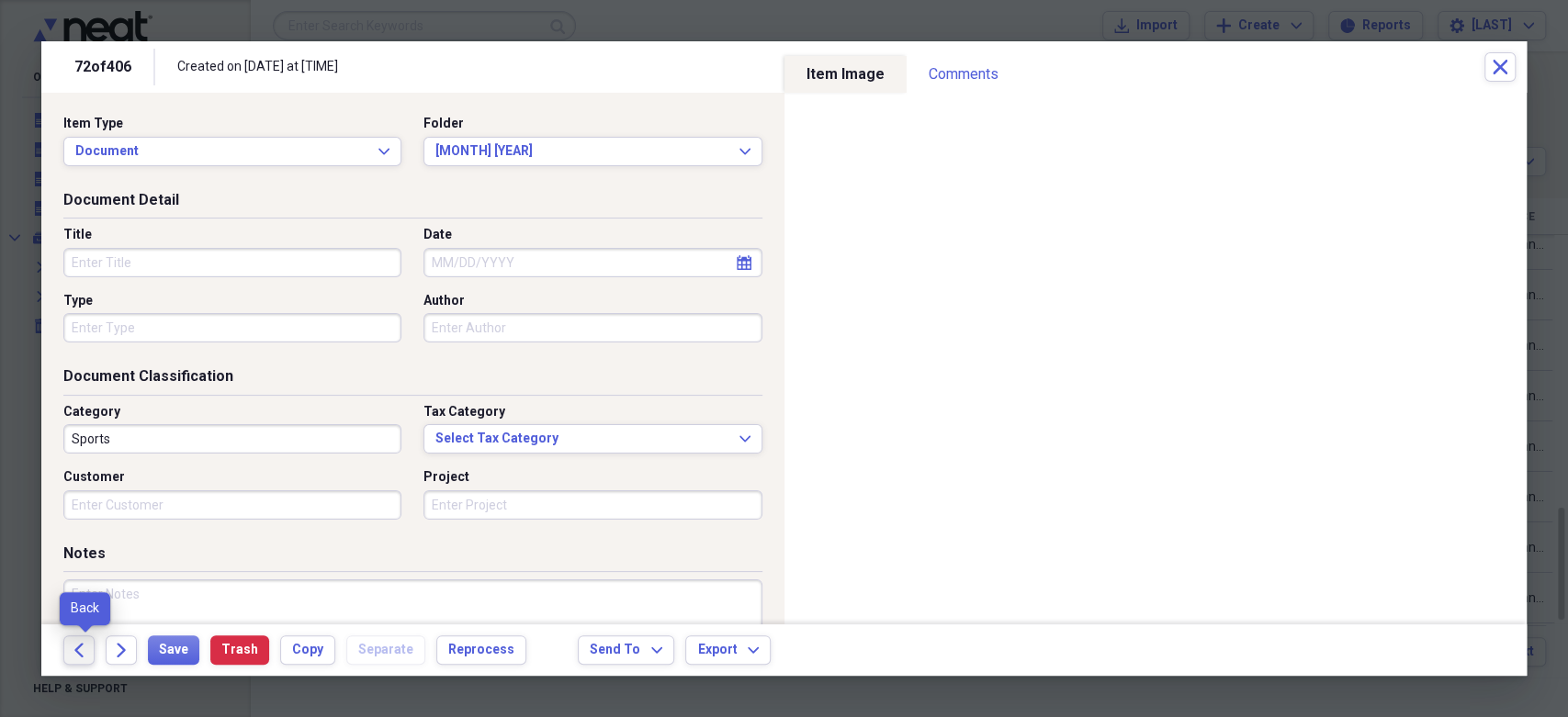 click on "Back" at bounding box center (79, 650) 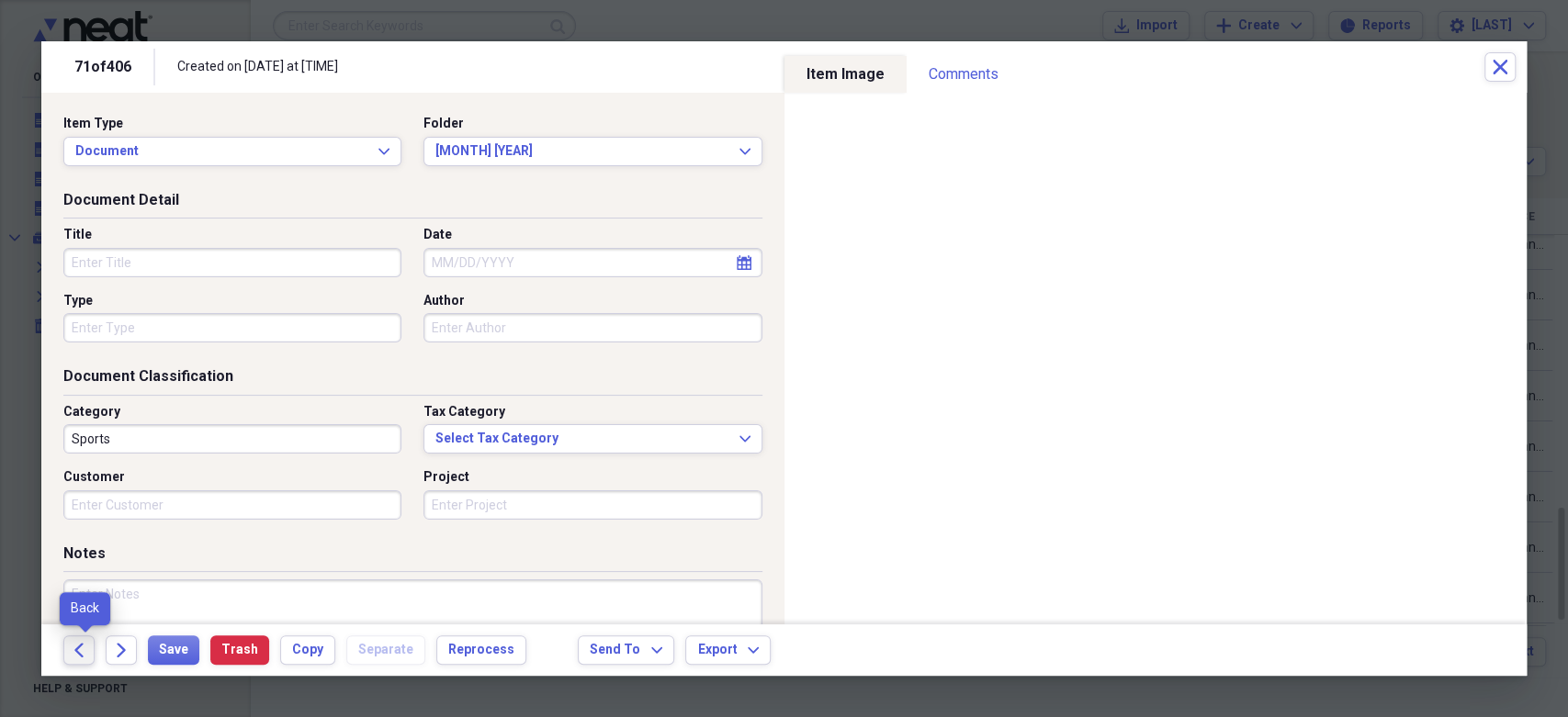 click on "Back" at bounding box center [79, 650] 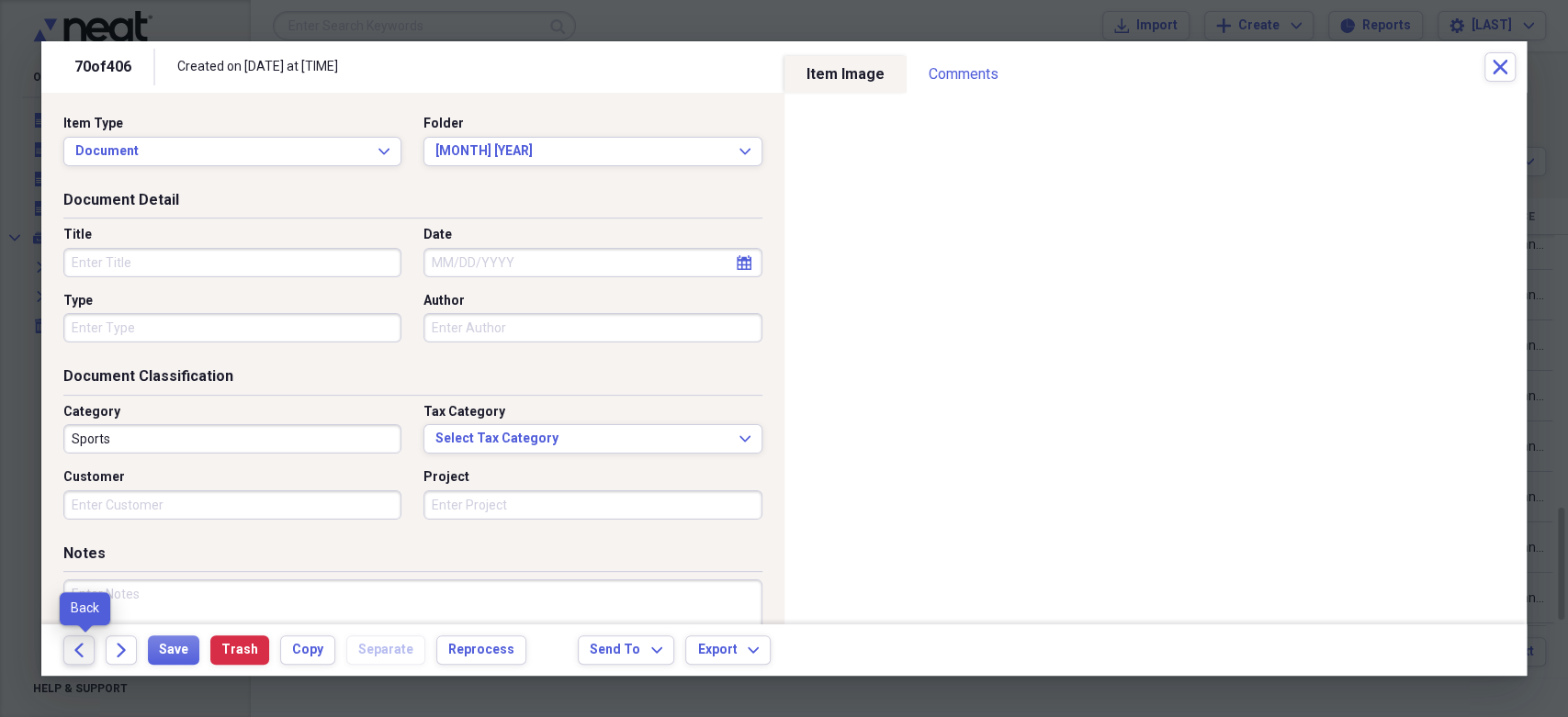 click on "Back" at bounding box center [79, 650] 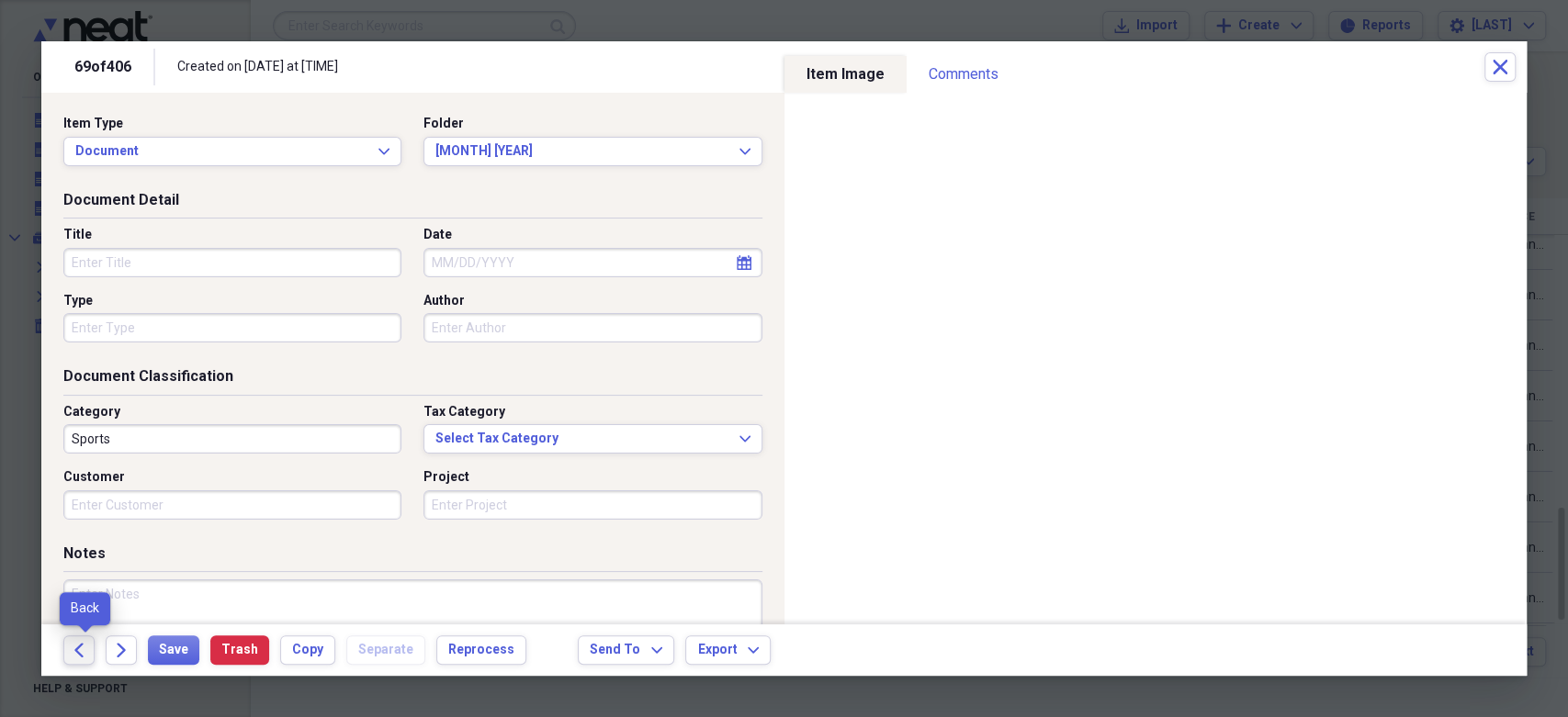click on "Back" at bounding box center [79, 650] 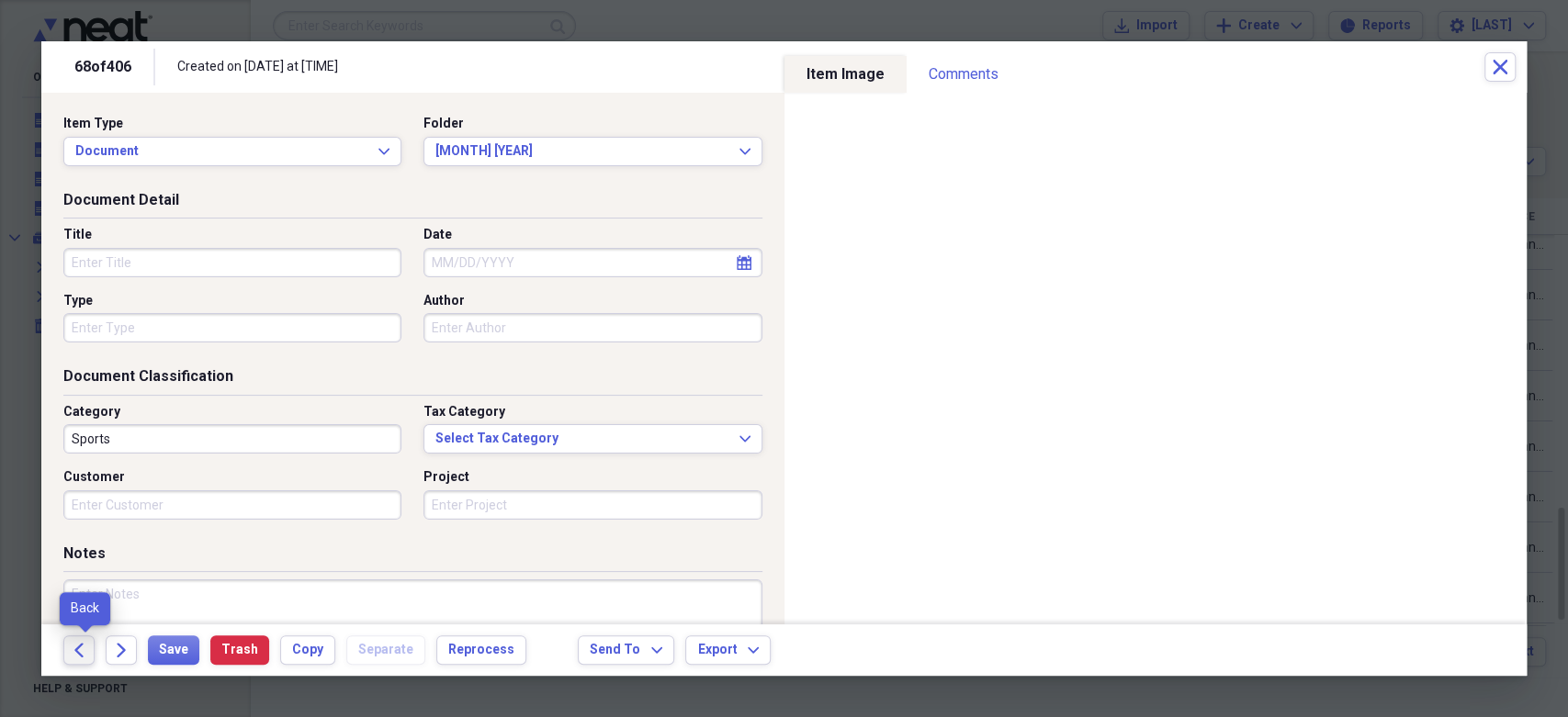 click on "Back" at bounding box center [79, 650] 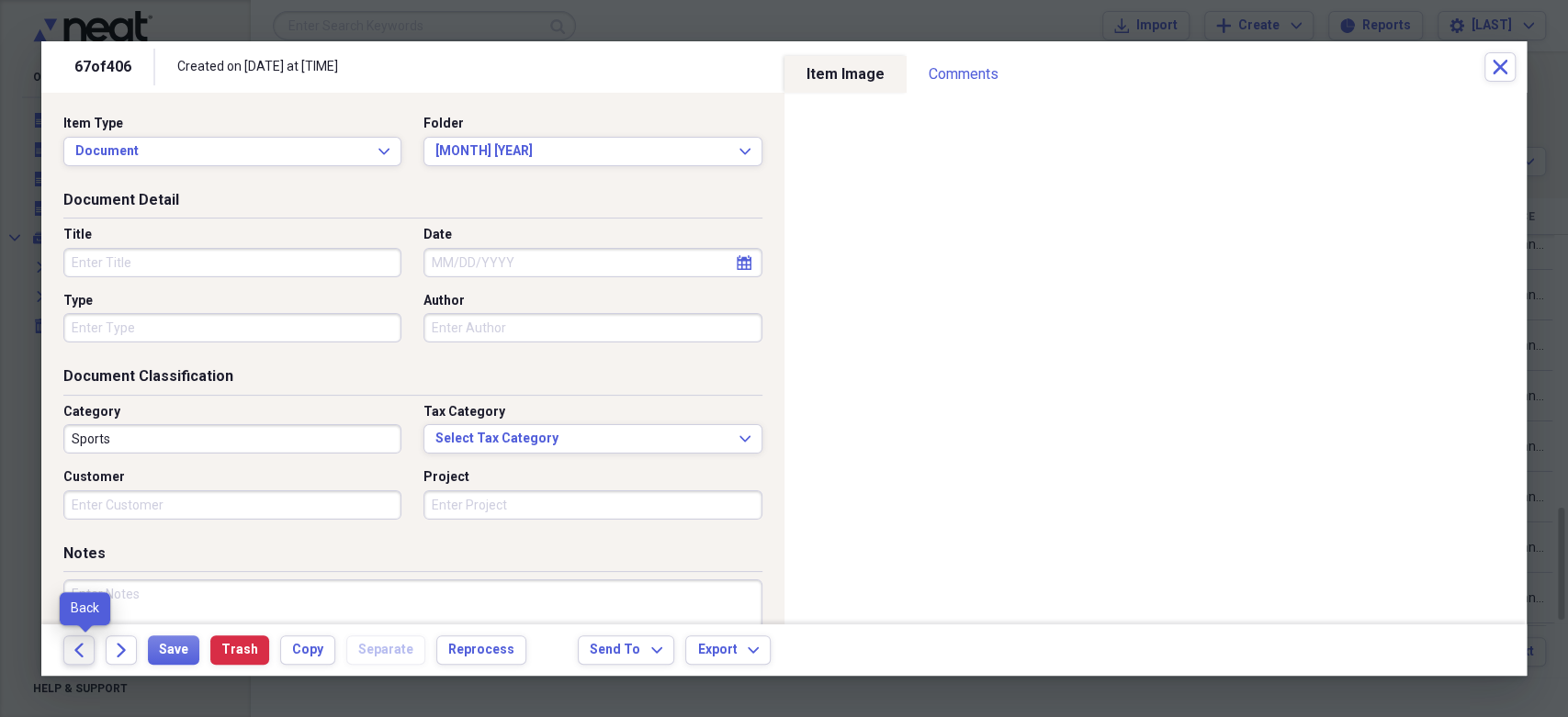 click on "Back" at bounding box center (79, 650) 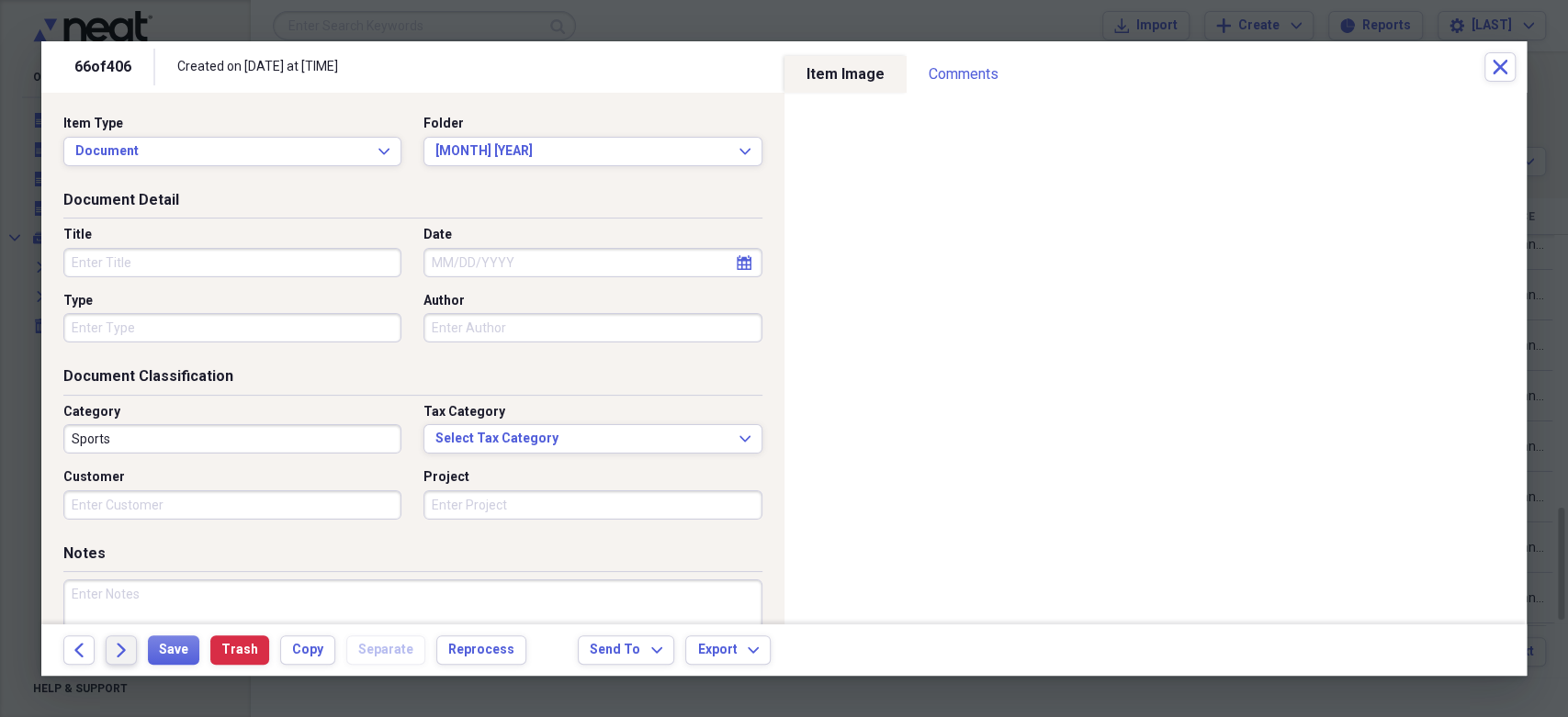 click on "Forward" at bounding box center [121, 650] 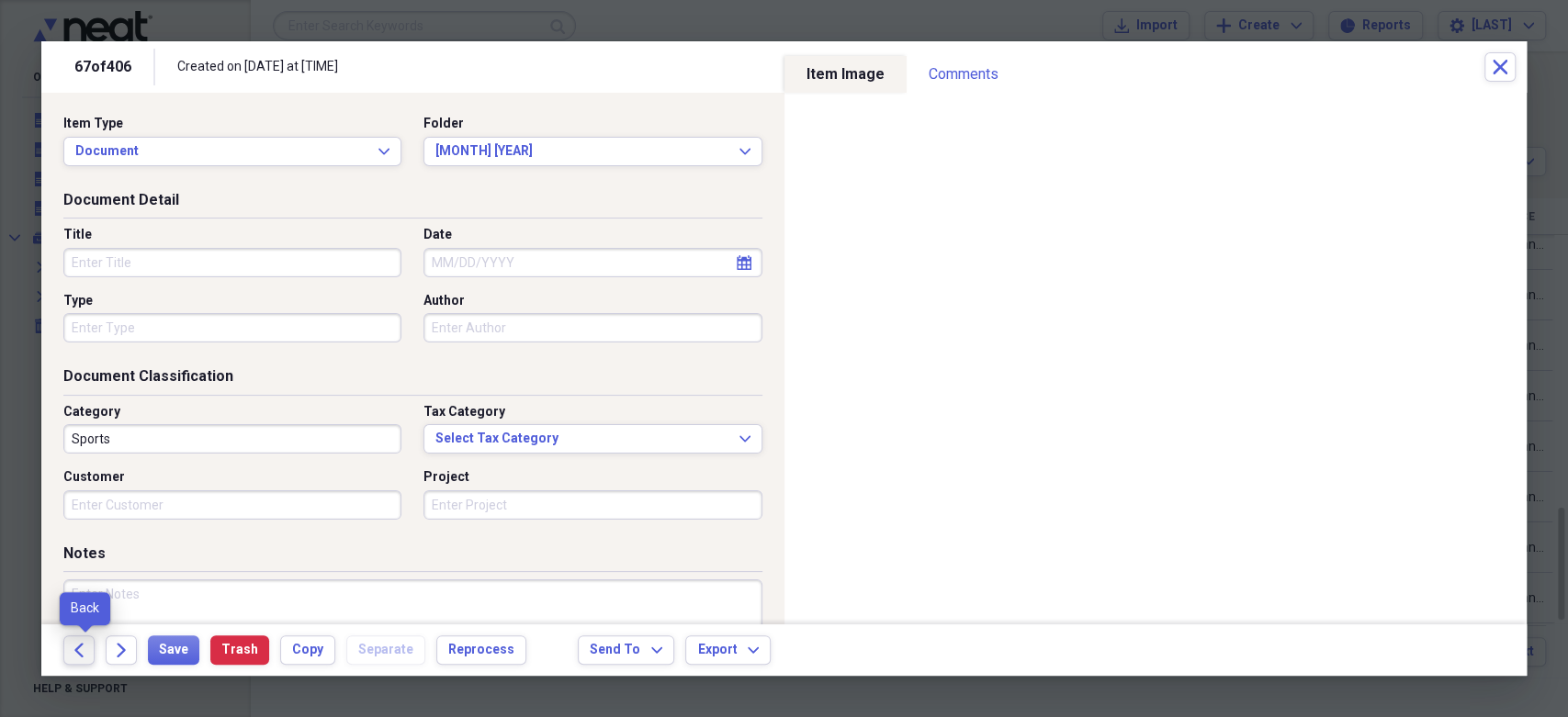 click on "Back" 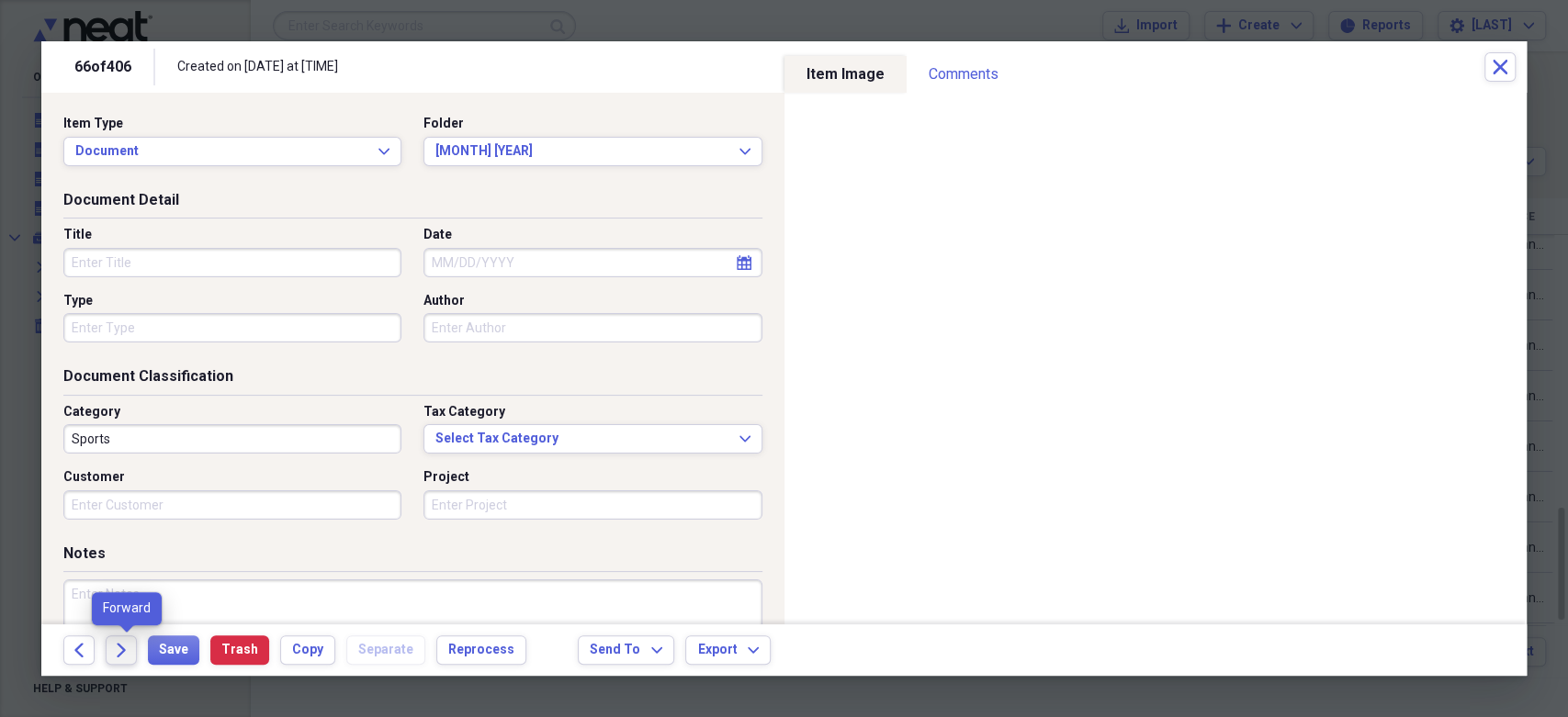 click on "Forward" at bounding box center (121, 650) 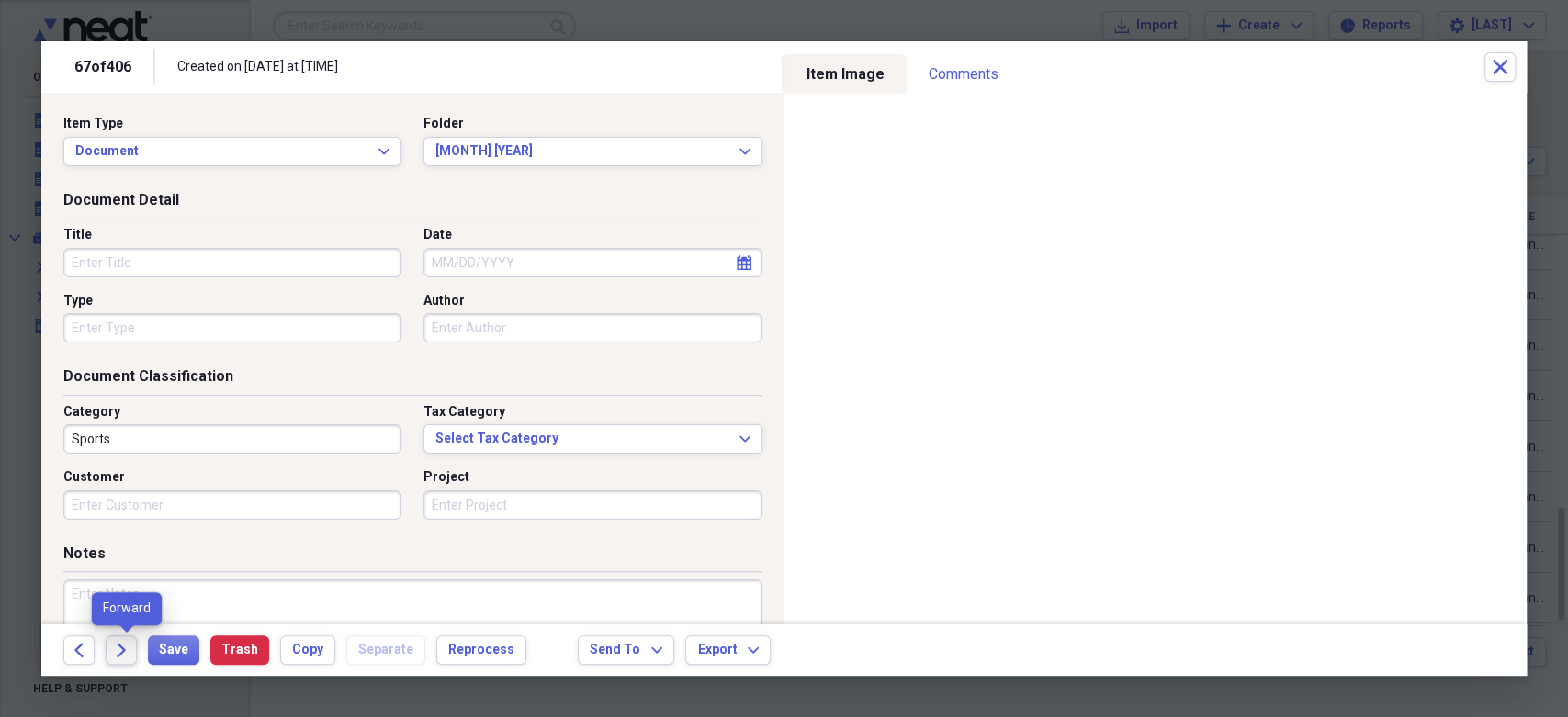 click on "Forward" at bounding box center (121, 650) 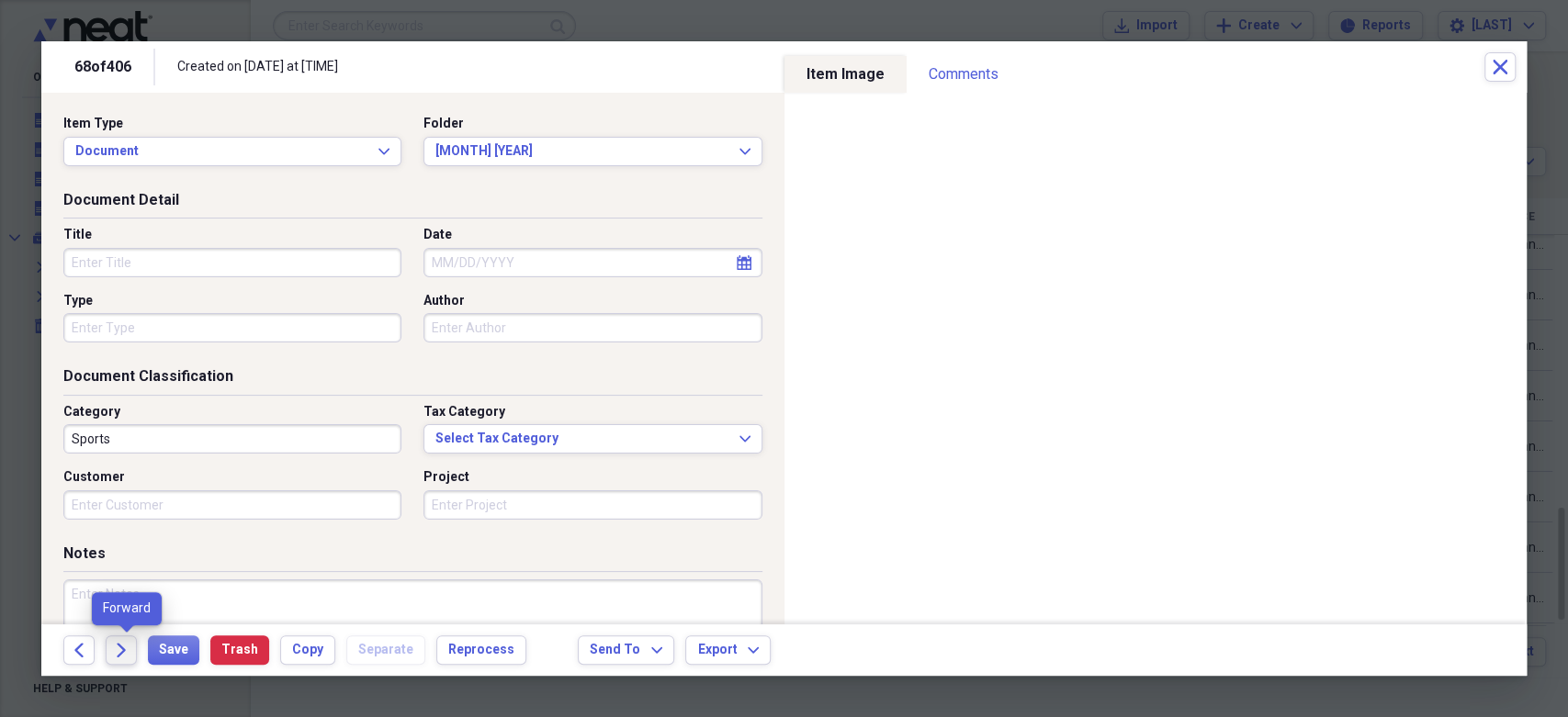 click on "Forward" at bounding box center (121, 650) 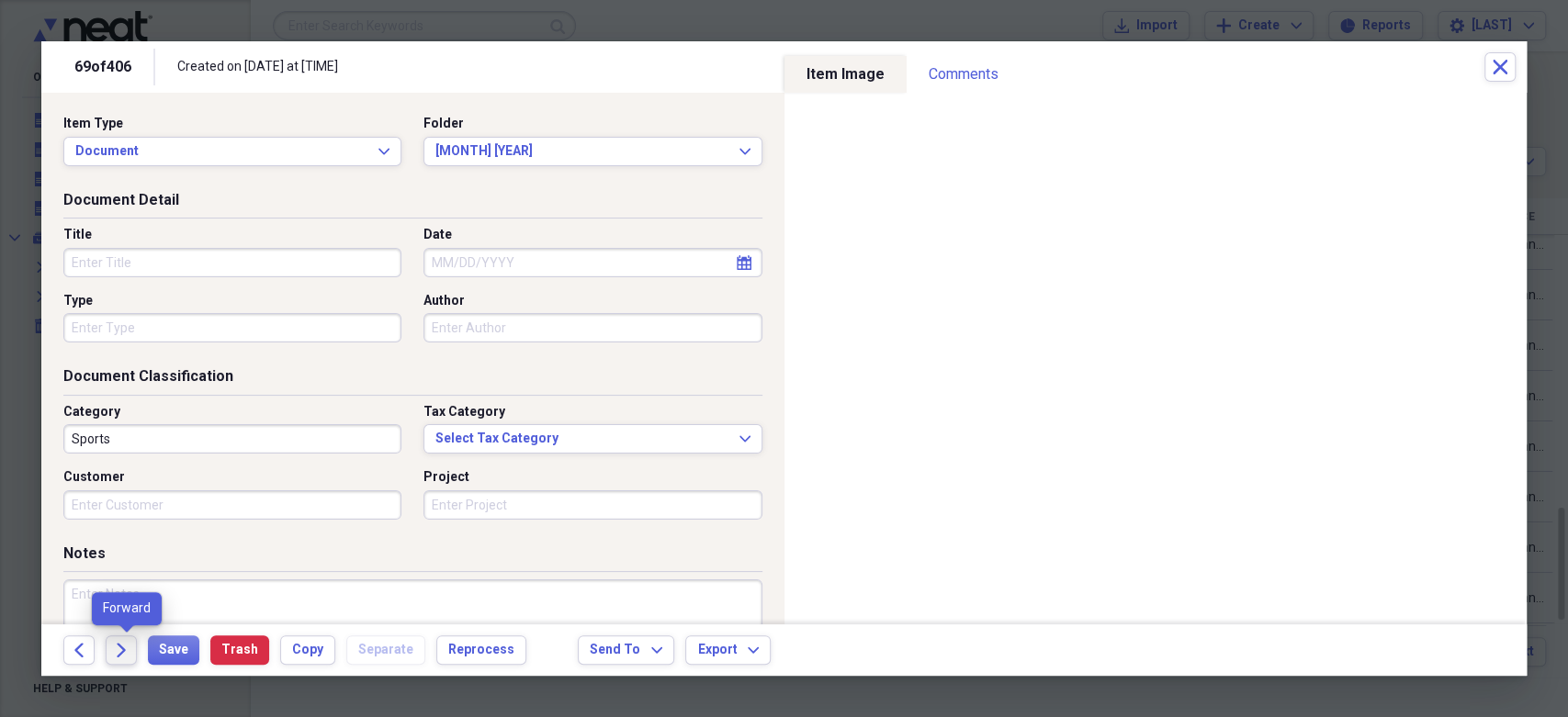 click on "Forward" at bounding box center (121, 650) 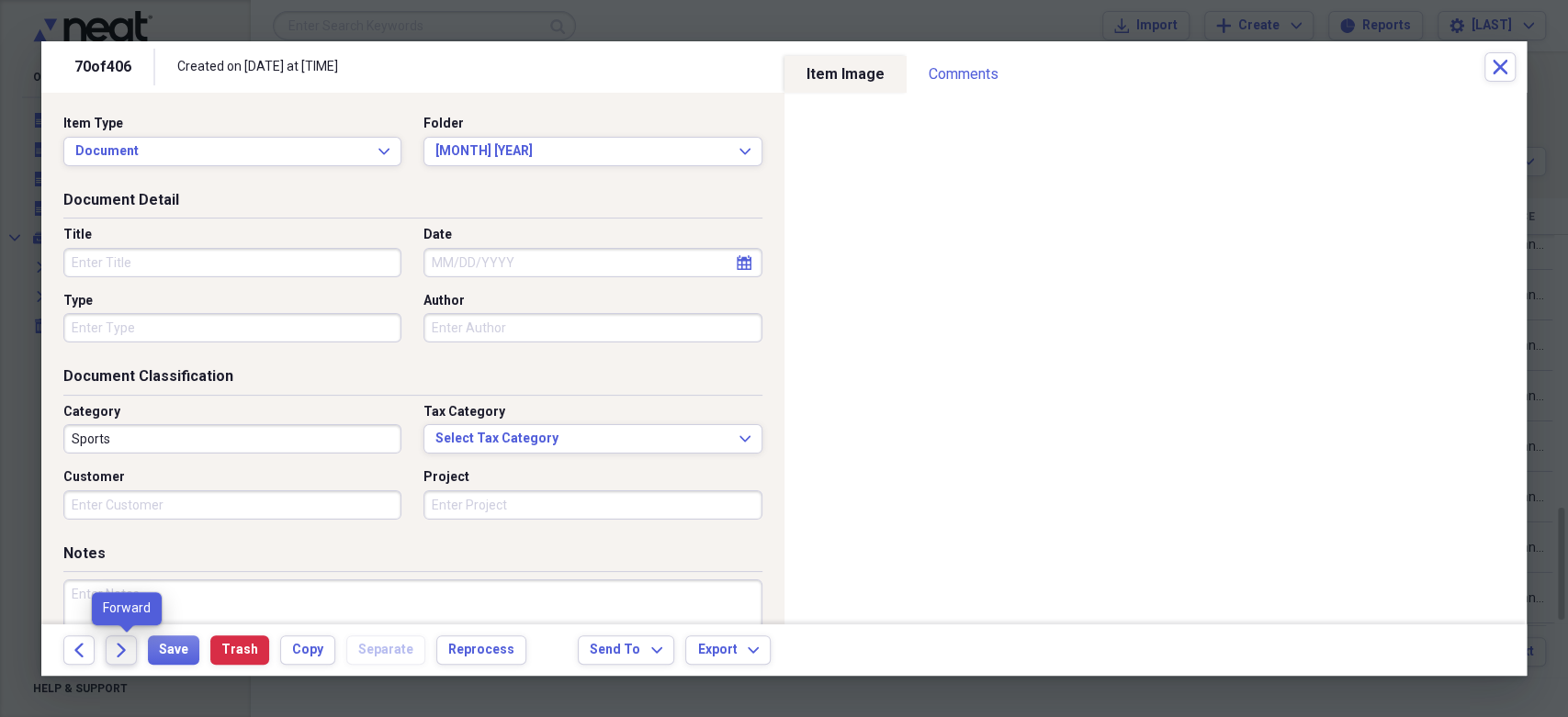 click on "Forward" 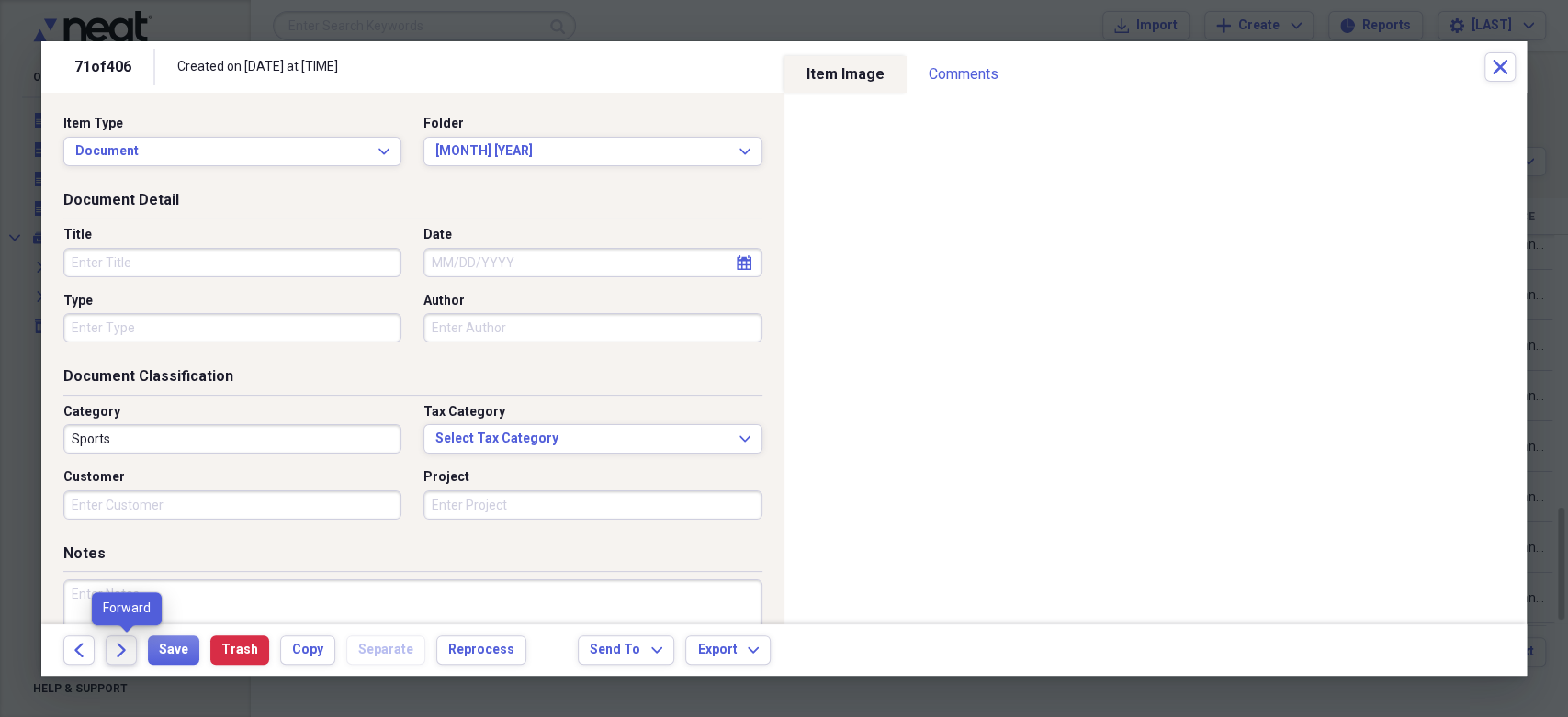 click on "Forward" 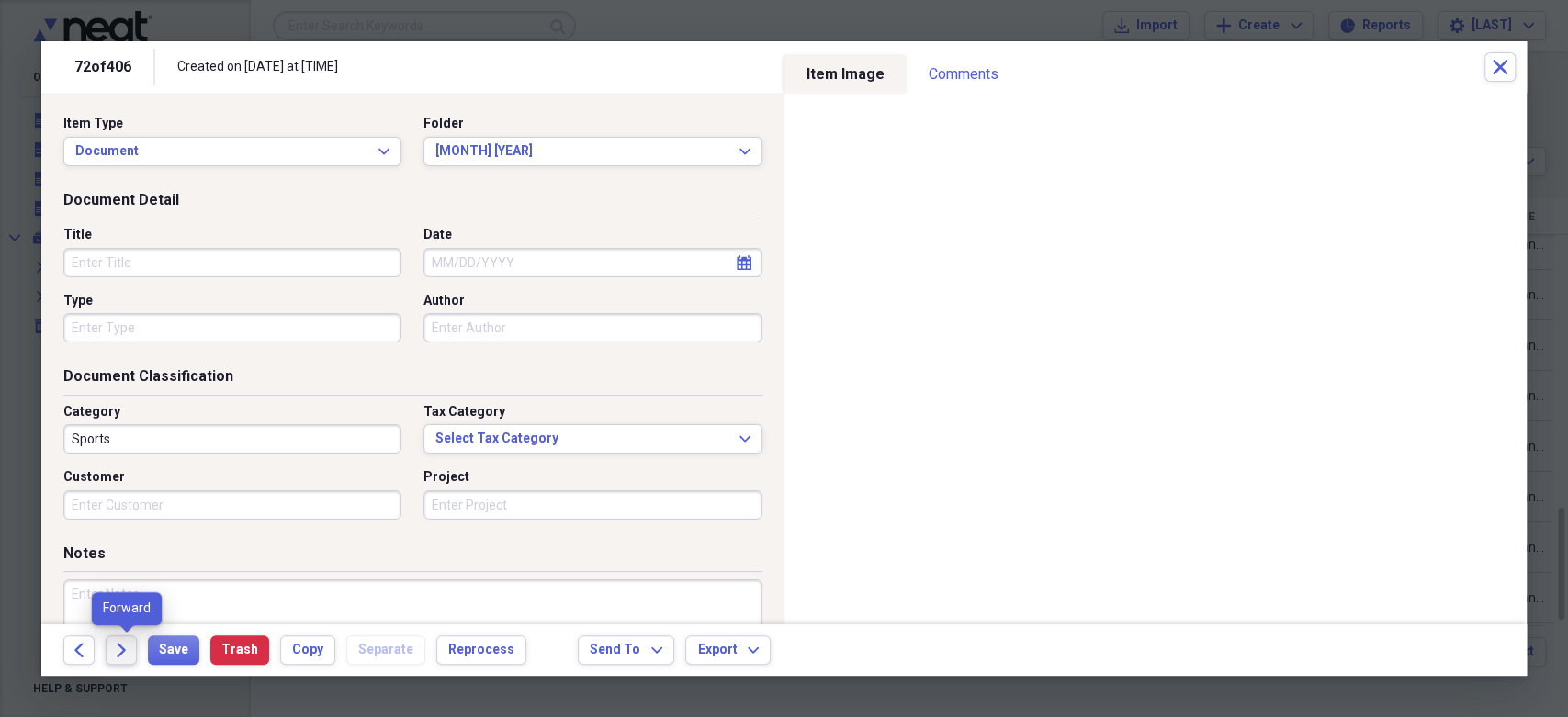click on "Forward" 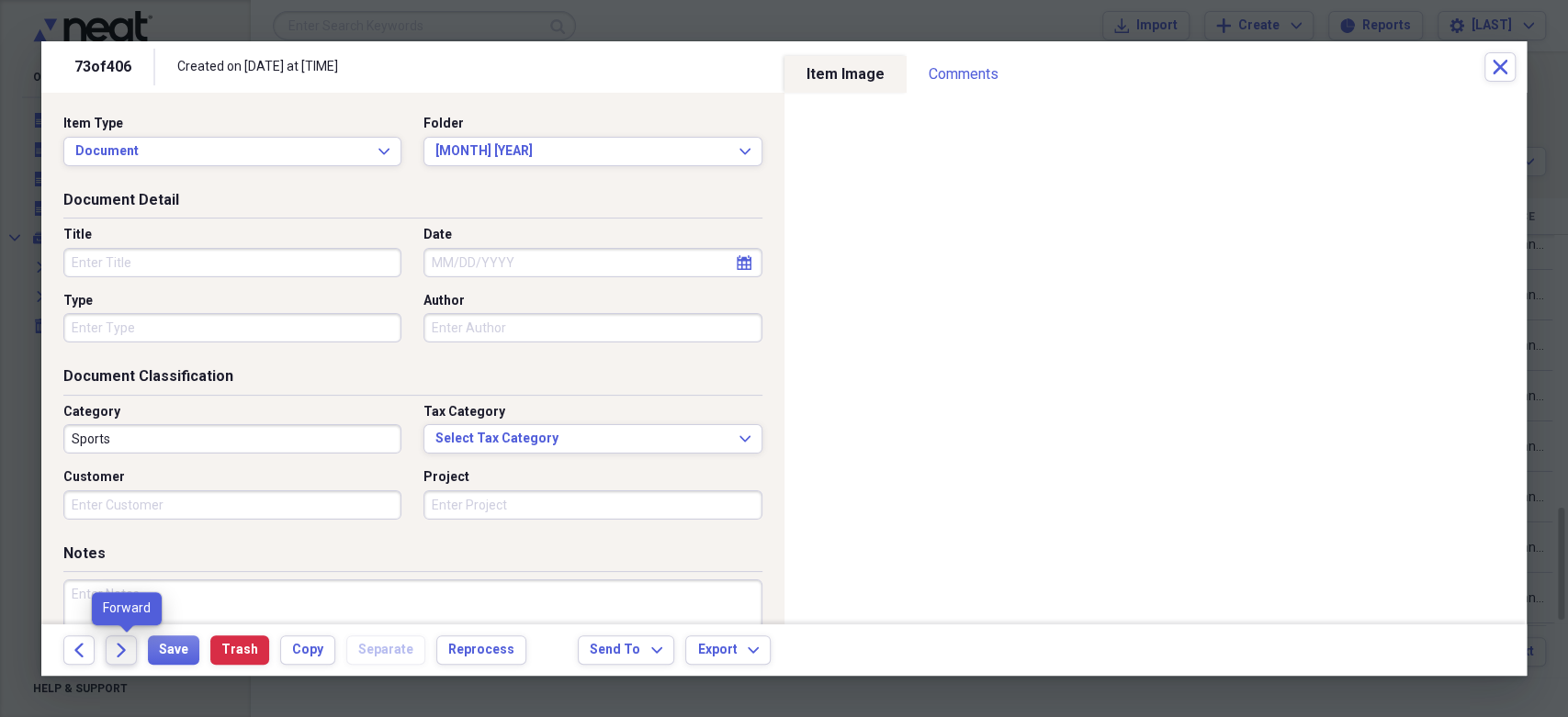 click on "Forward" 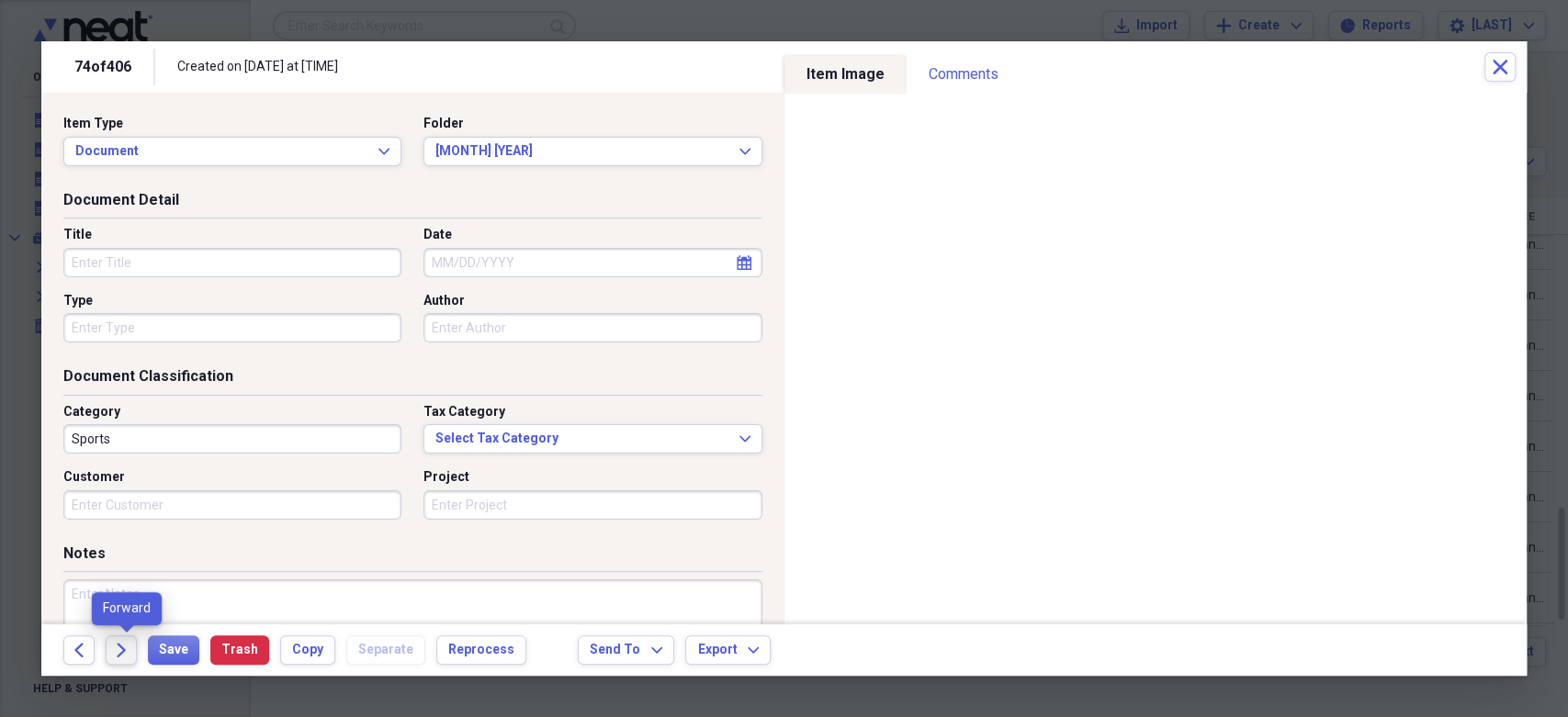 click on "Forward" 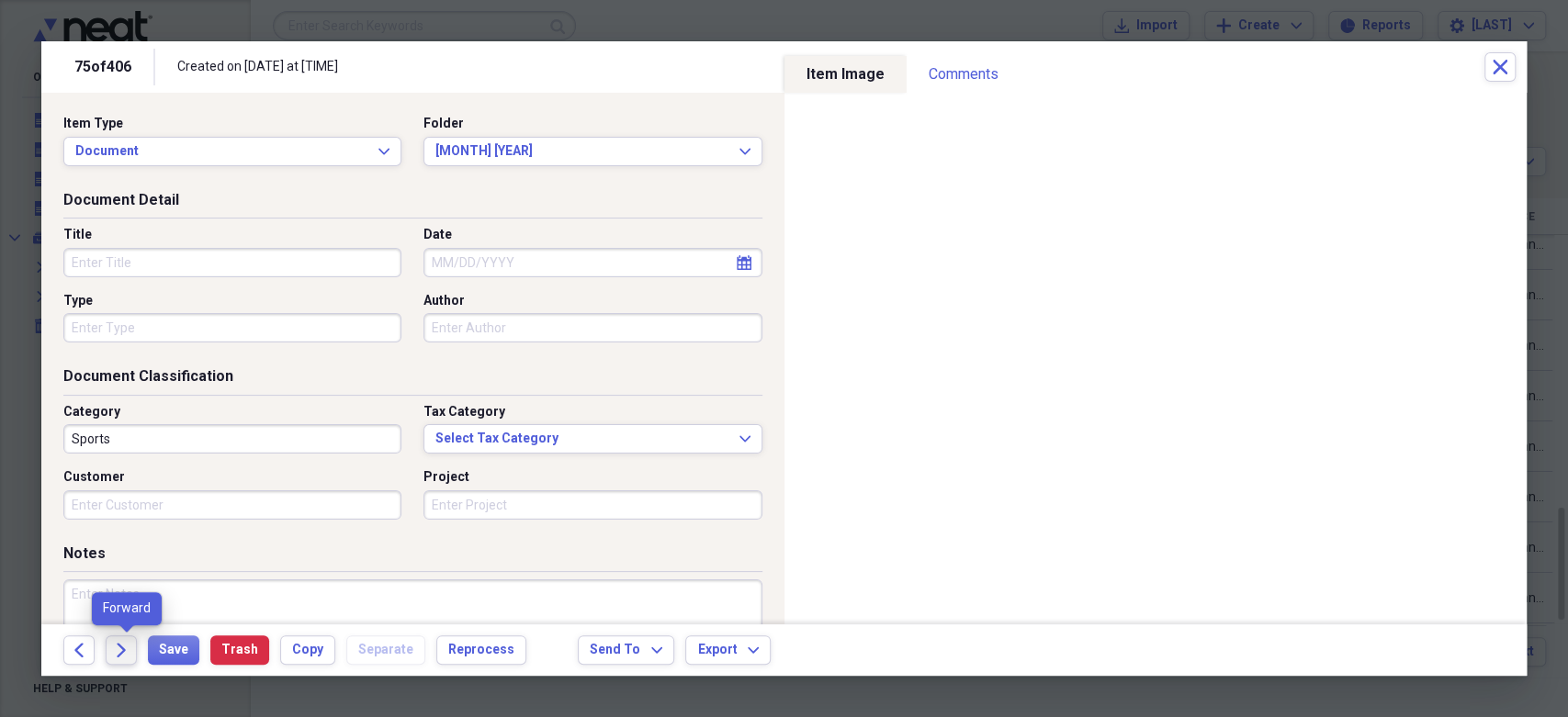 click on "Forward" 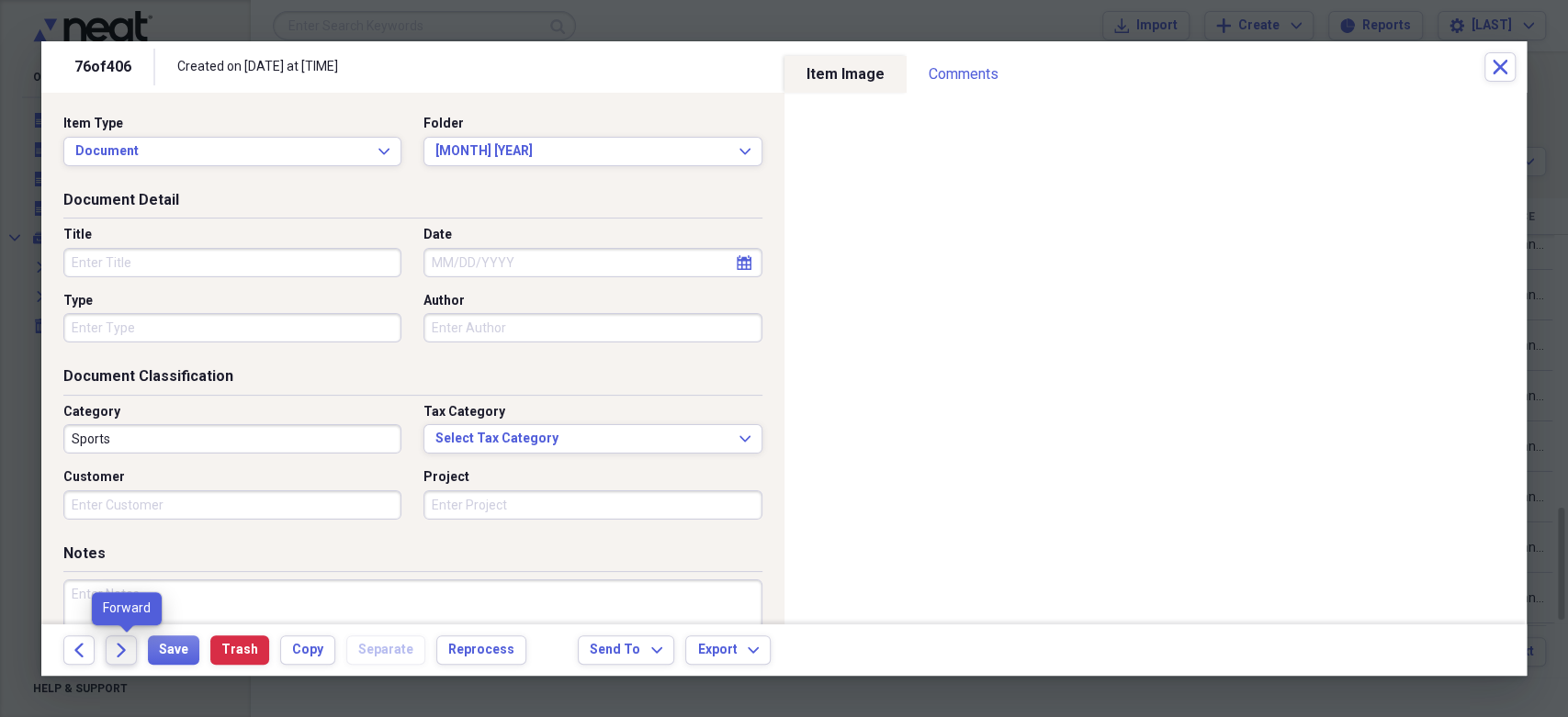 click on "Forward" 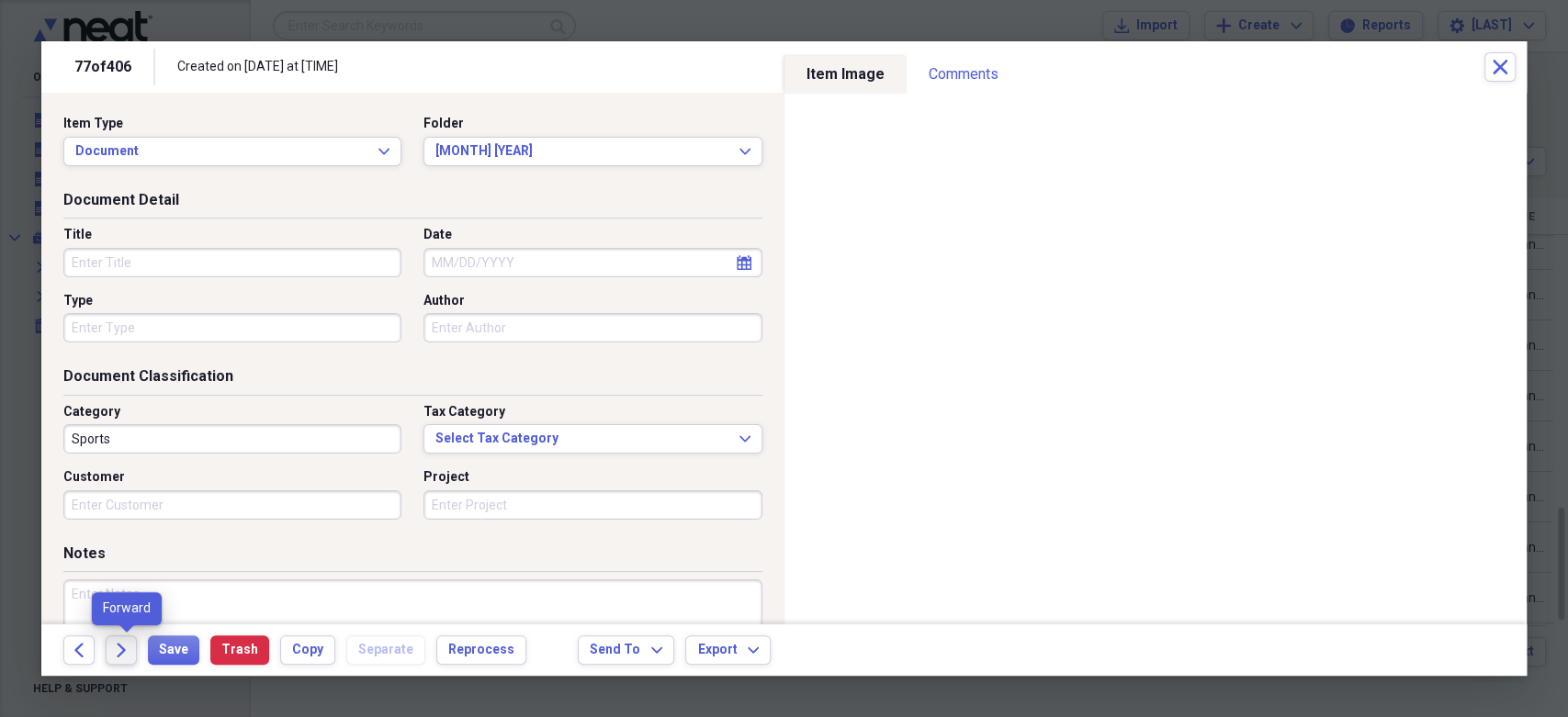 click on "Forward" 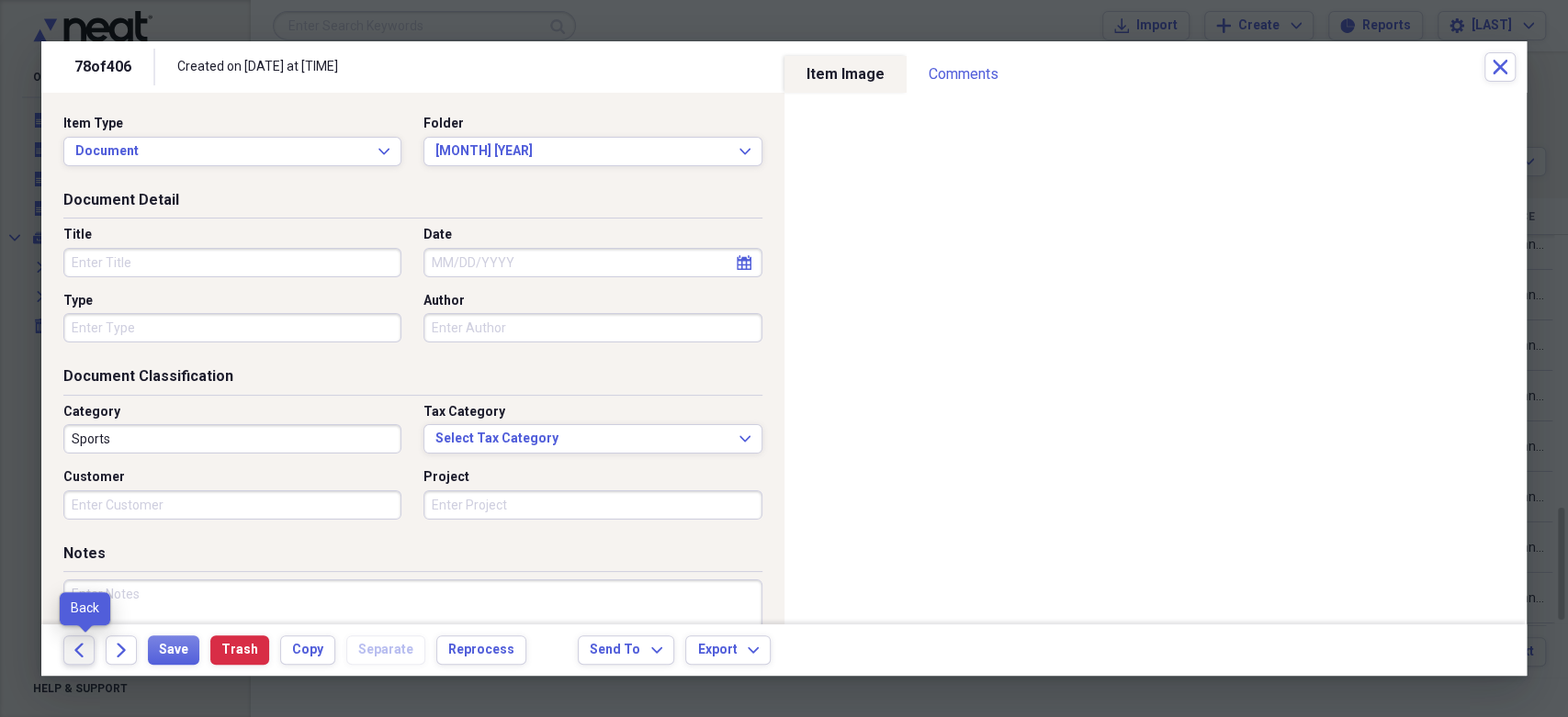 click on "Back" at bounding box center (79, 650) 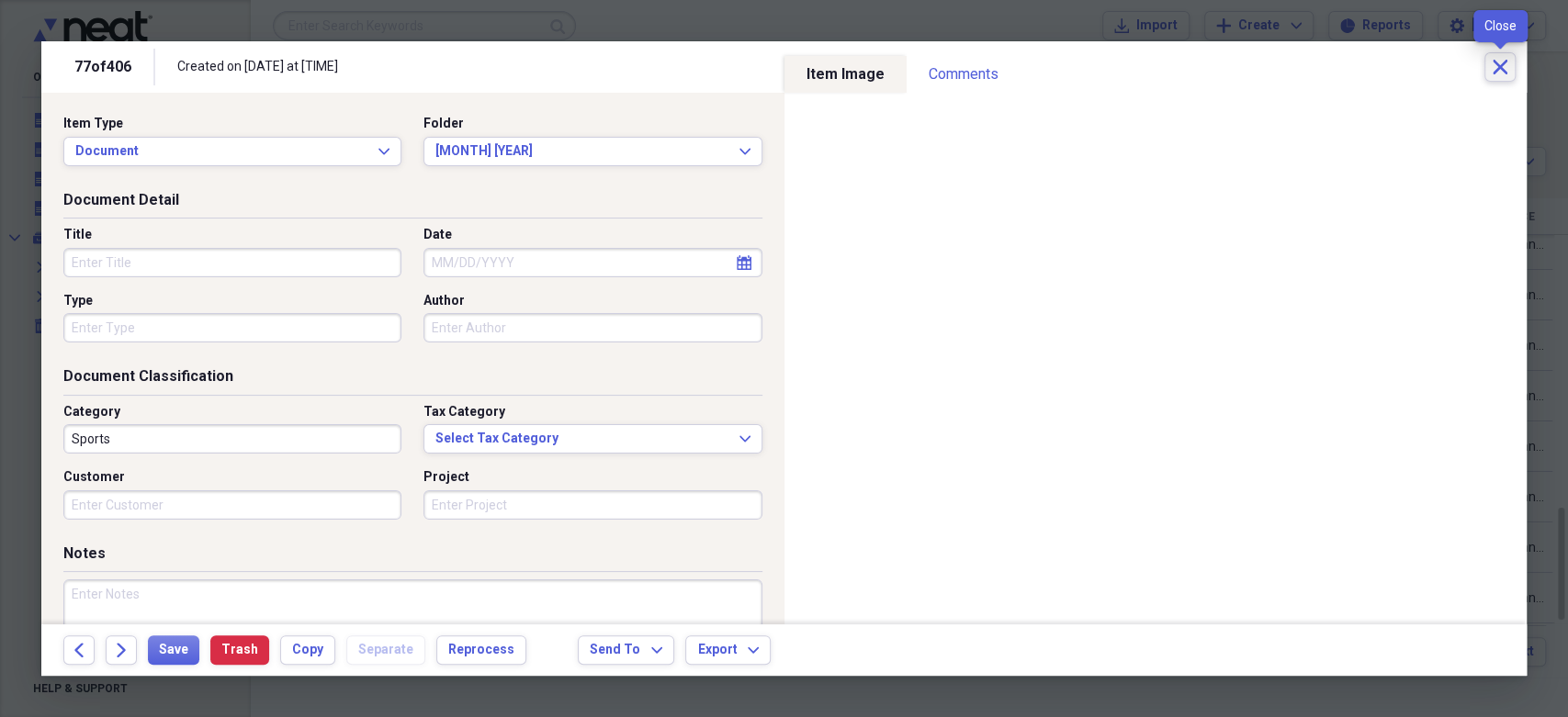 click on "Close" at bounding box center [1500, 67] 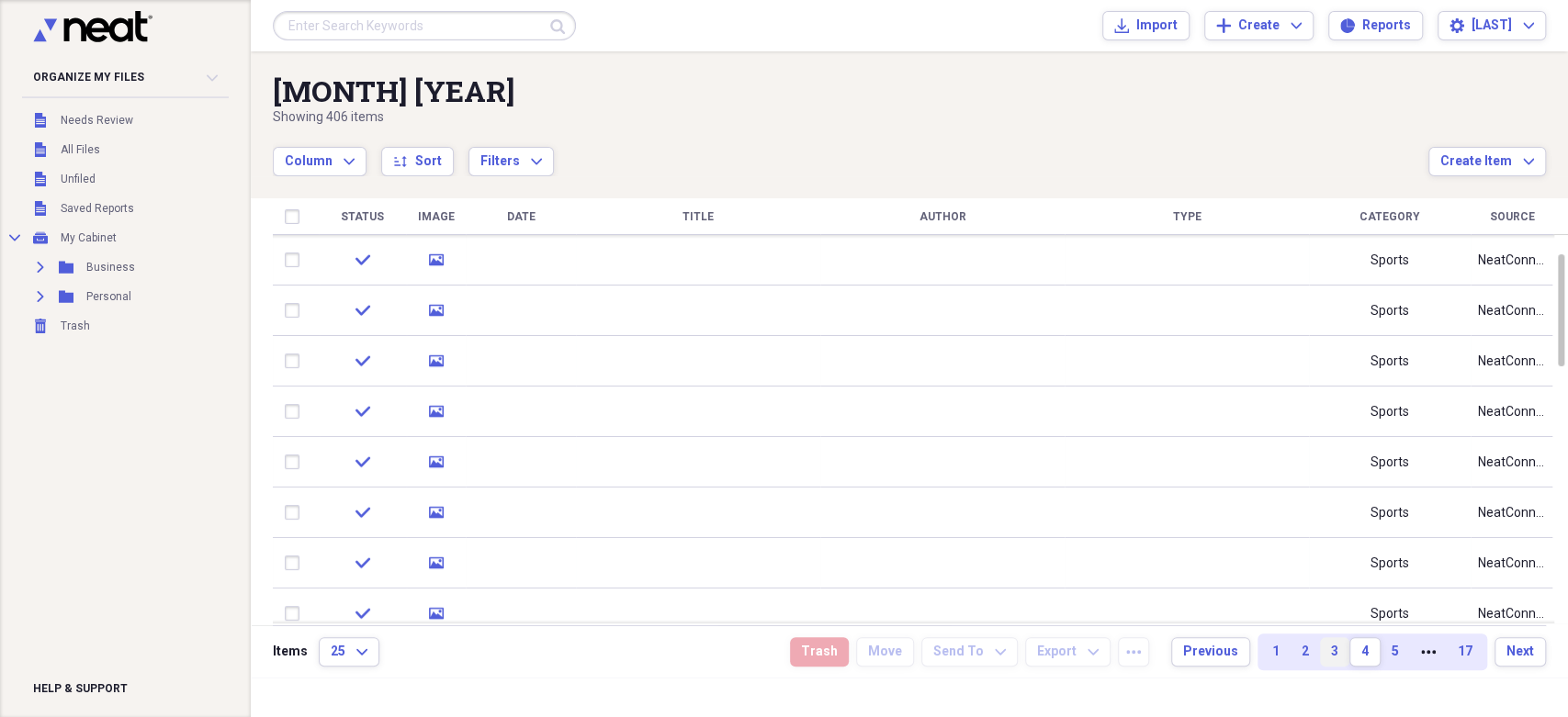 click on "3" at bounding box center (1335, 652) 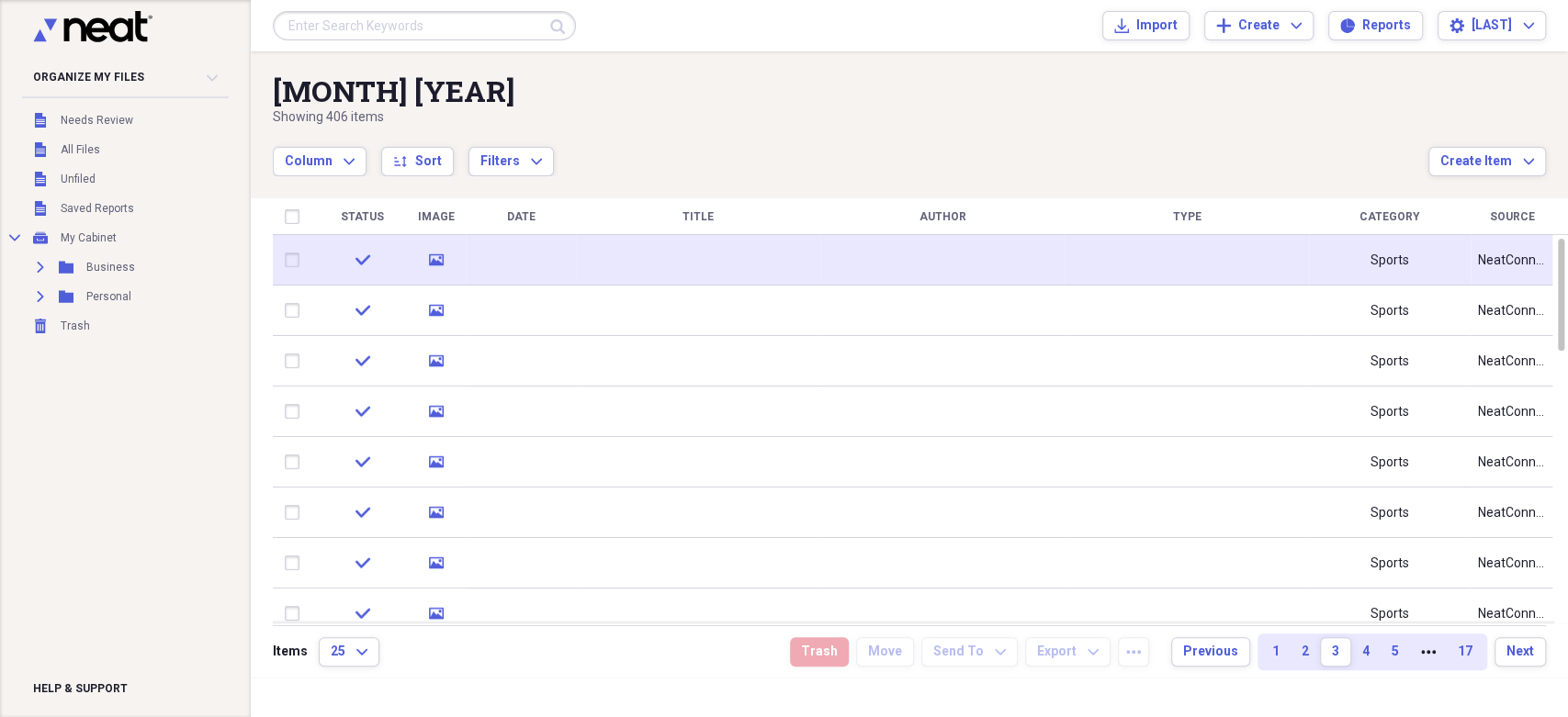click on "check" at bounding box center (362, 260) 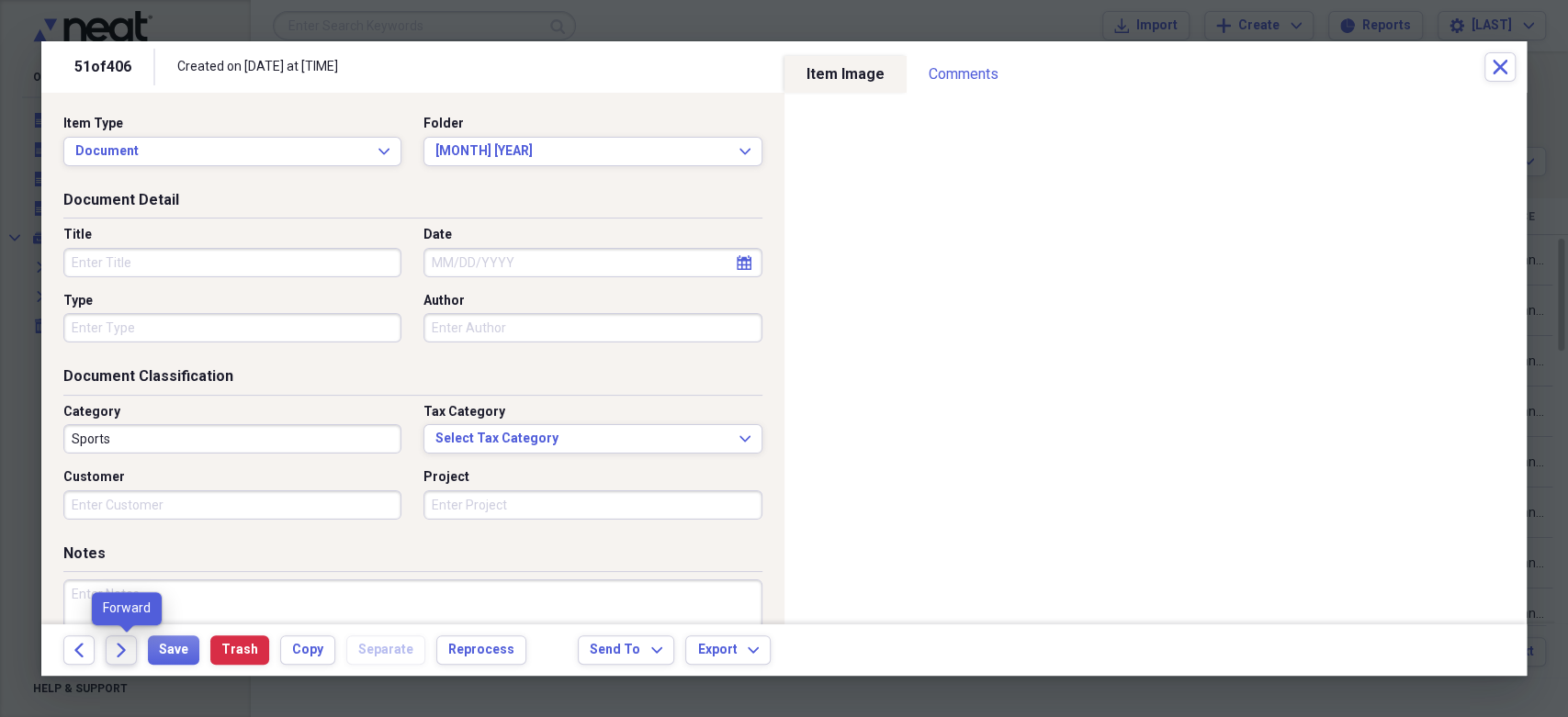 click on "Forward" at bounding box center (121, 650) 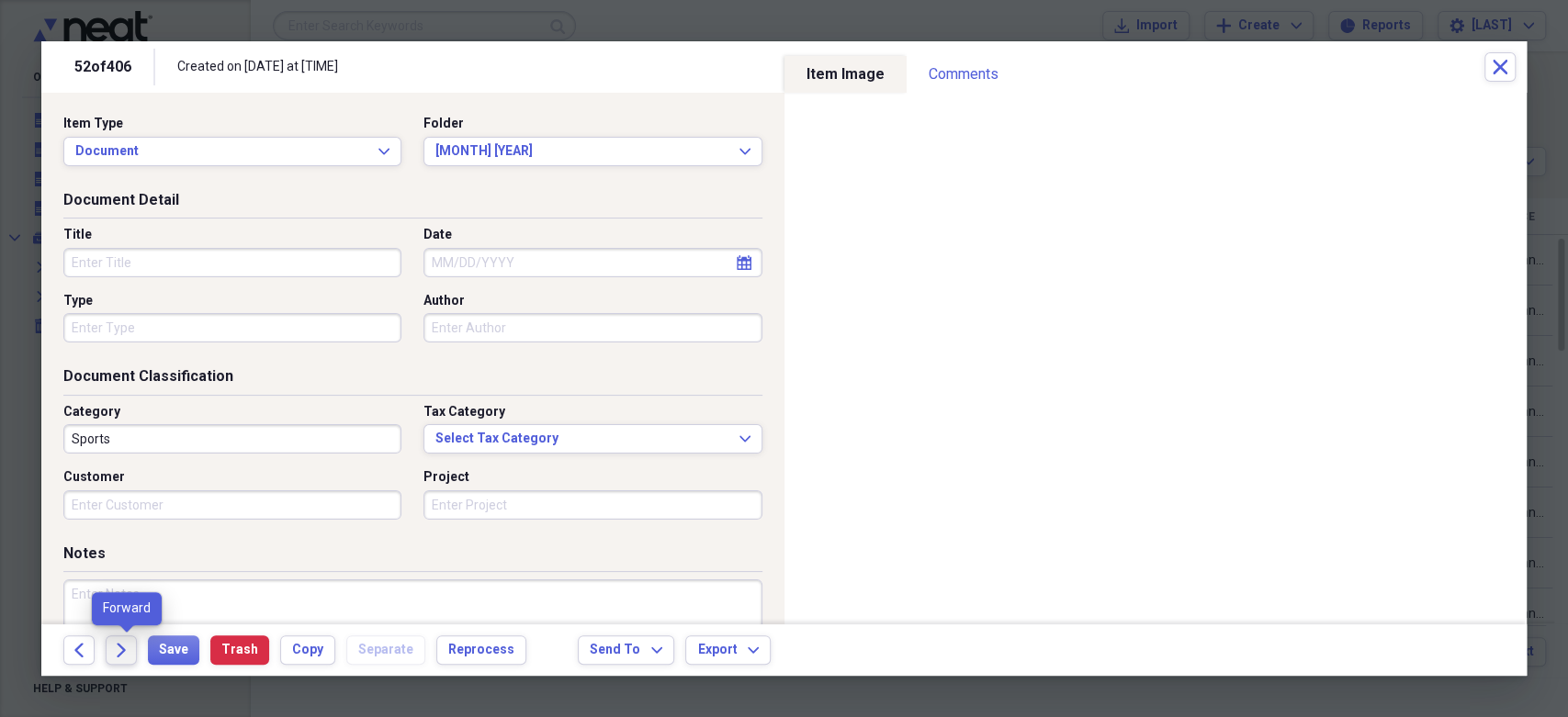 click on "Forward" at bounding box center (121, 650) 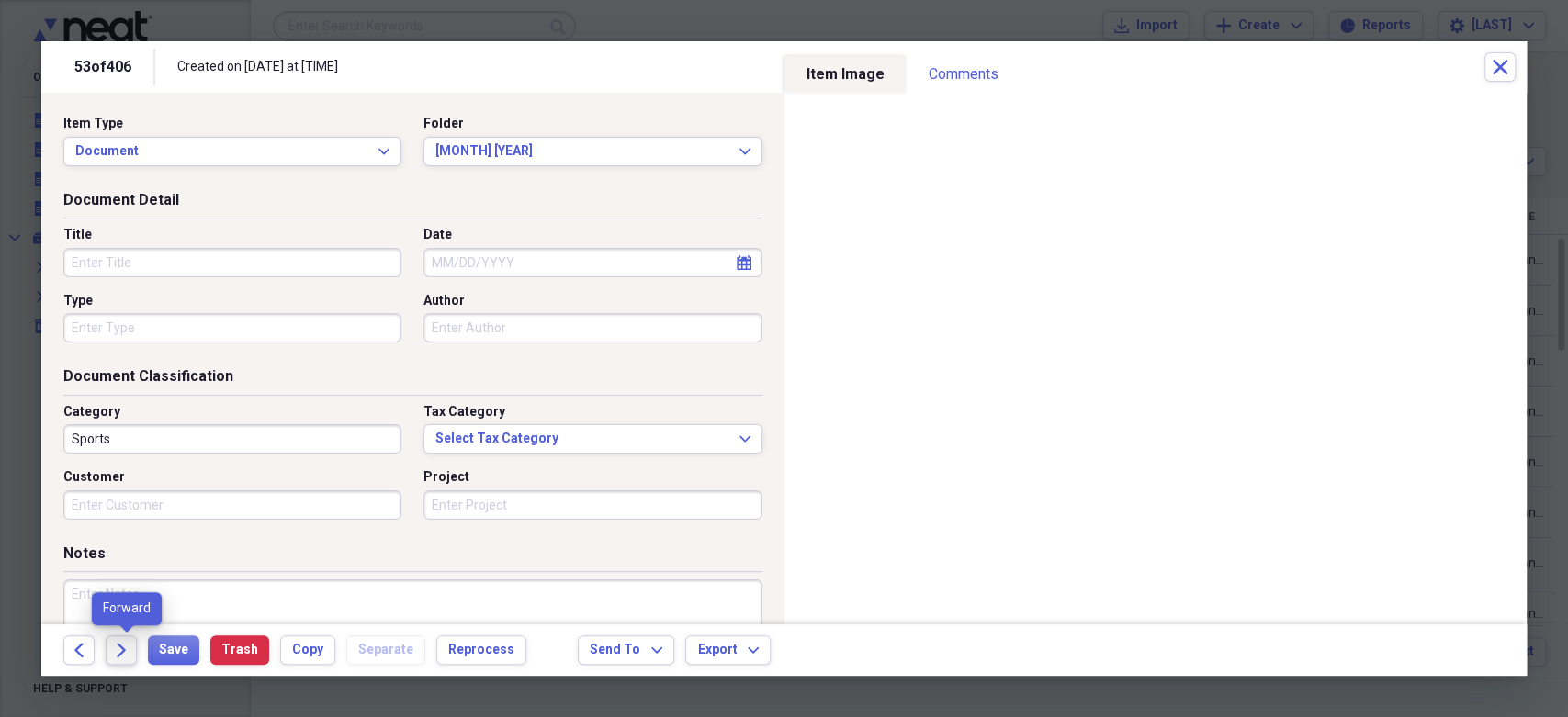 click on "Forward" at bounding box center [121, 650] 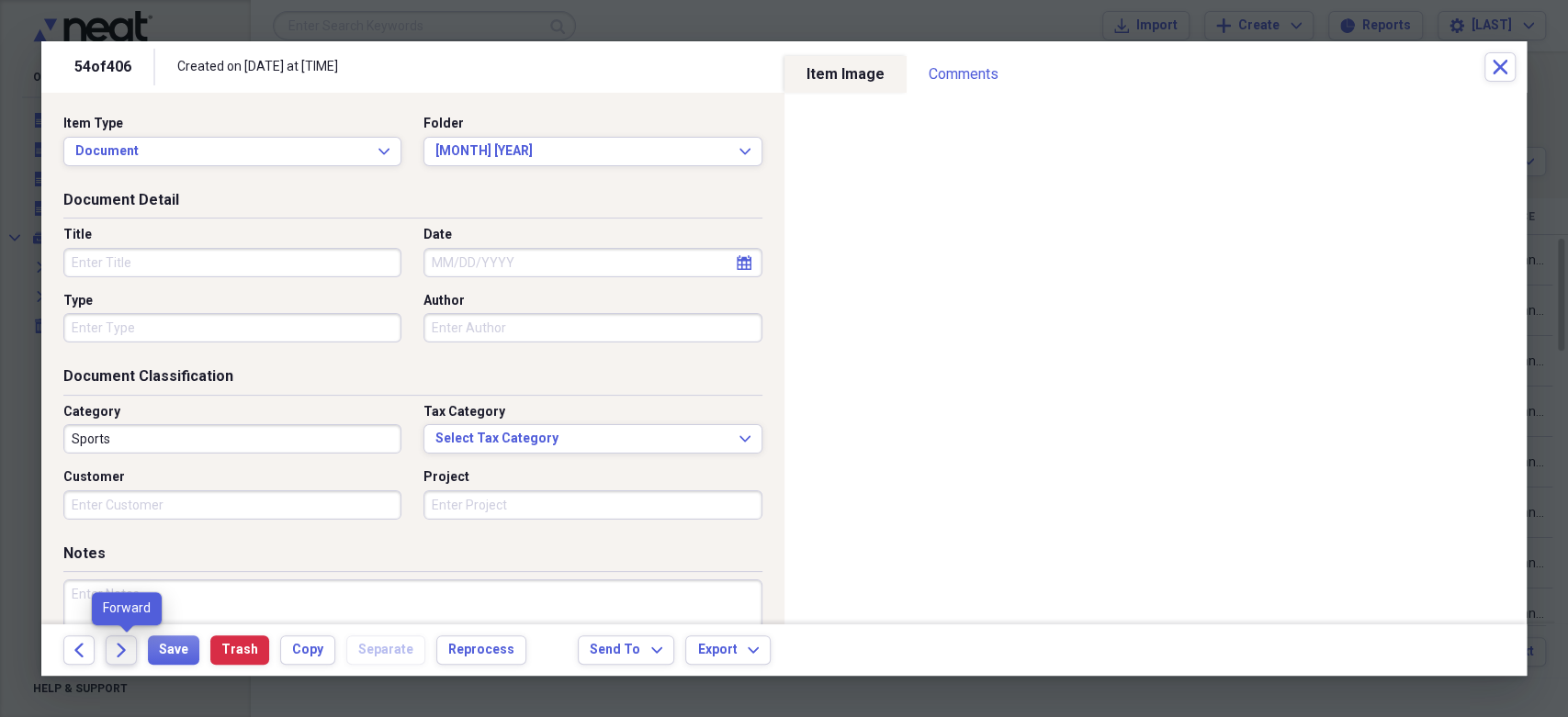 click on "Forward" at bounding box center [121, 650] 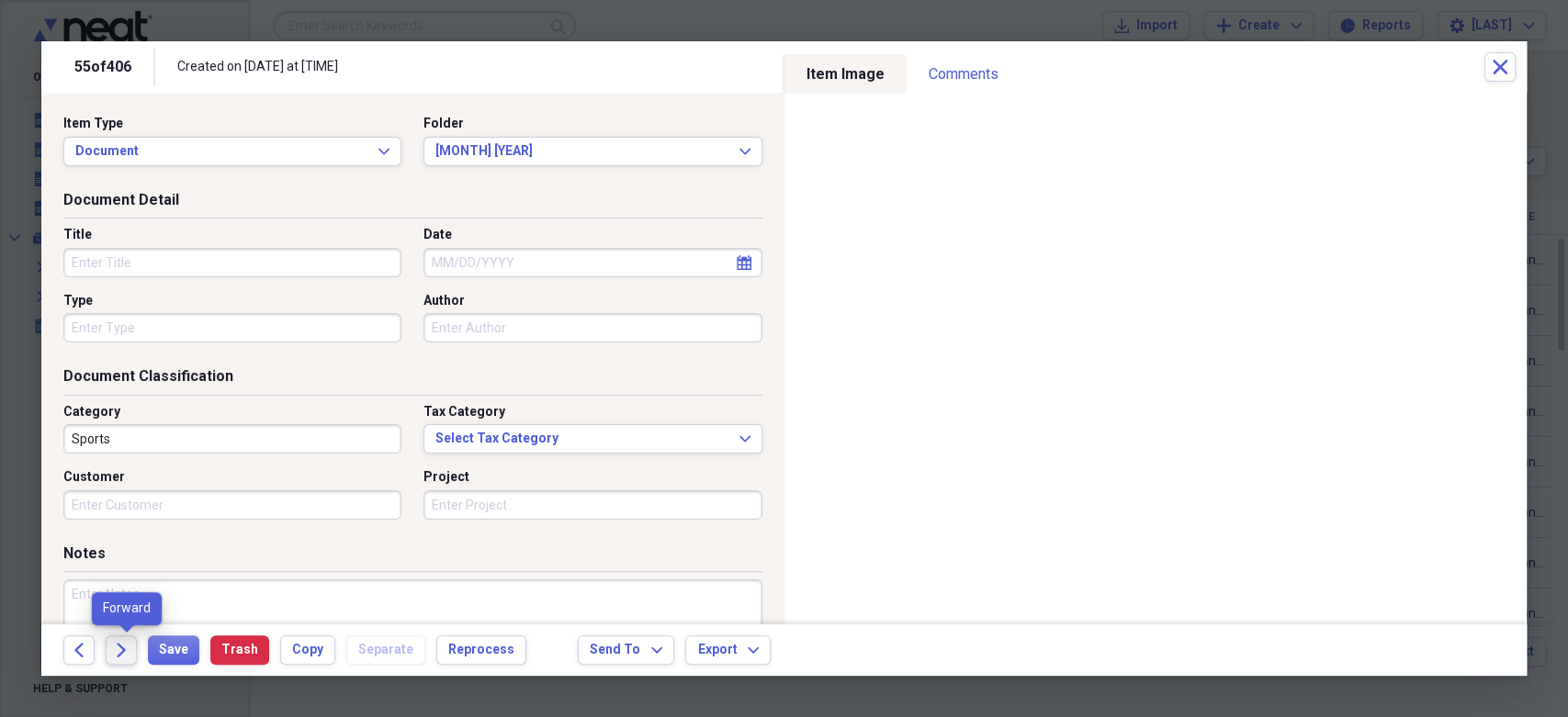 click on "Forward" at bounding box center (121, 650) 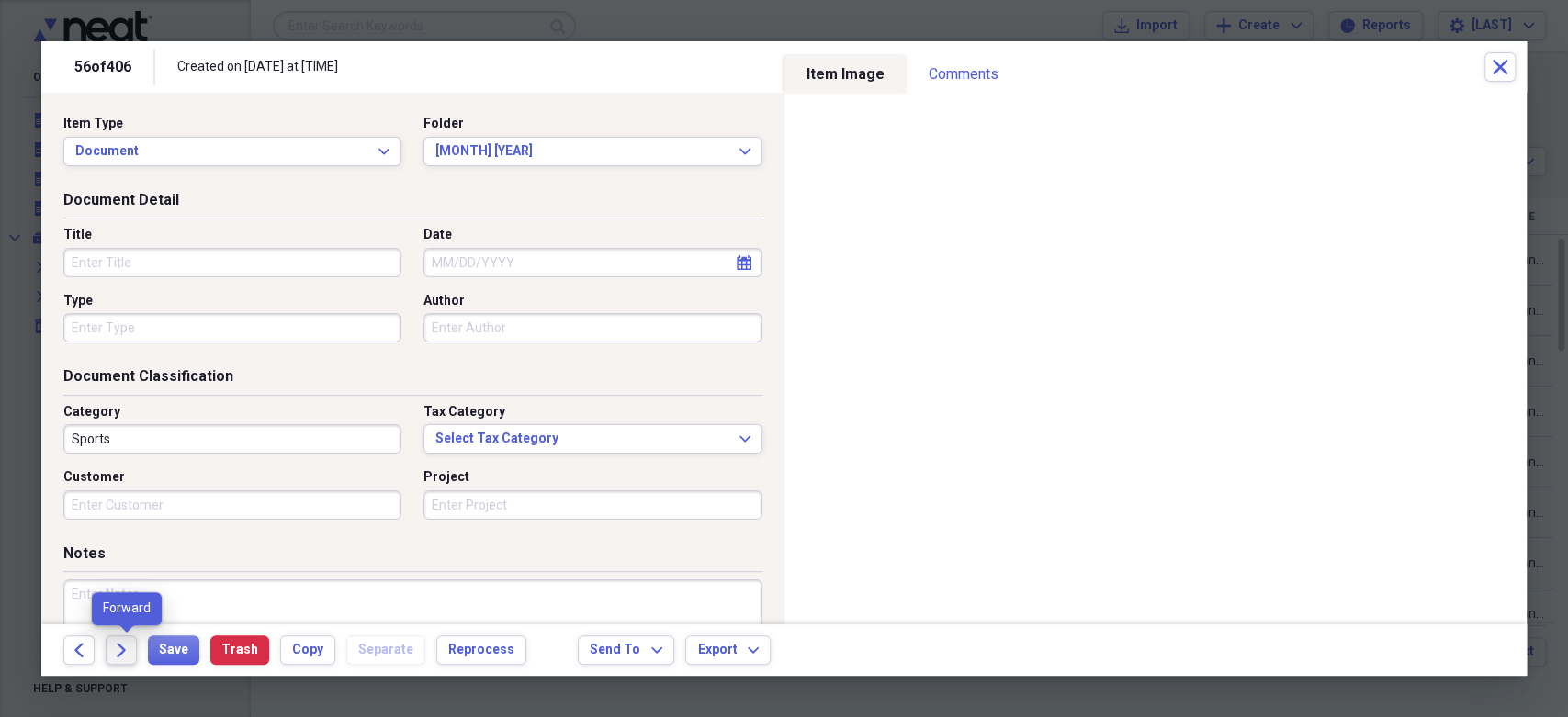 click on "Forward" at bounding box center [121, 650] 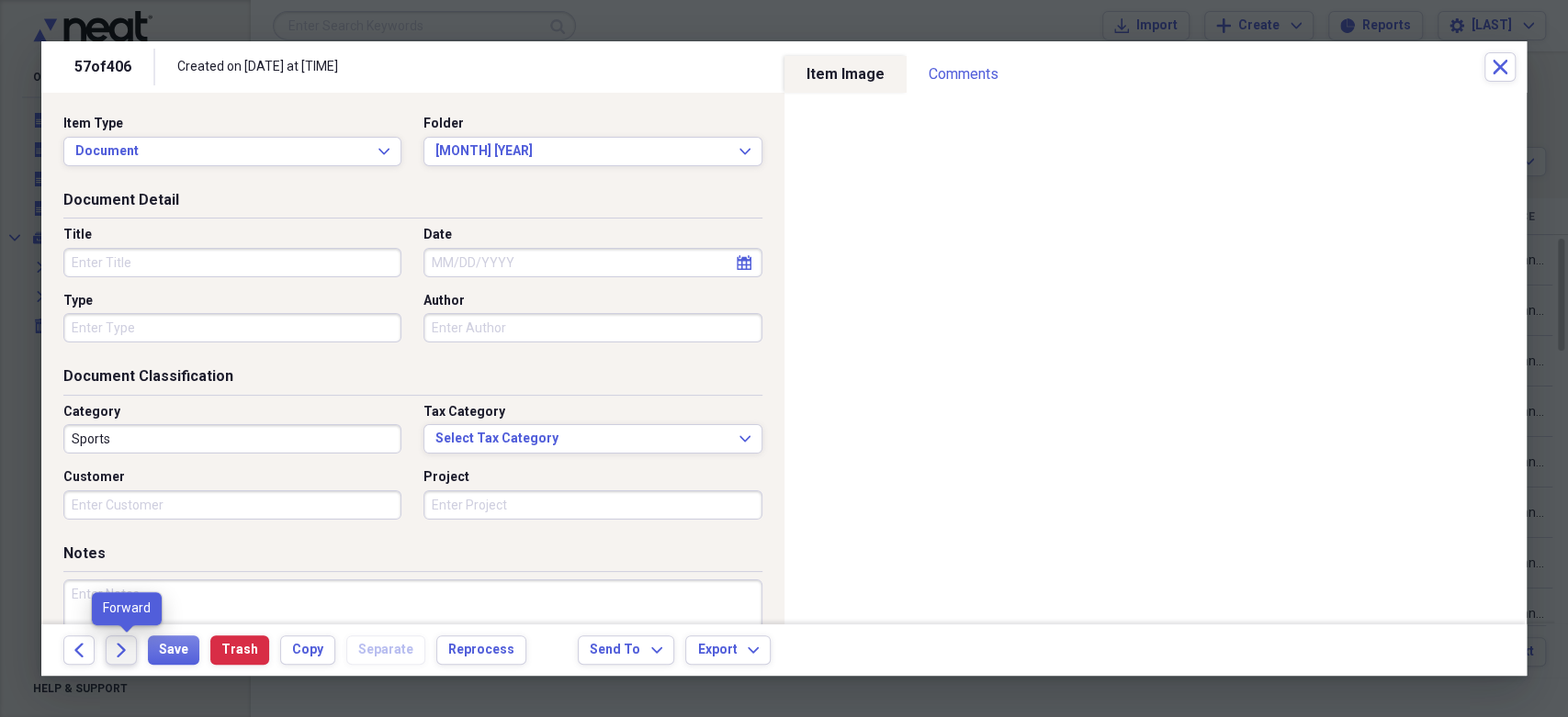 type 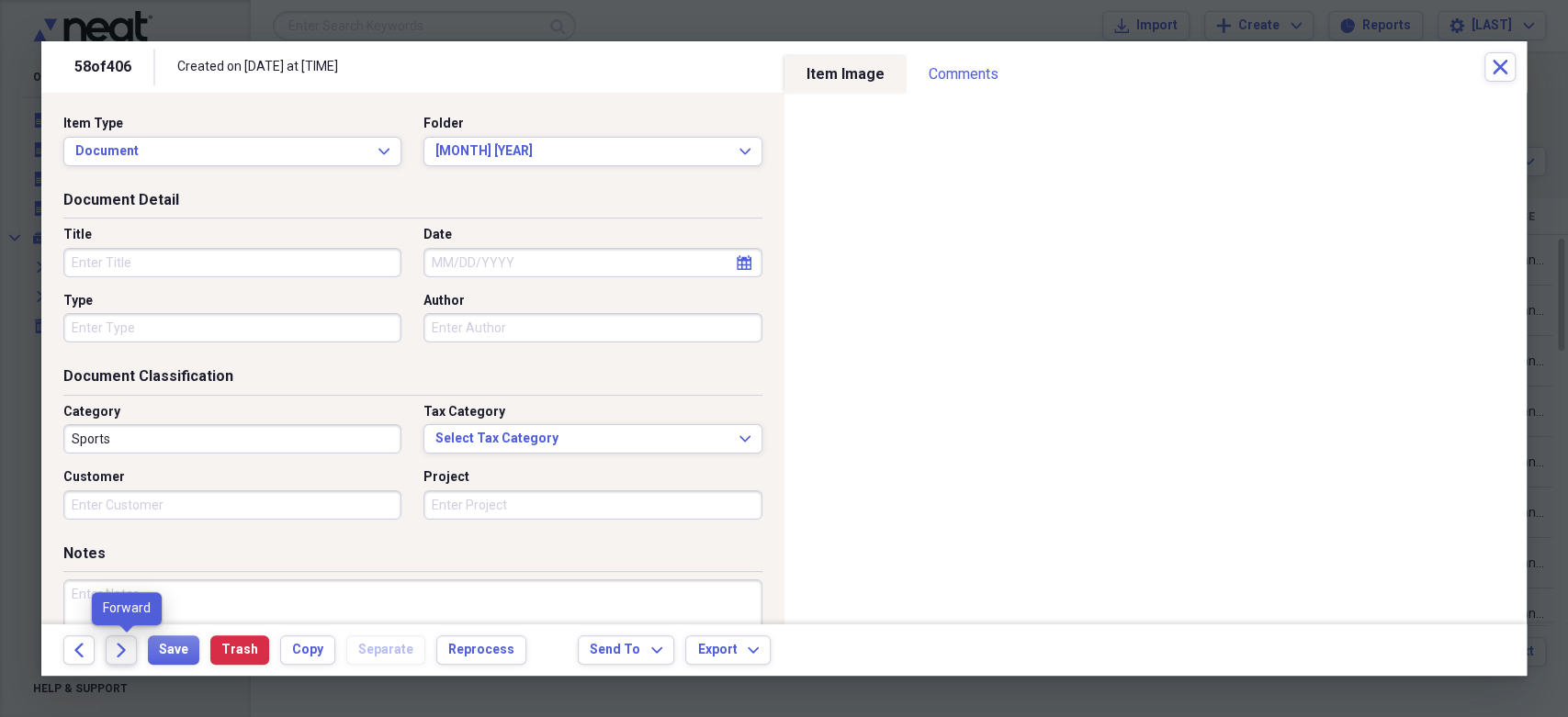 type 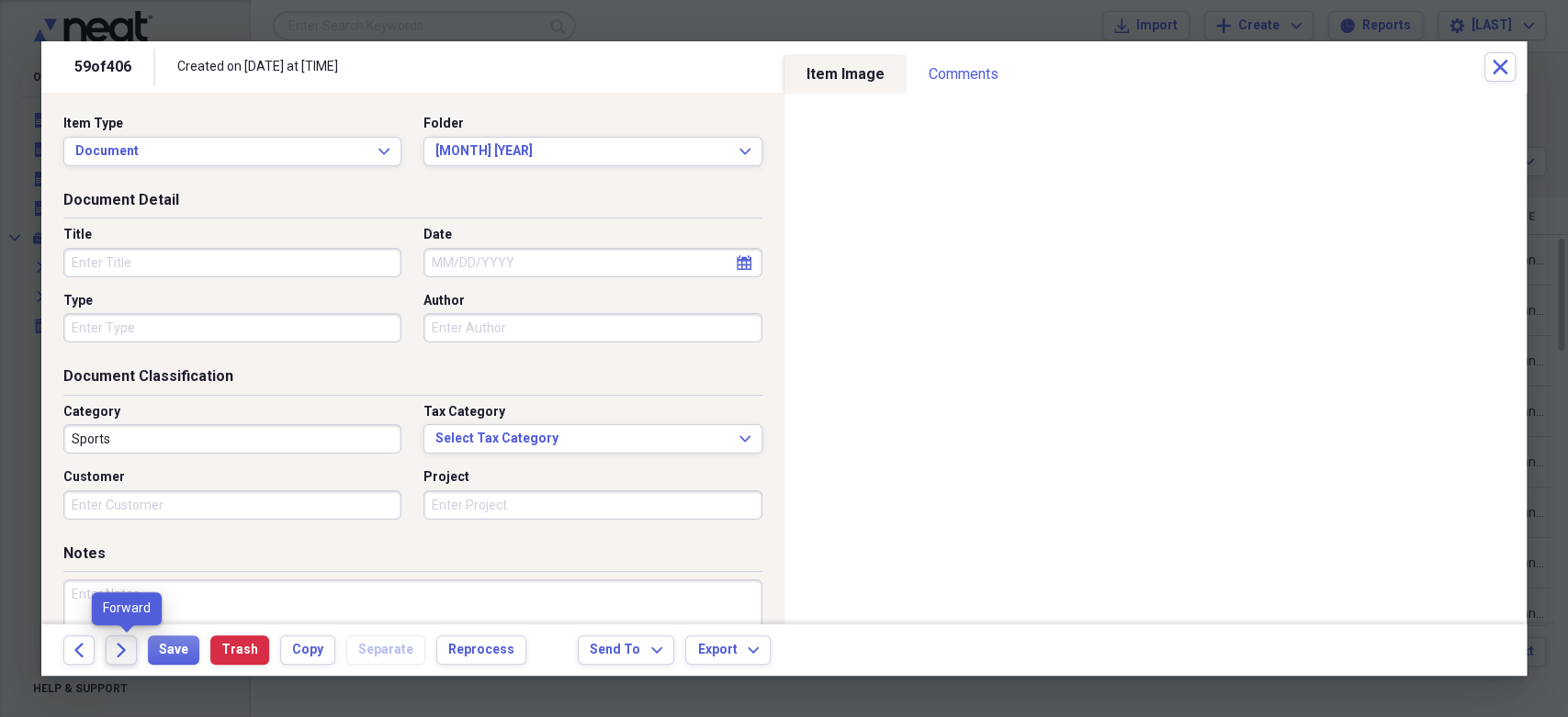 type 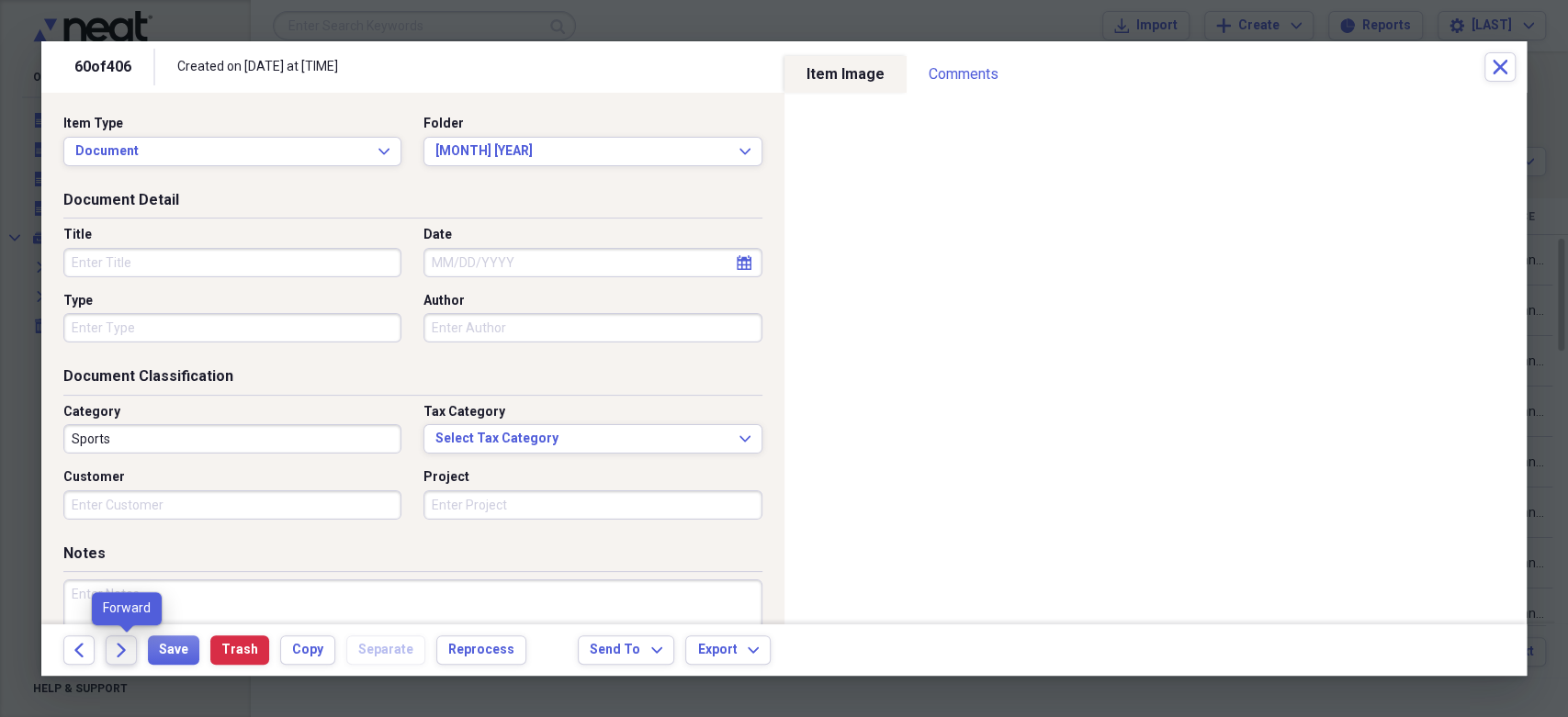 type 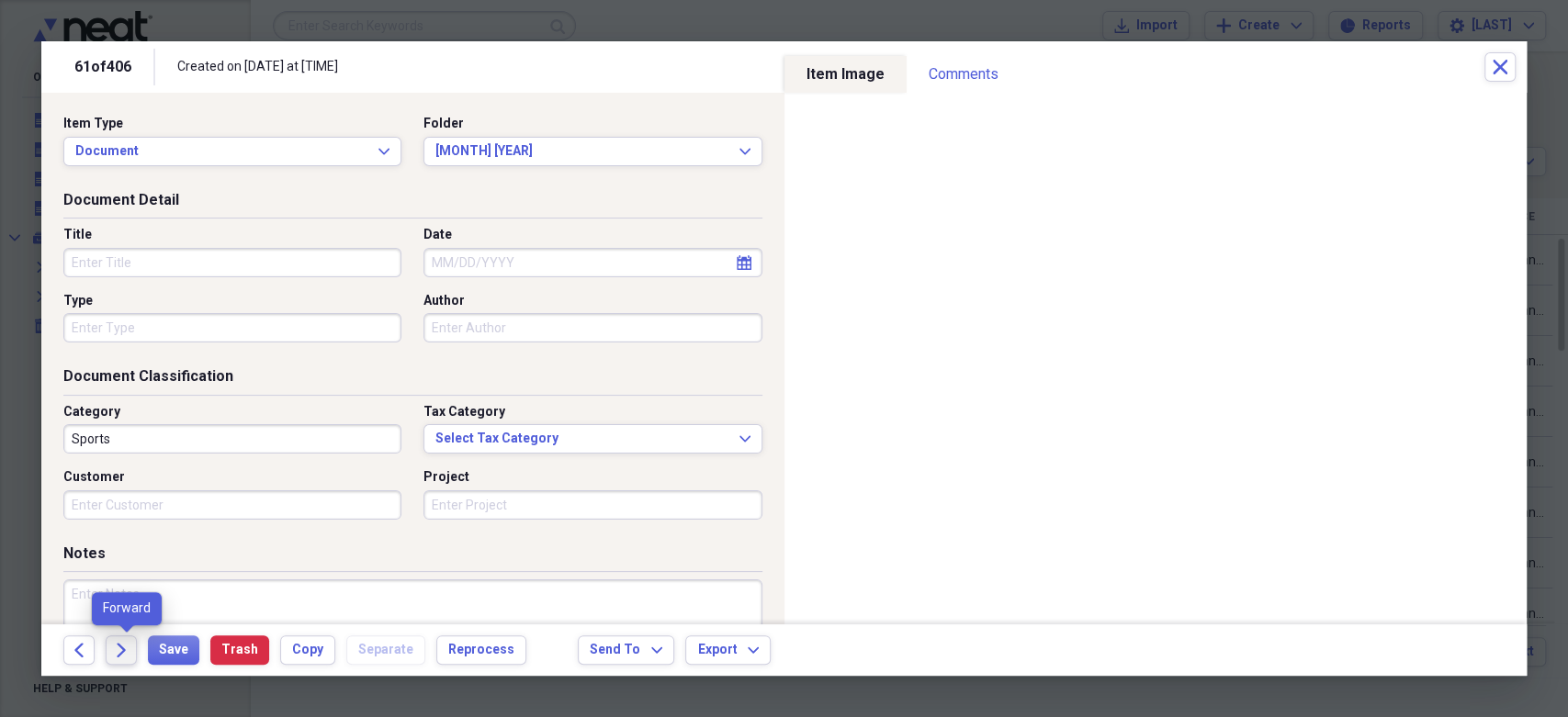 type 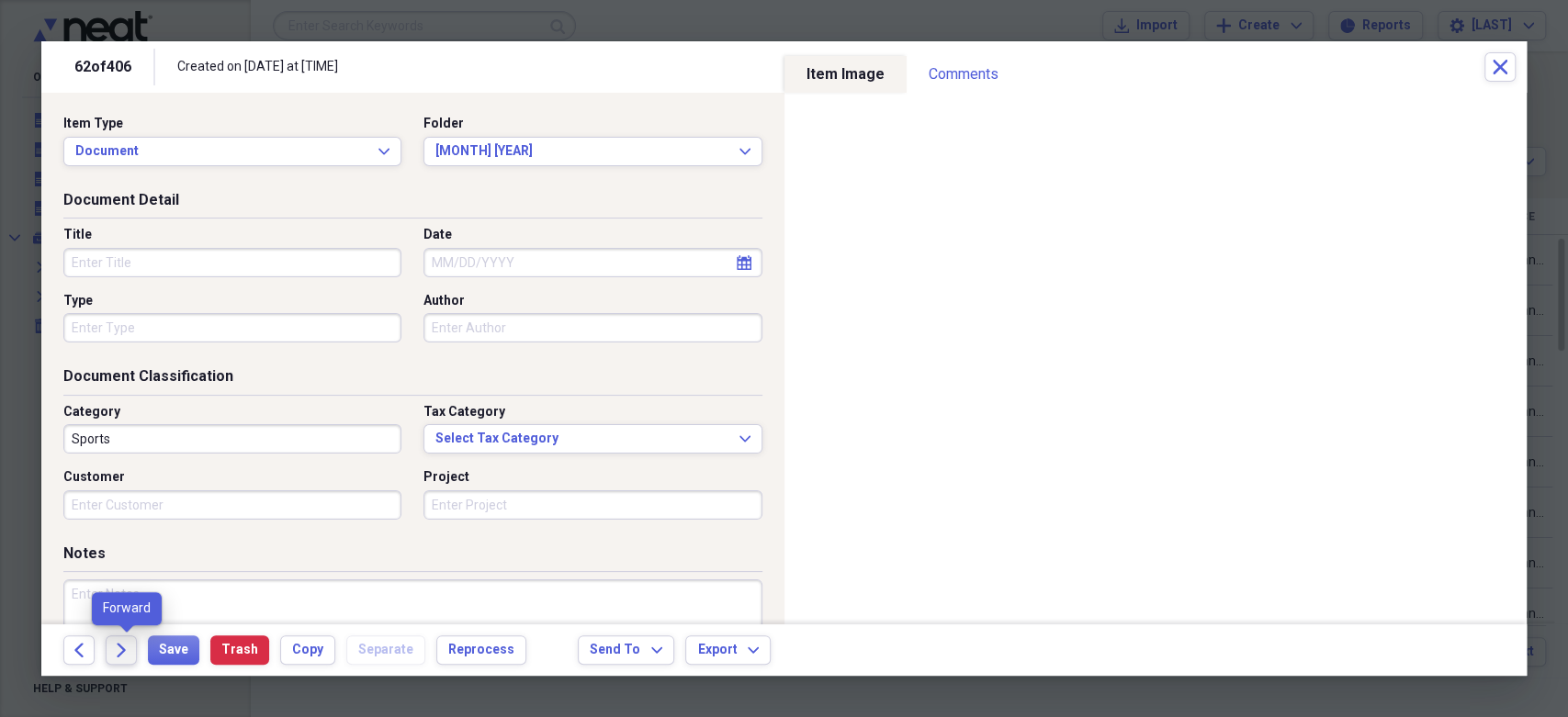 type 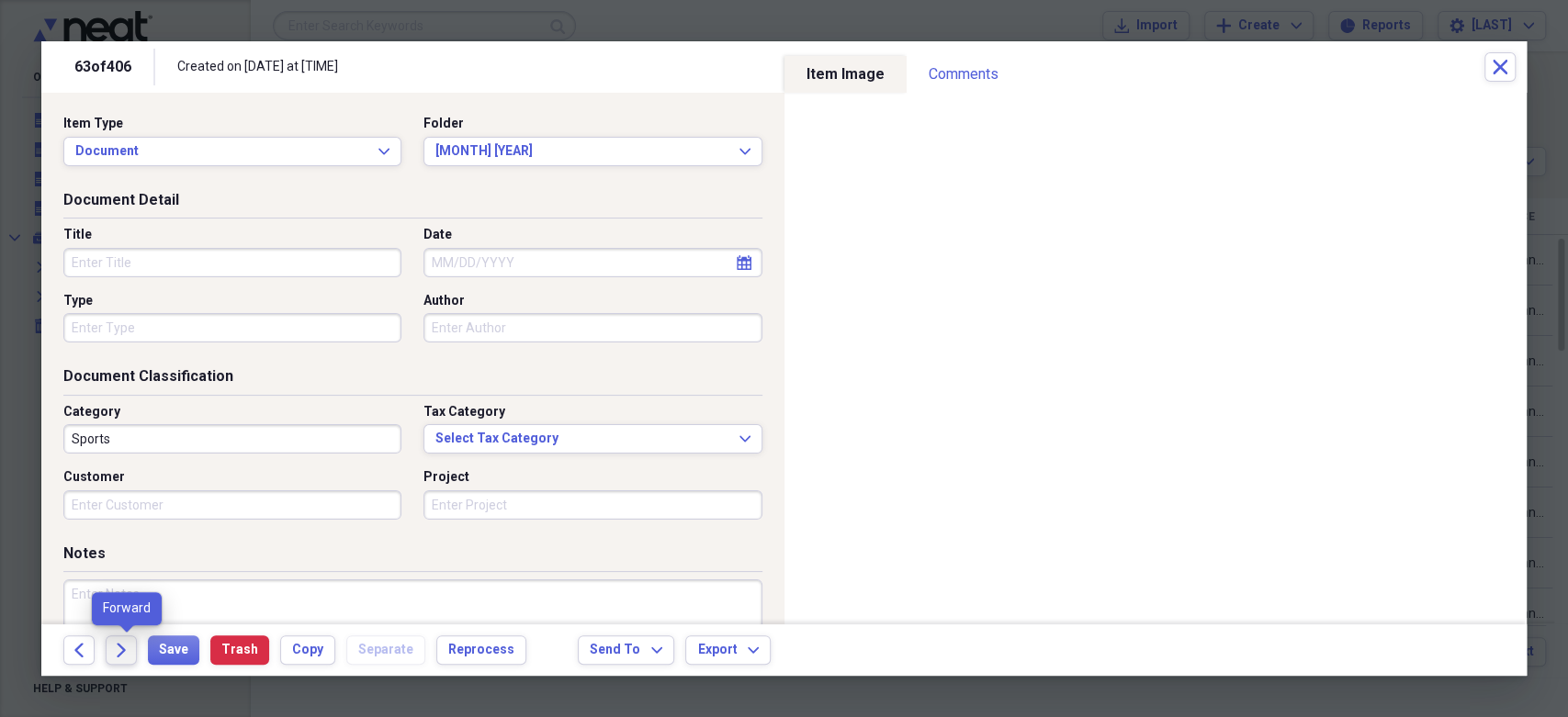 type 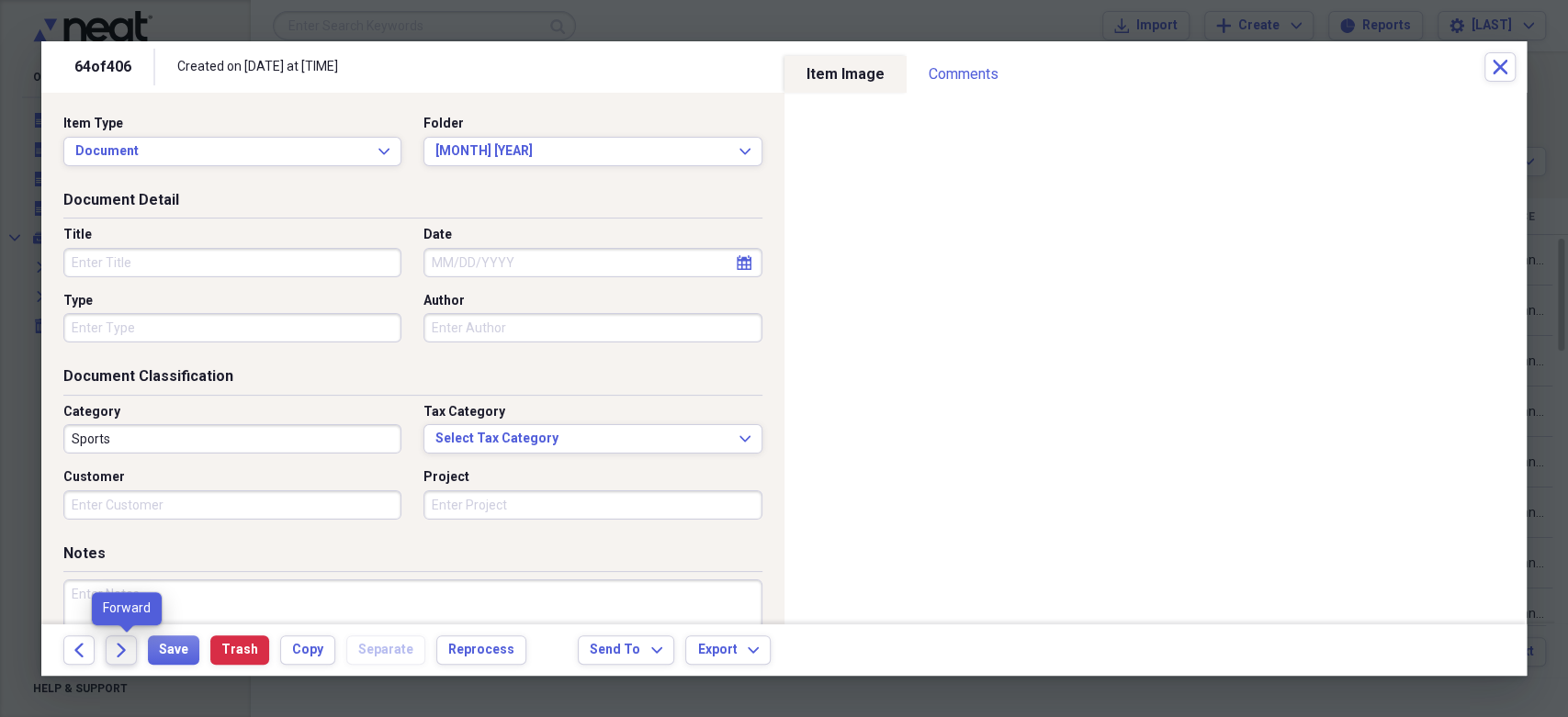 type 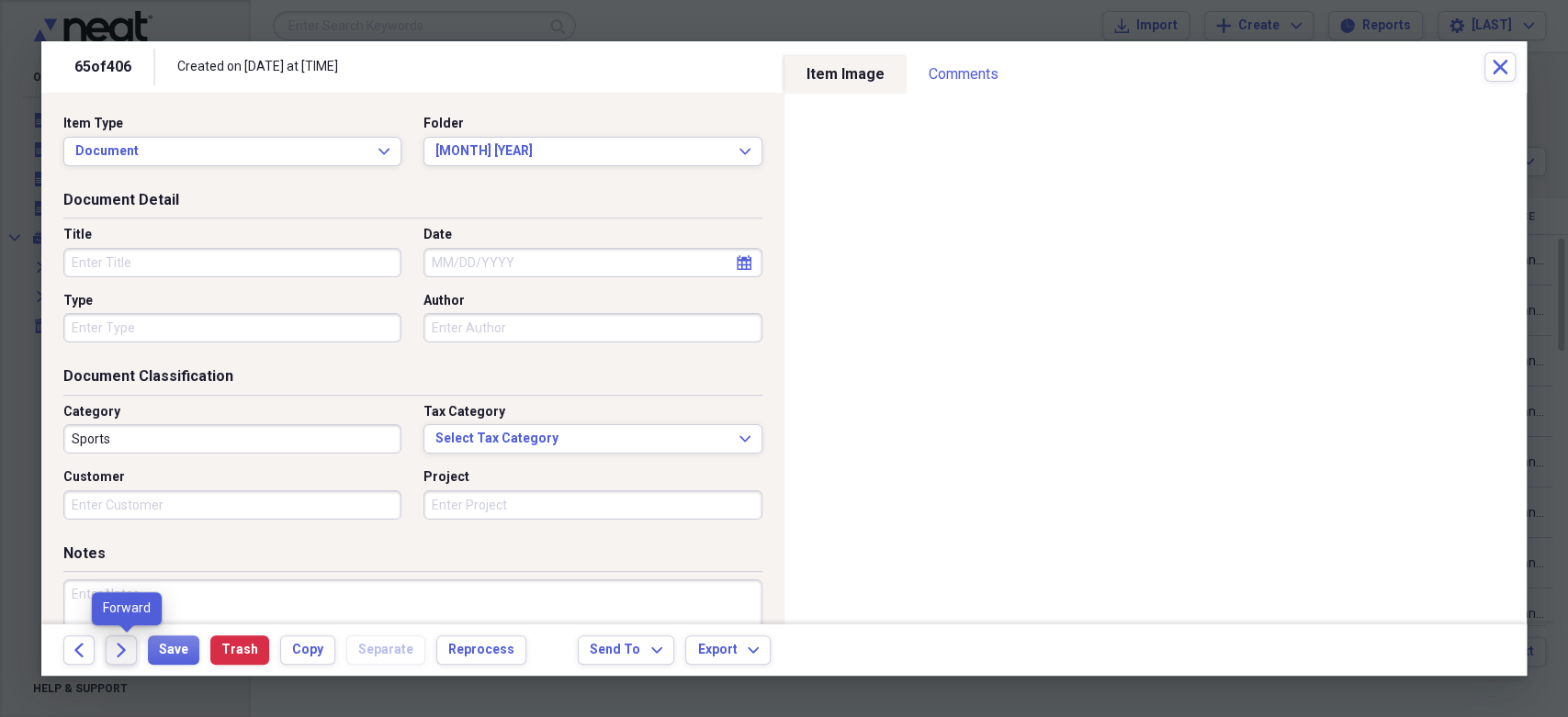 type 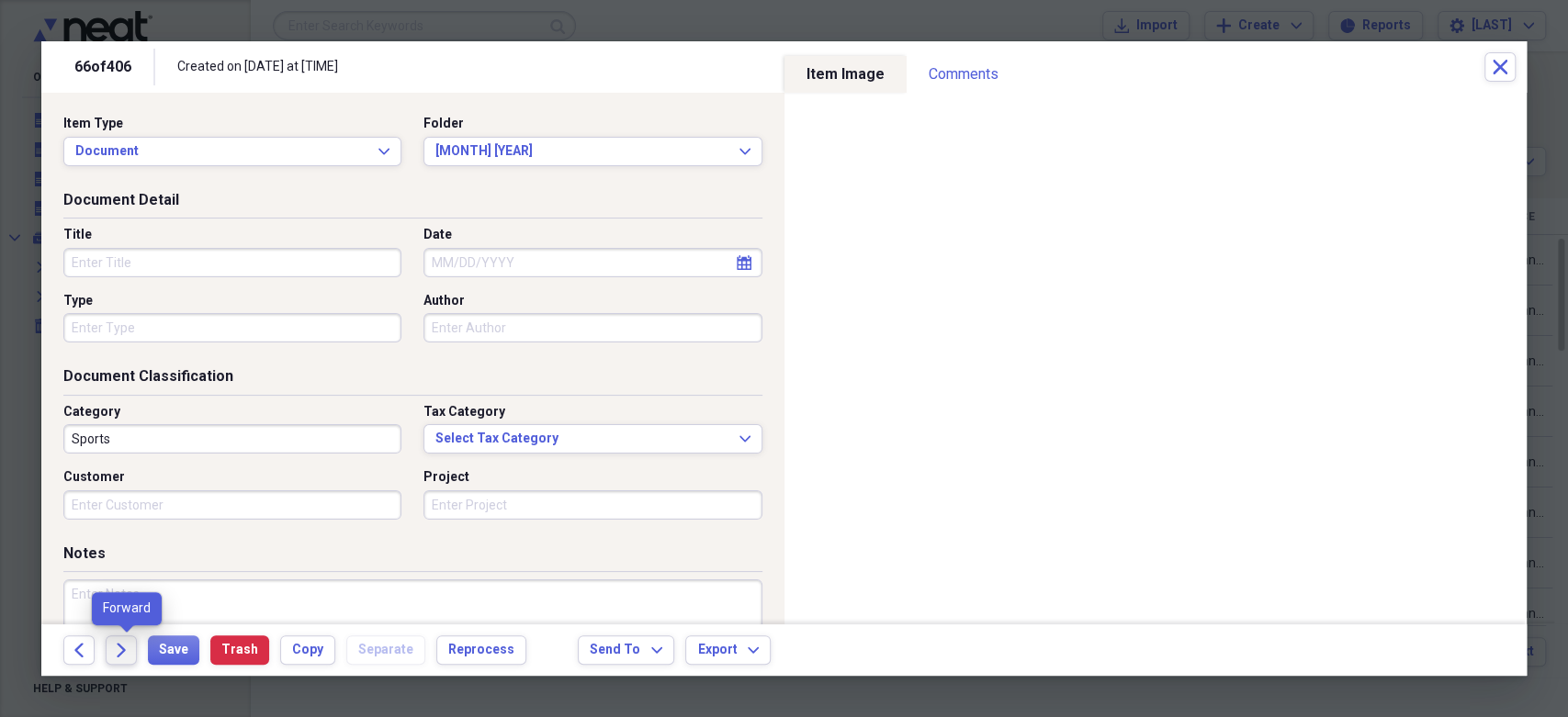 type 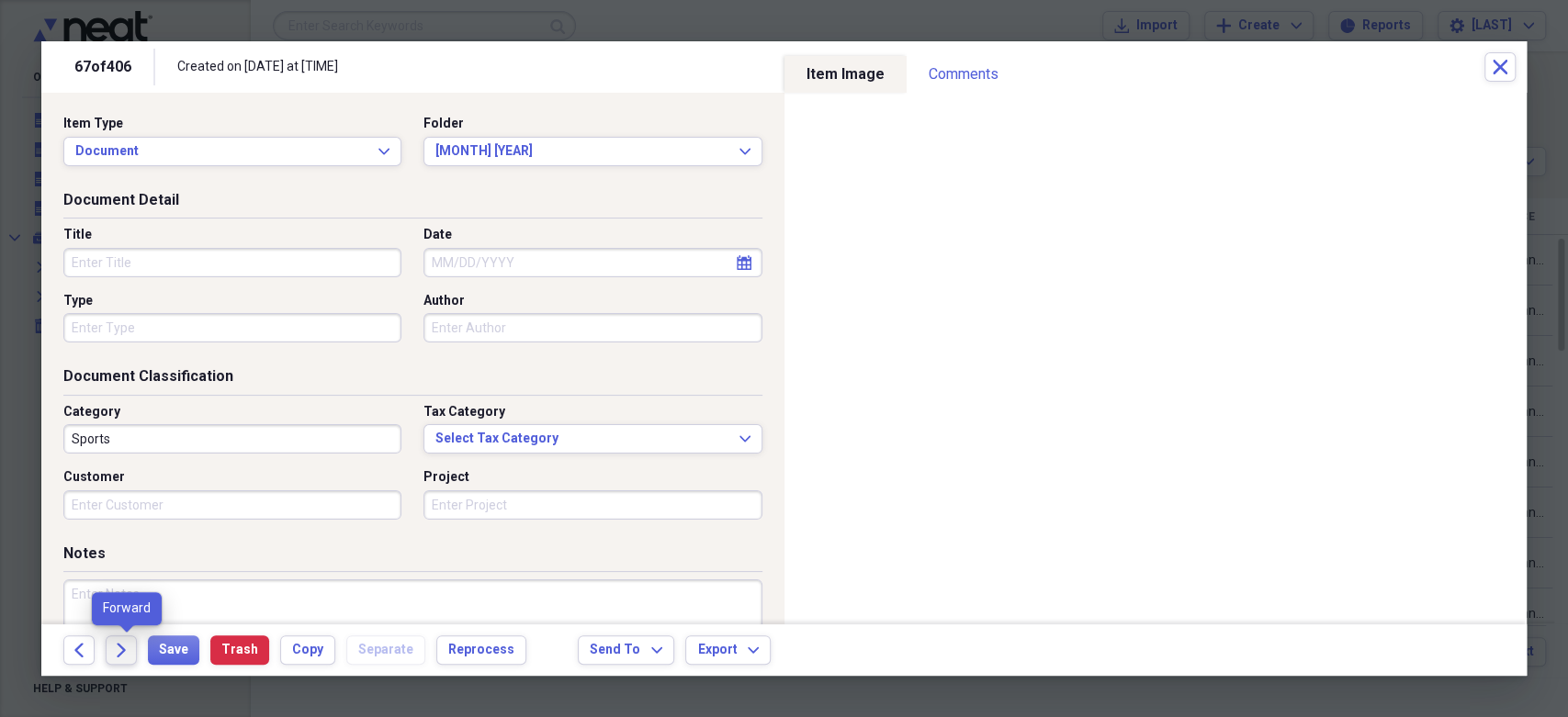 type 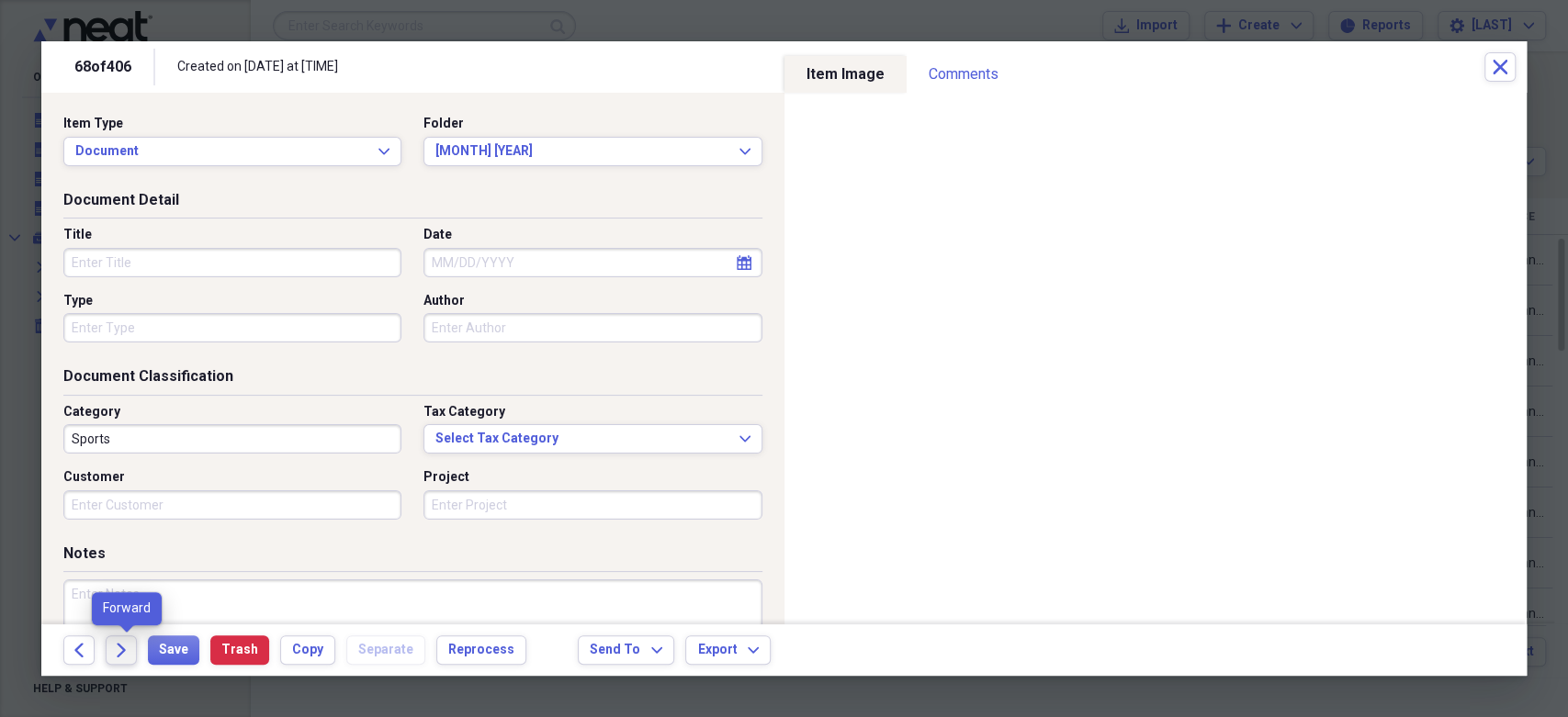 type 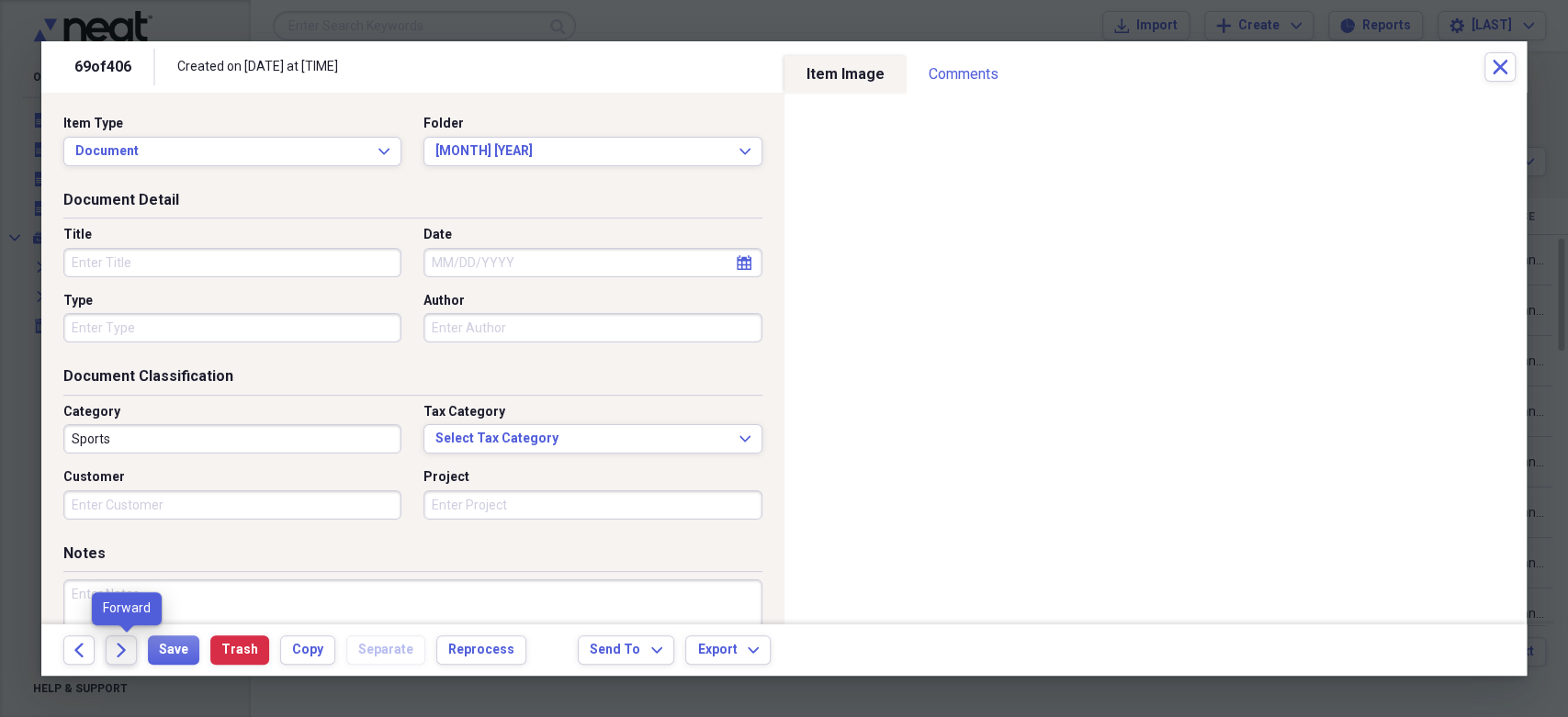 type 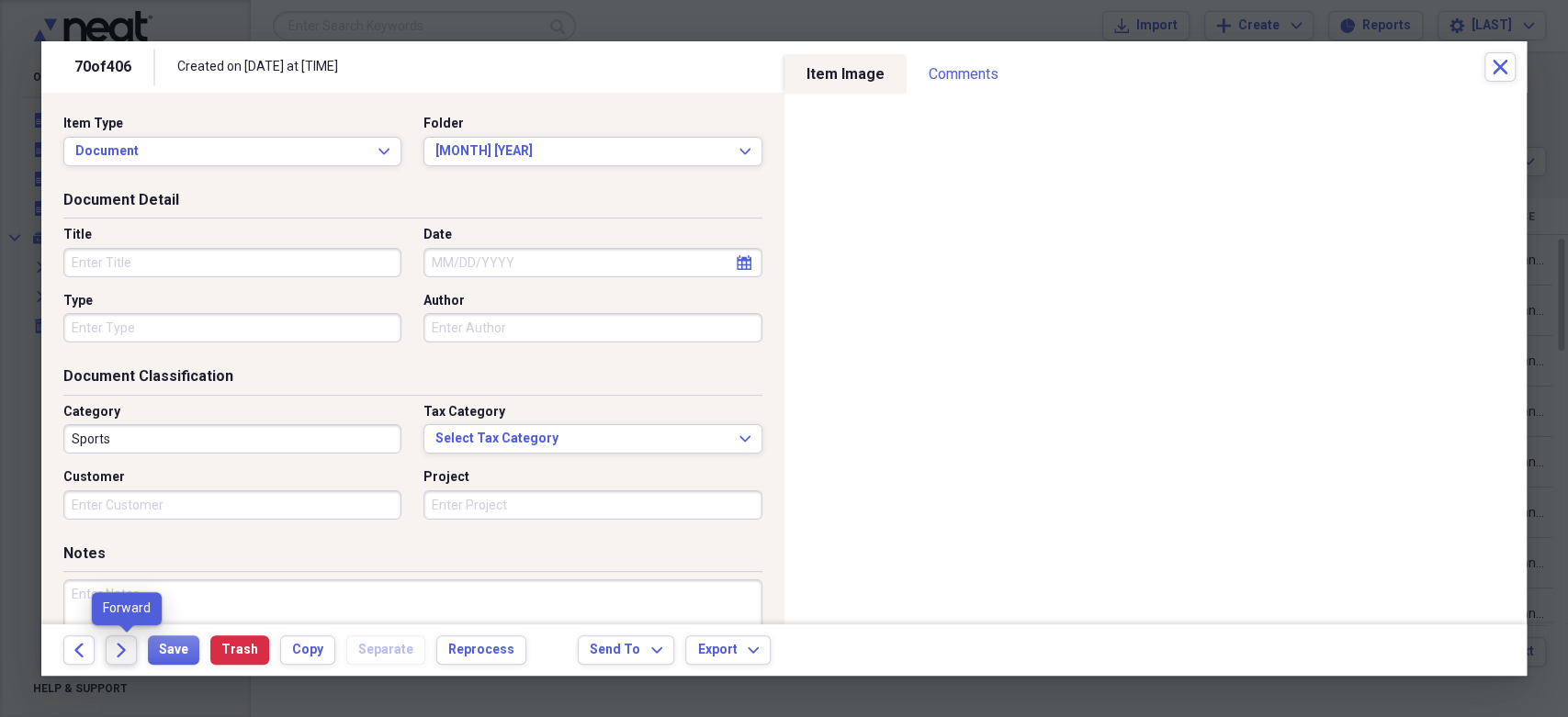 type 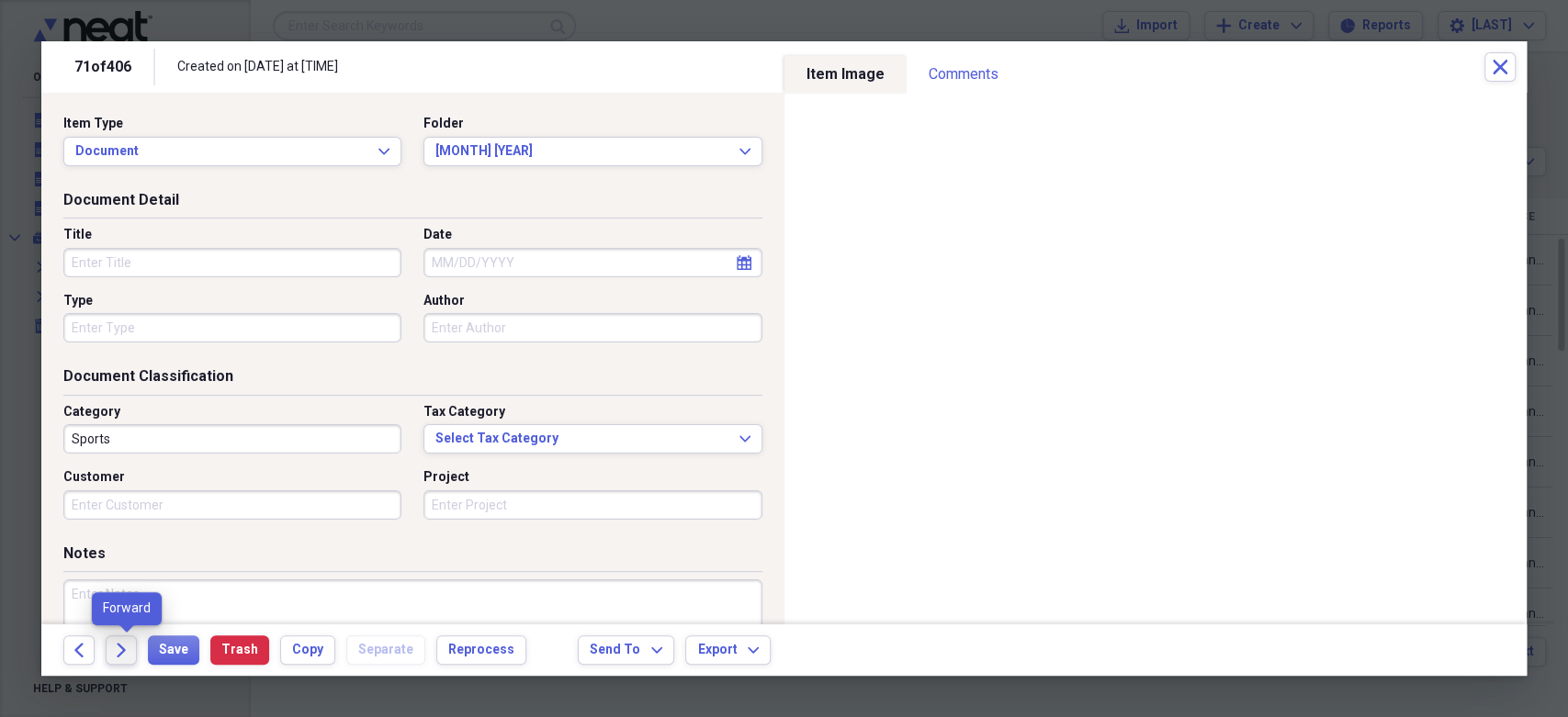 type 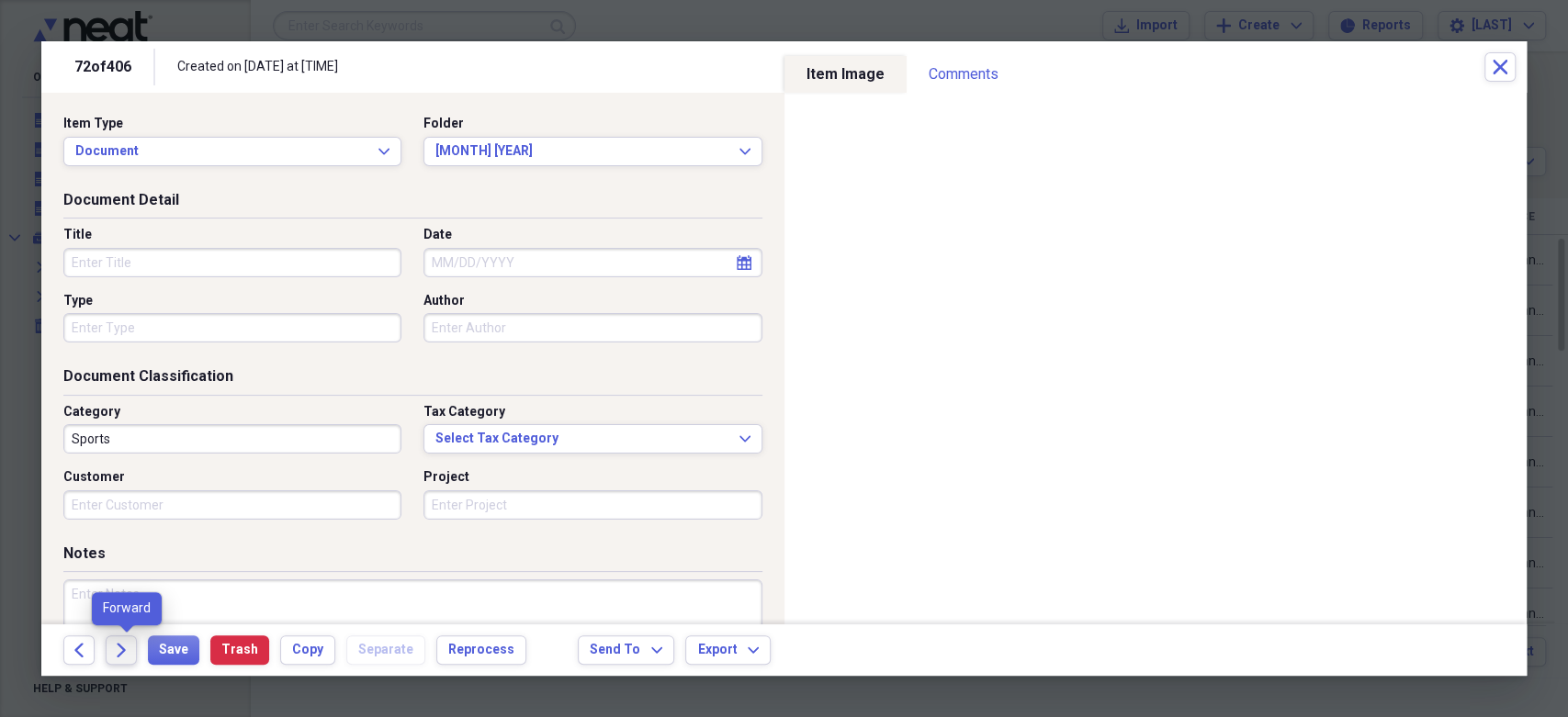type 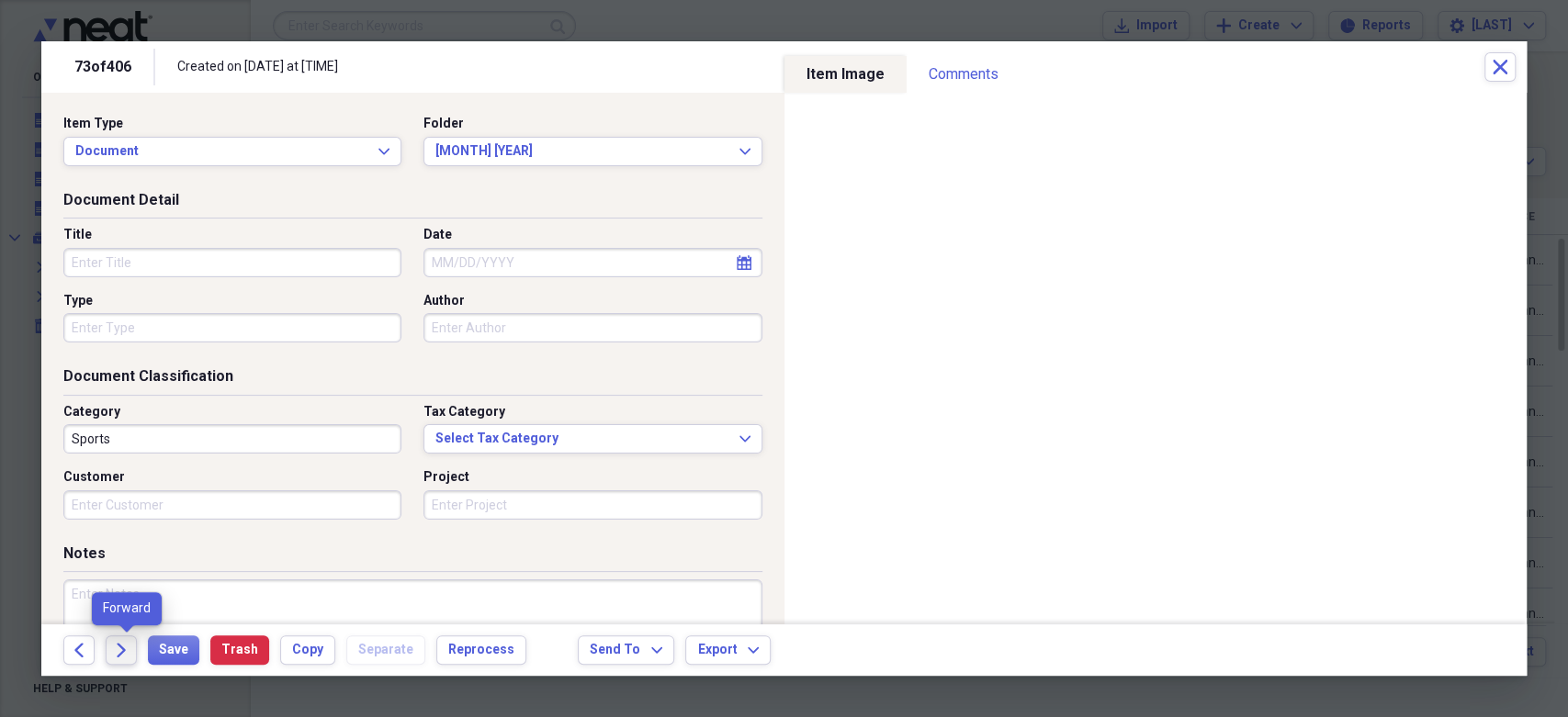 type 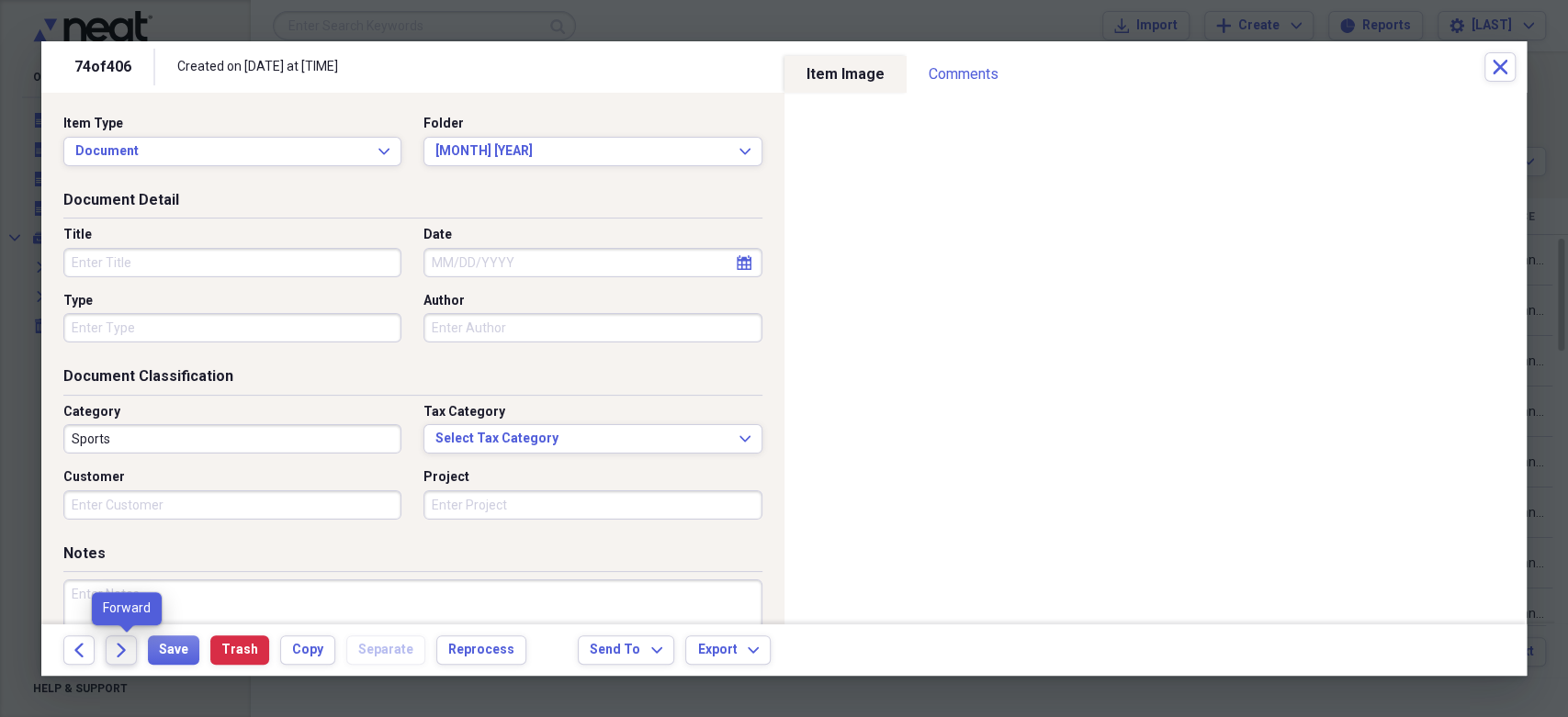 type 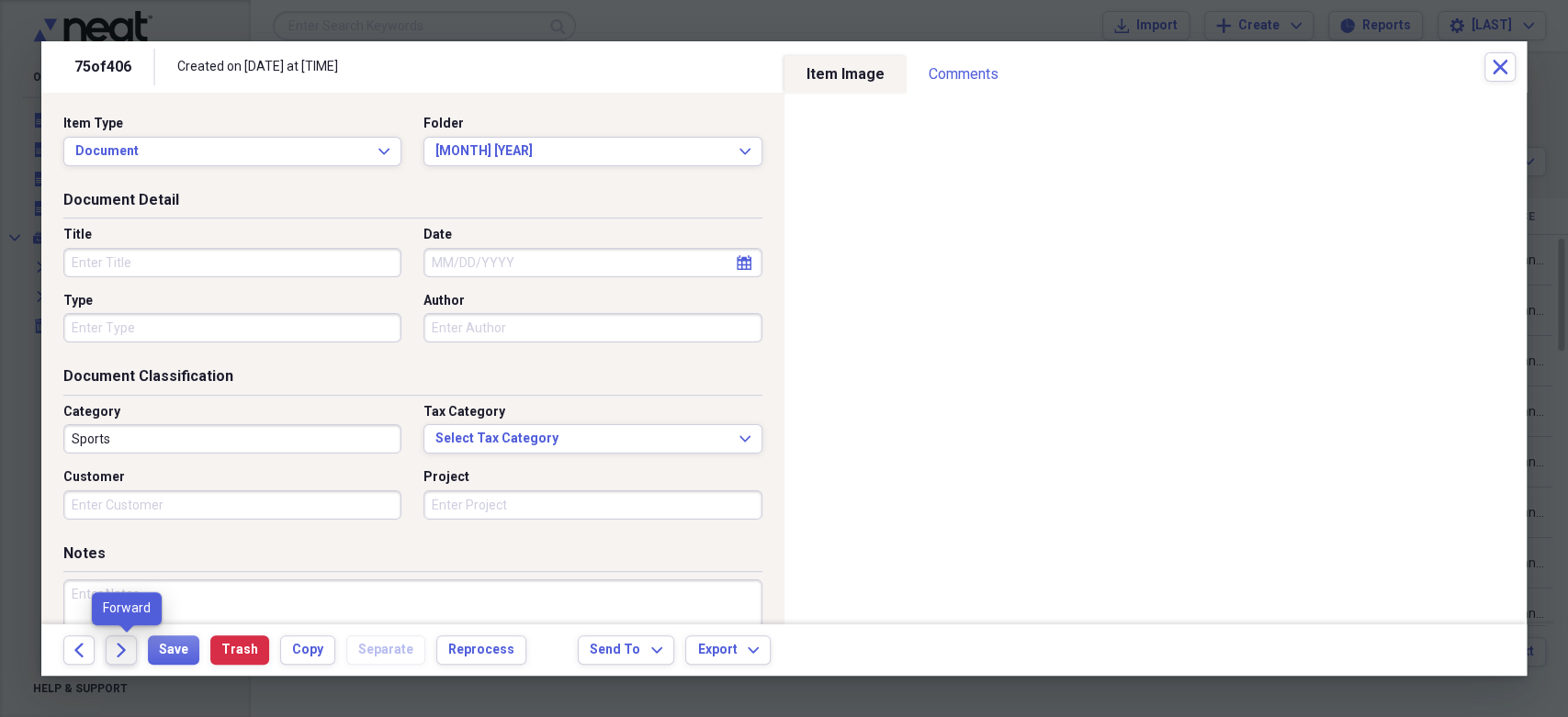 type 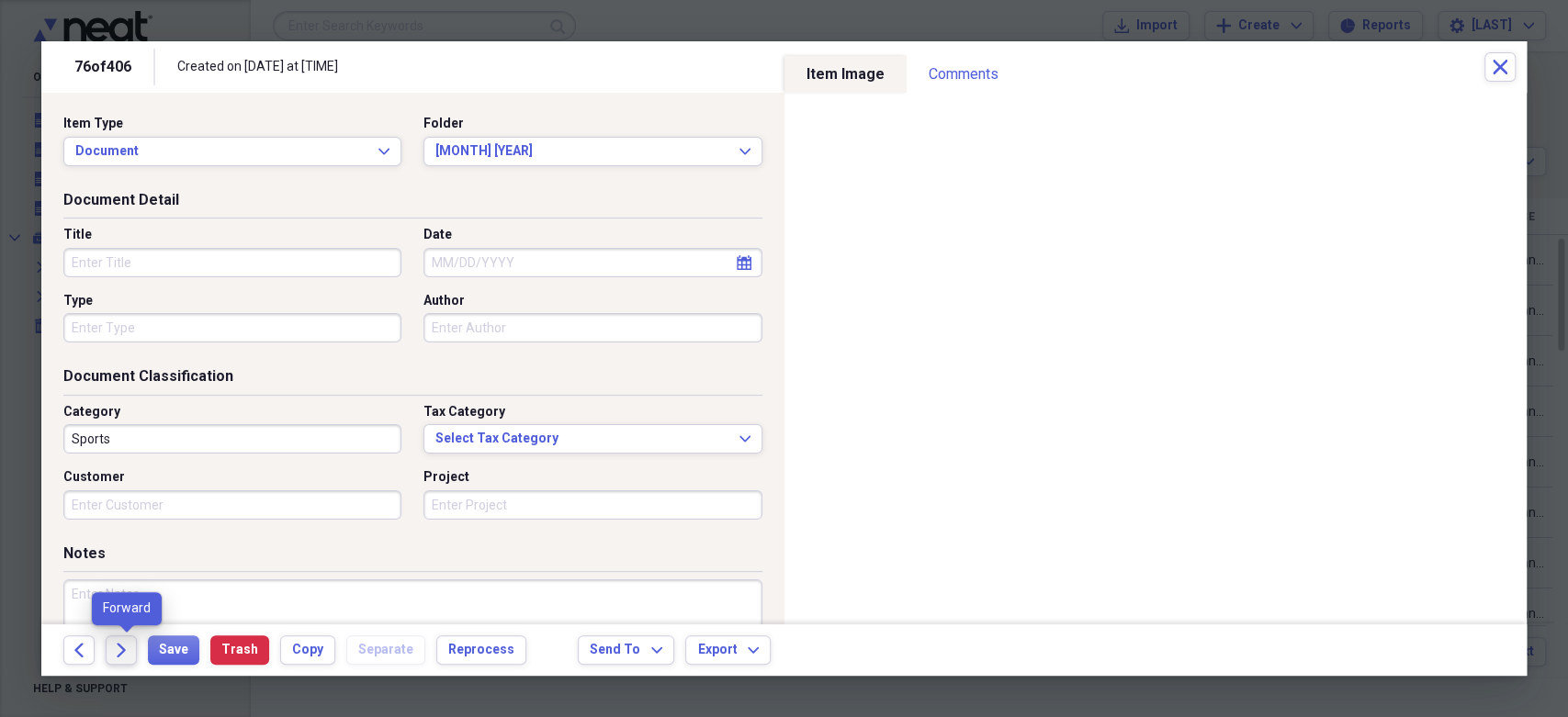 click on "Forward" at bounding box center [121, 650] 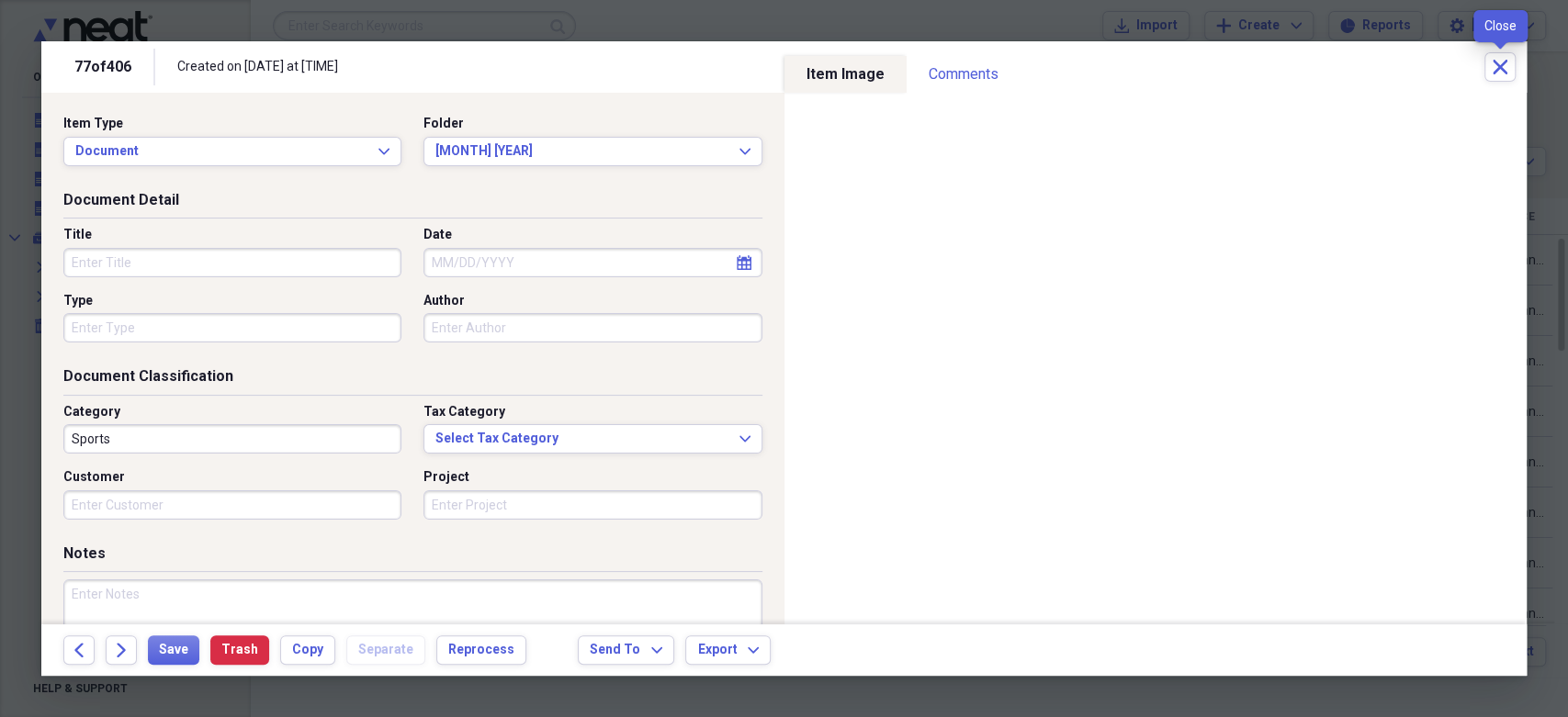 click on "Created on [DATE] at [TIME]" at bounding box center [830, 67] 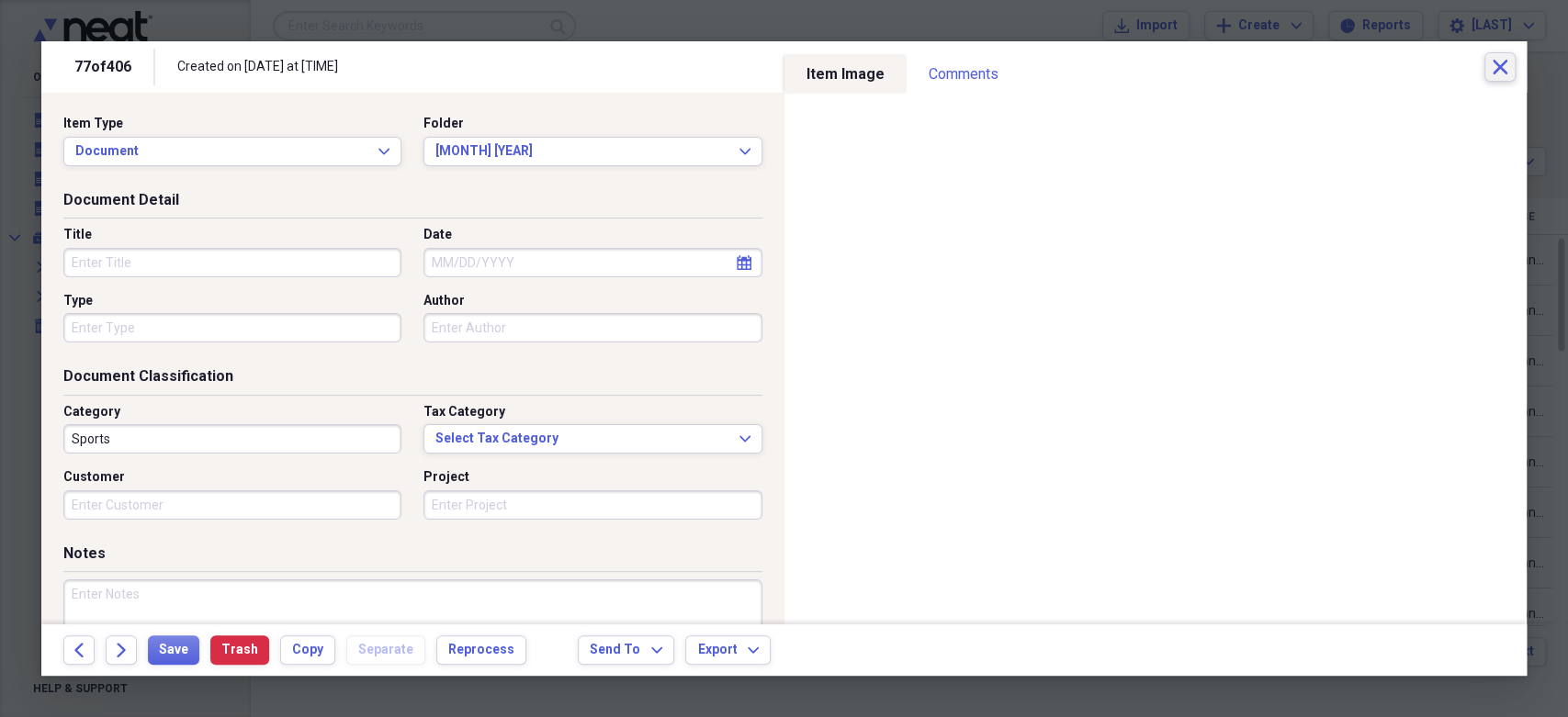 click on "Close" at bounding box center [1500, 67] 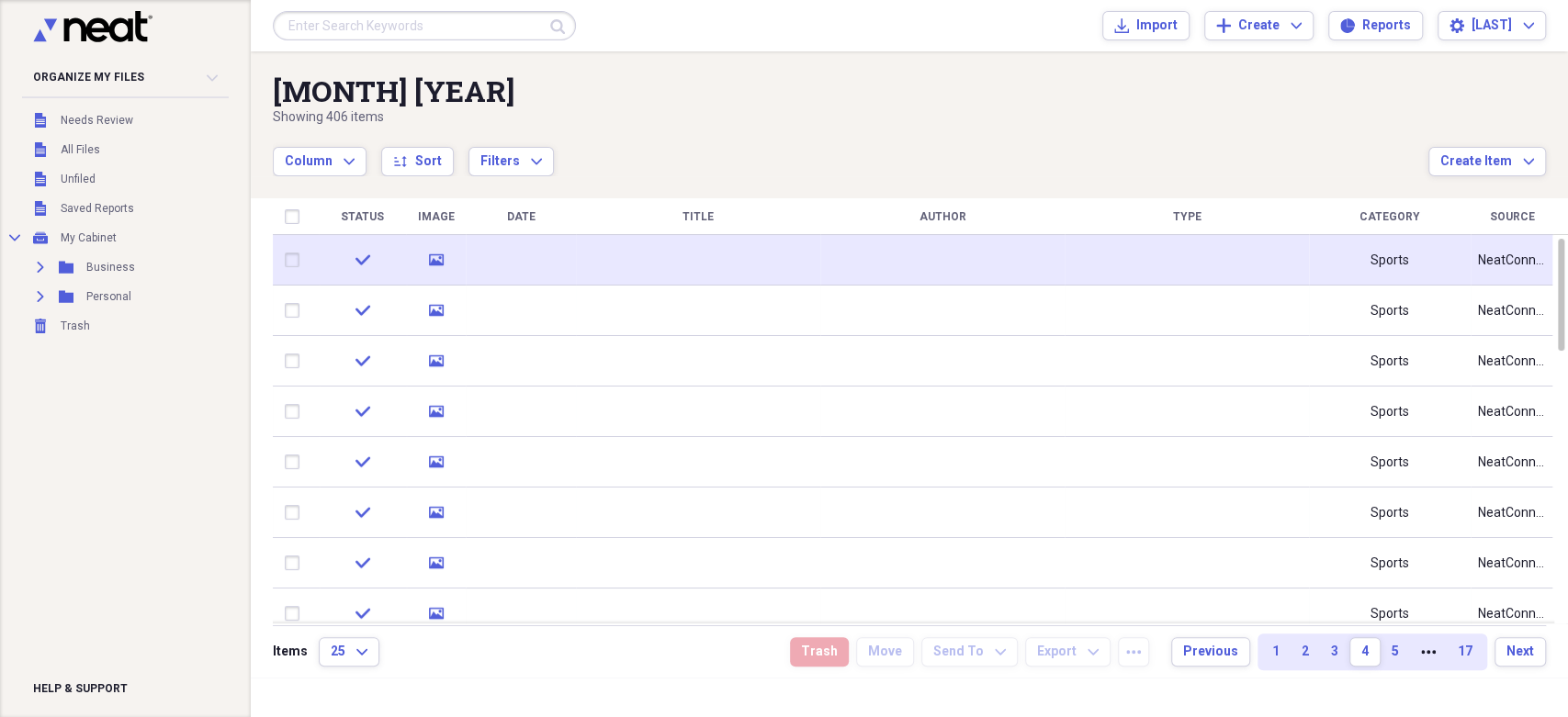 click on "check" at bounding box center (362, 260) 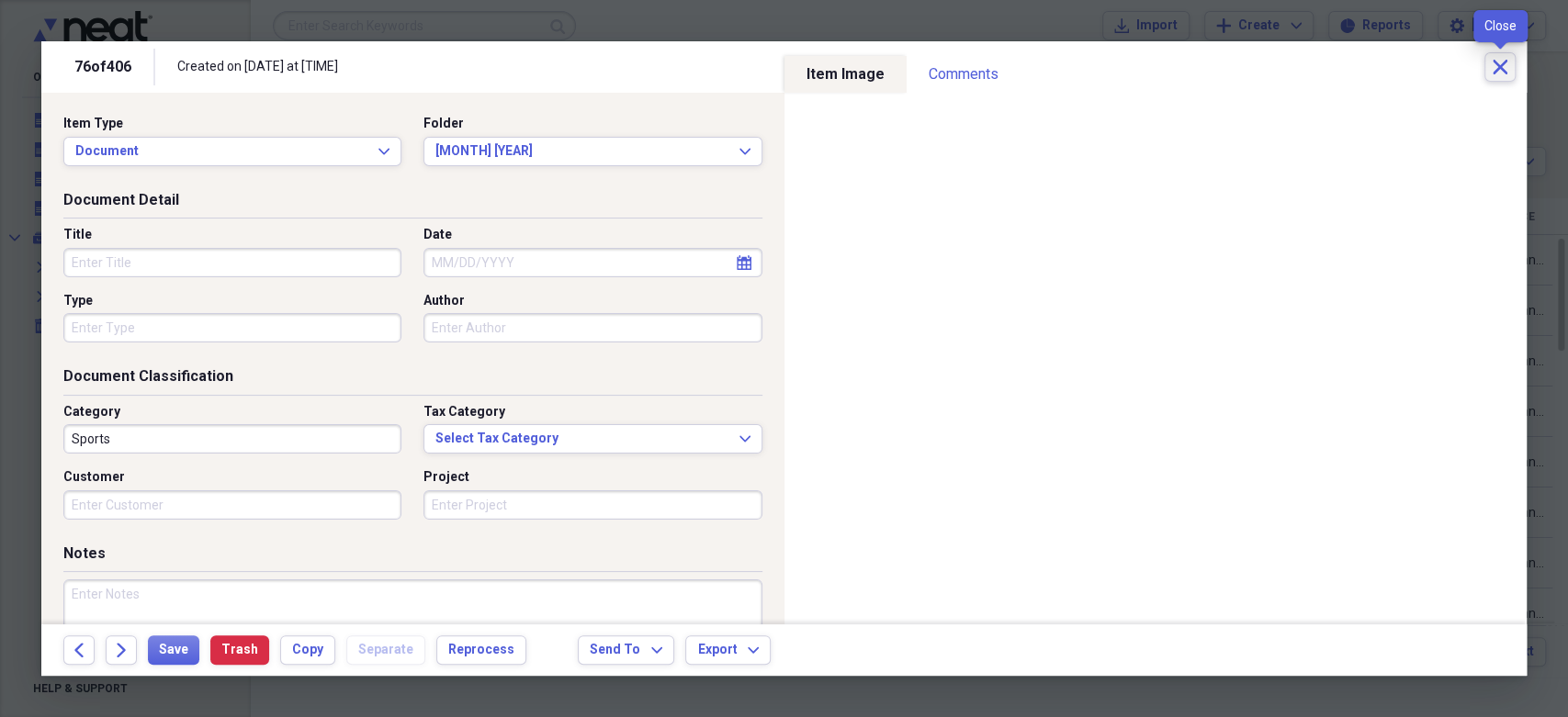 click on "Close" at bounding box center (1500, 67) 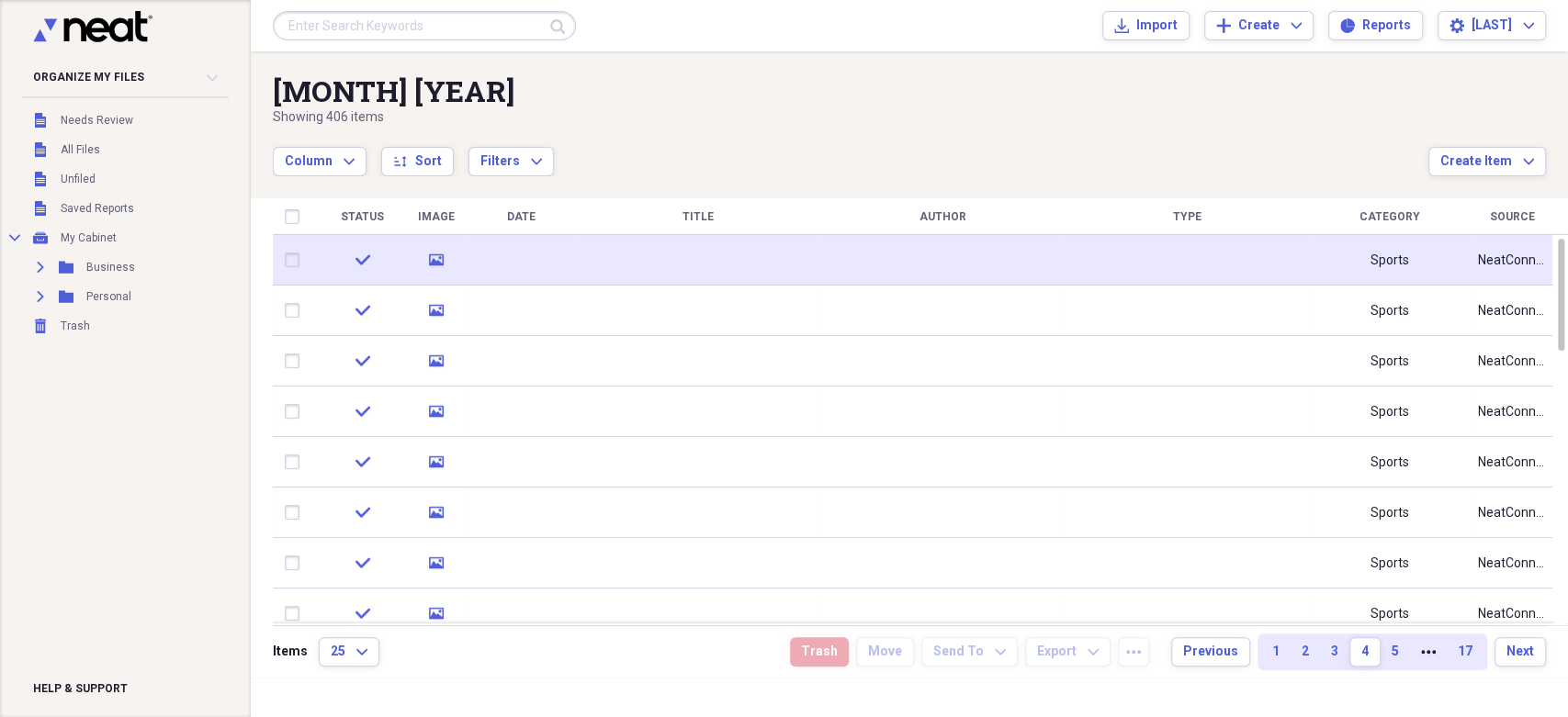 click on "media" at bounding box center [435, 260] 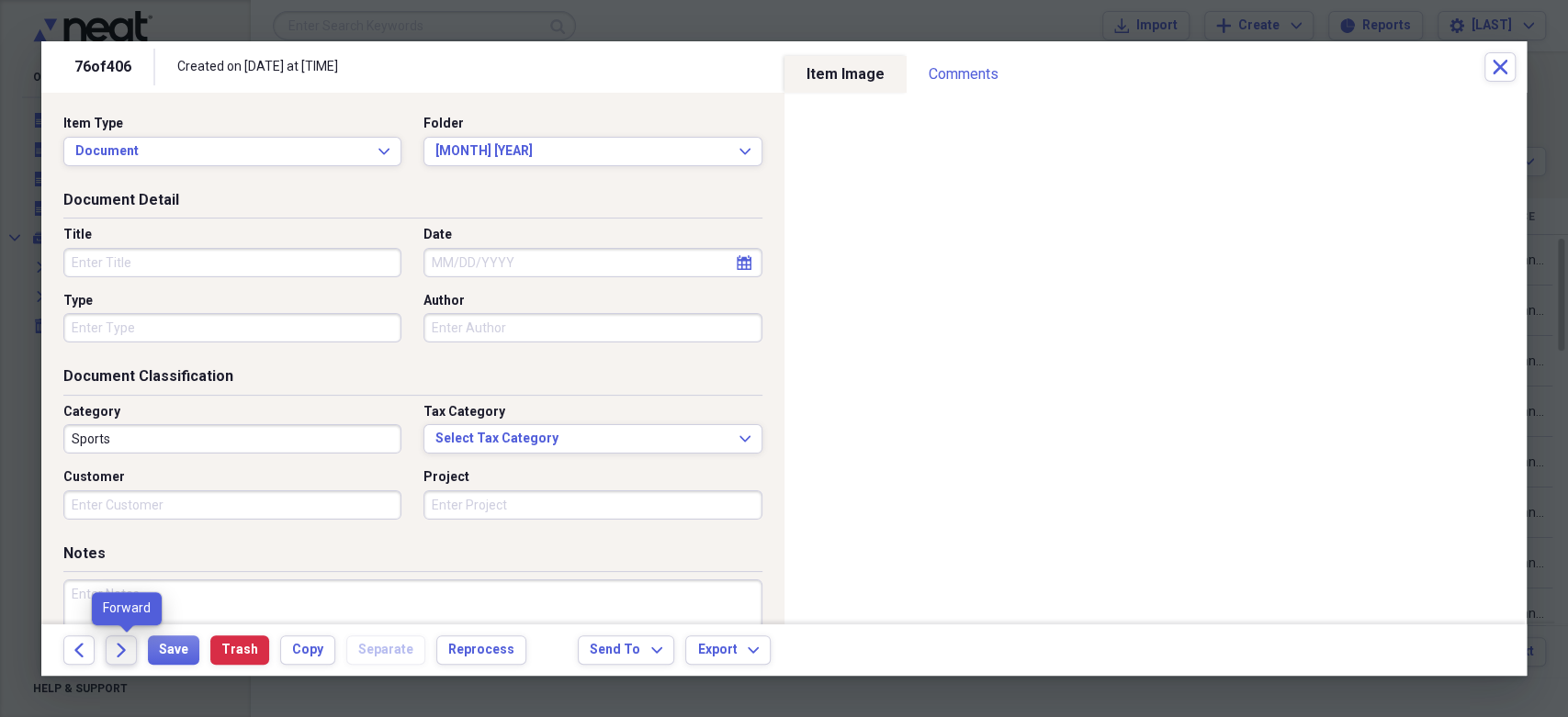 click on "Forward" at bounding box center [121, 650] 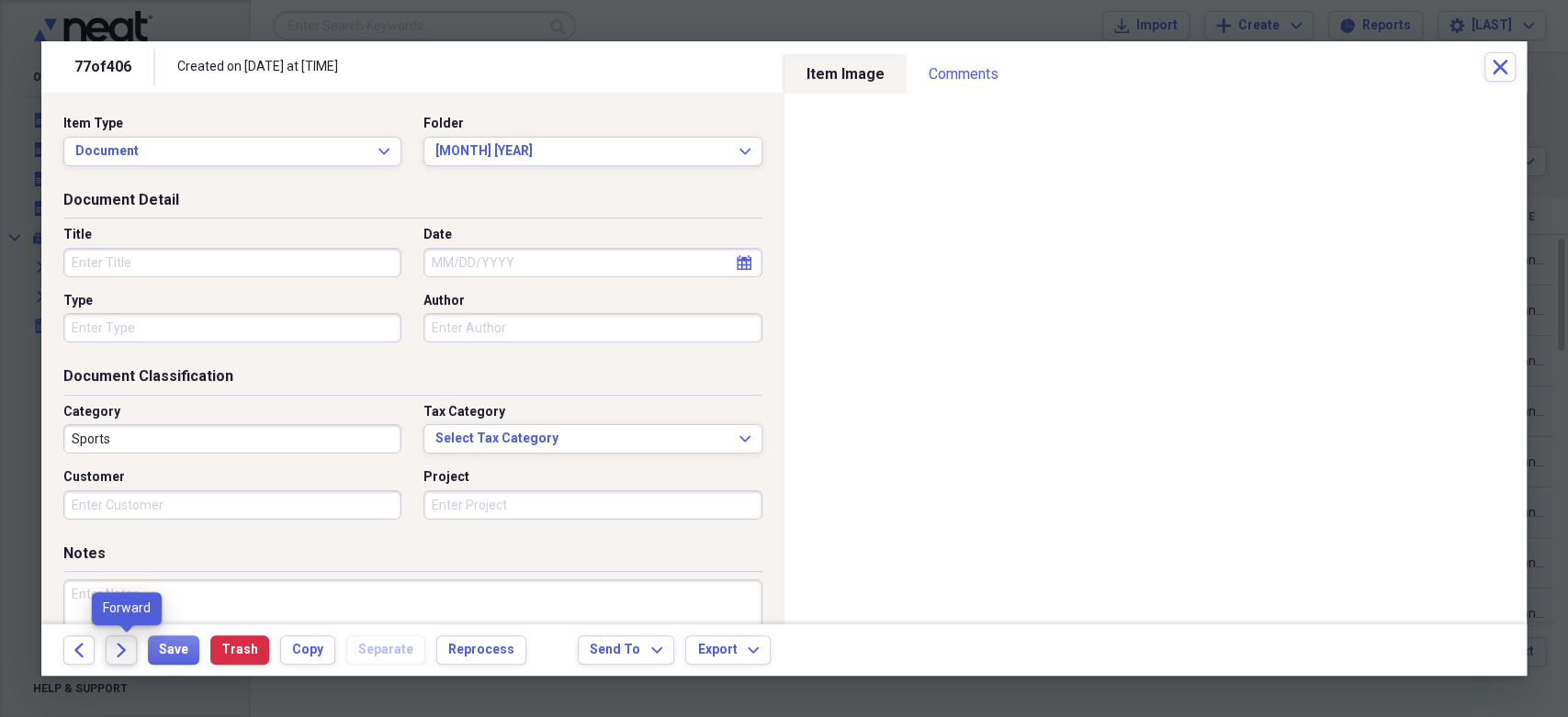 click on "Forward" at bounding box center (121, 650) 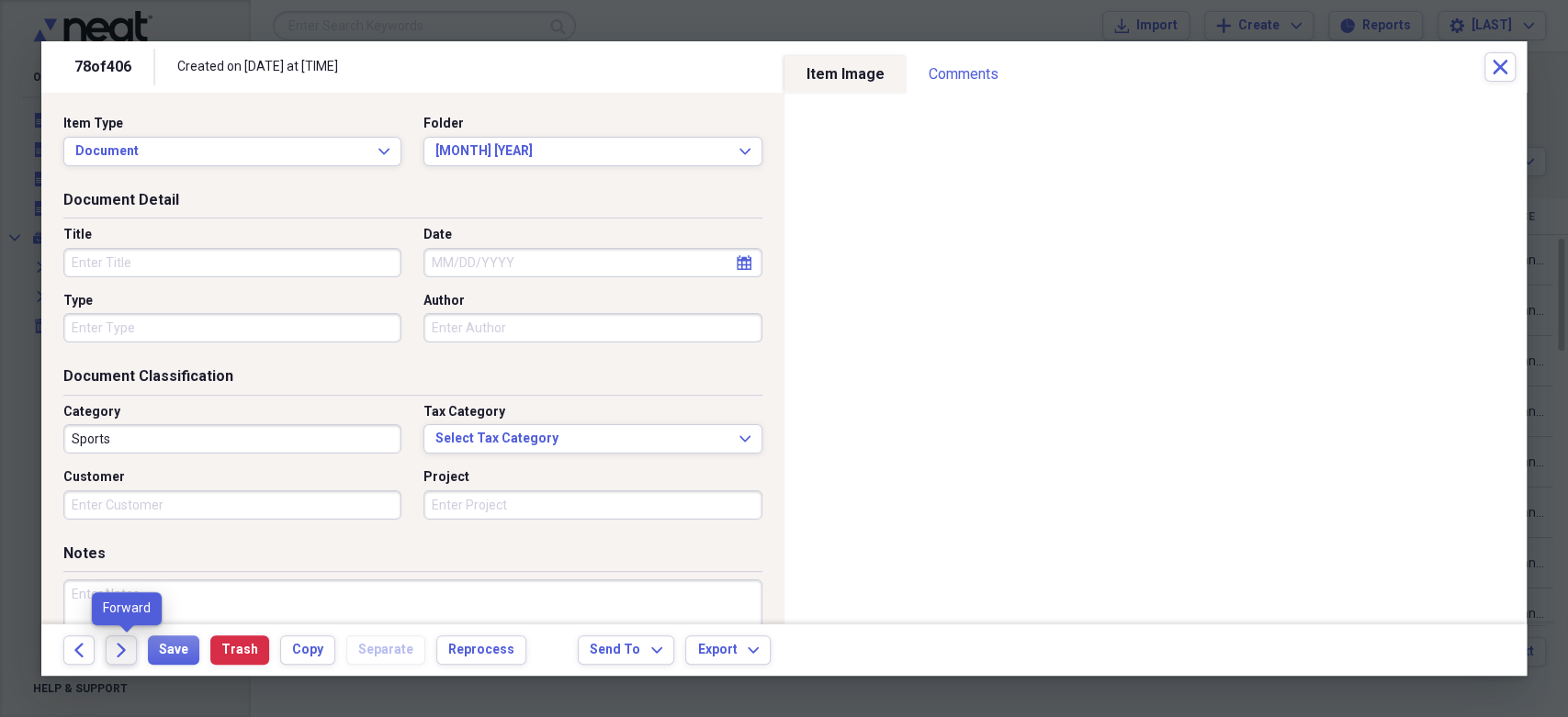 click on "Forward" at bounding box center (121, 650) 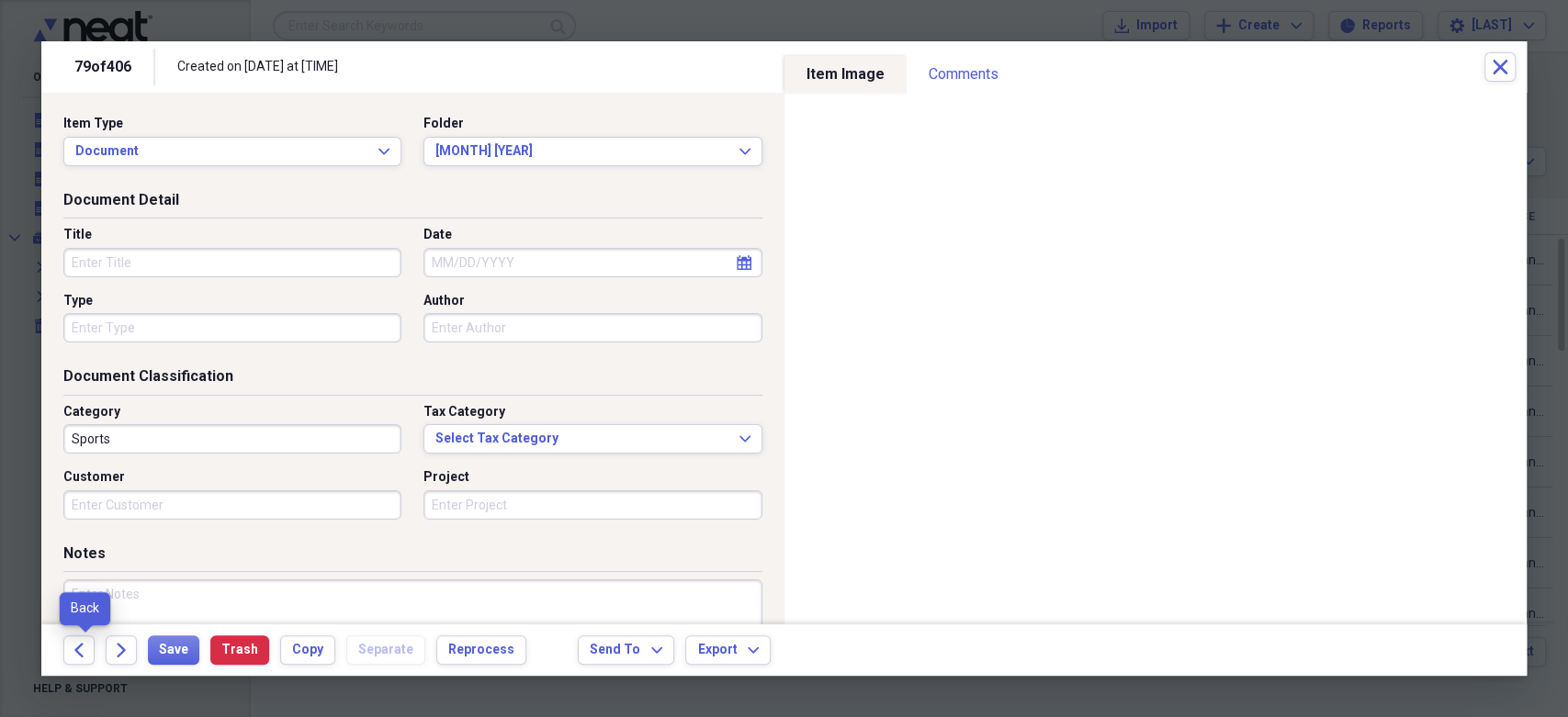 click on "Back" at bounding box center (85, 650) 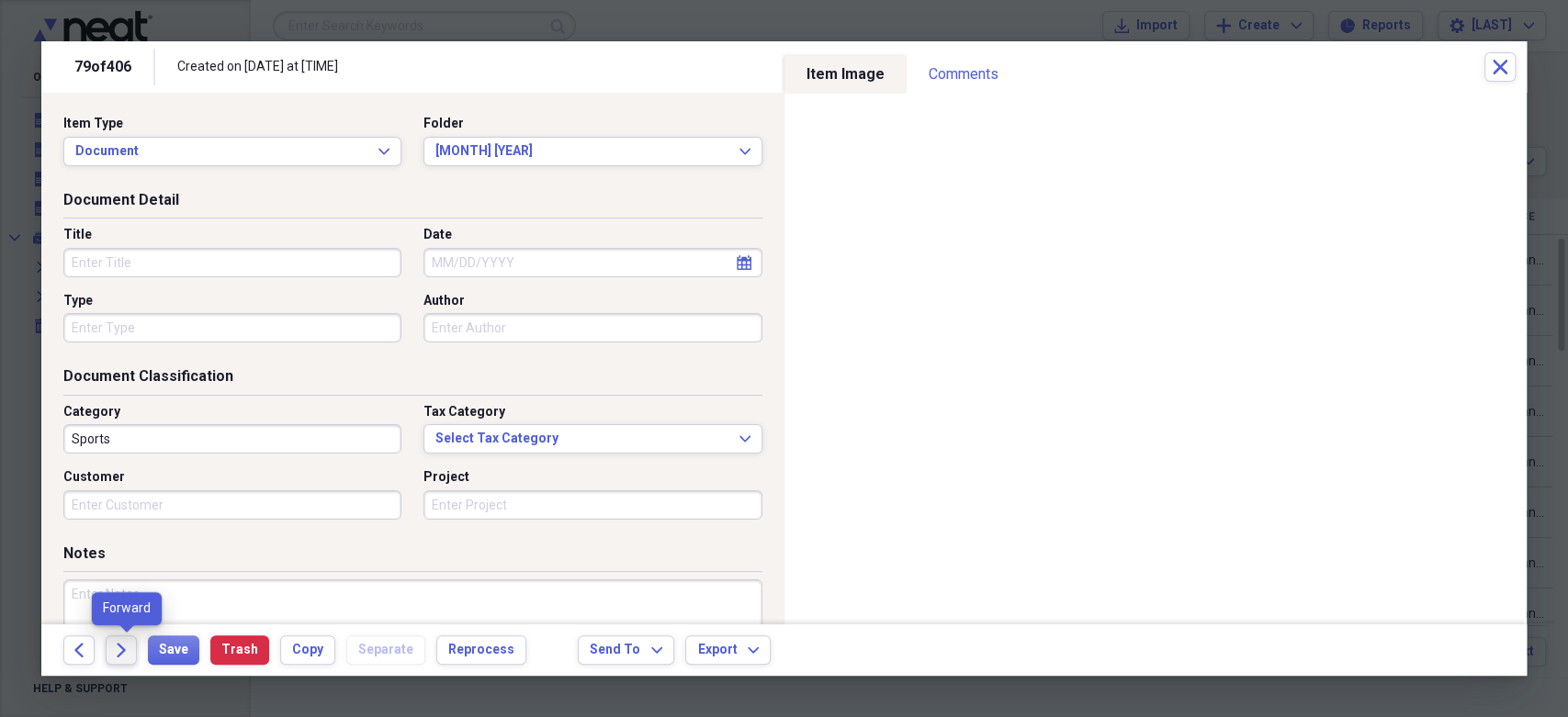 click 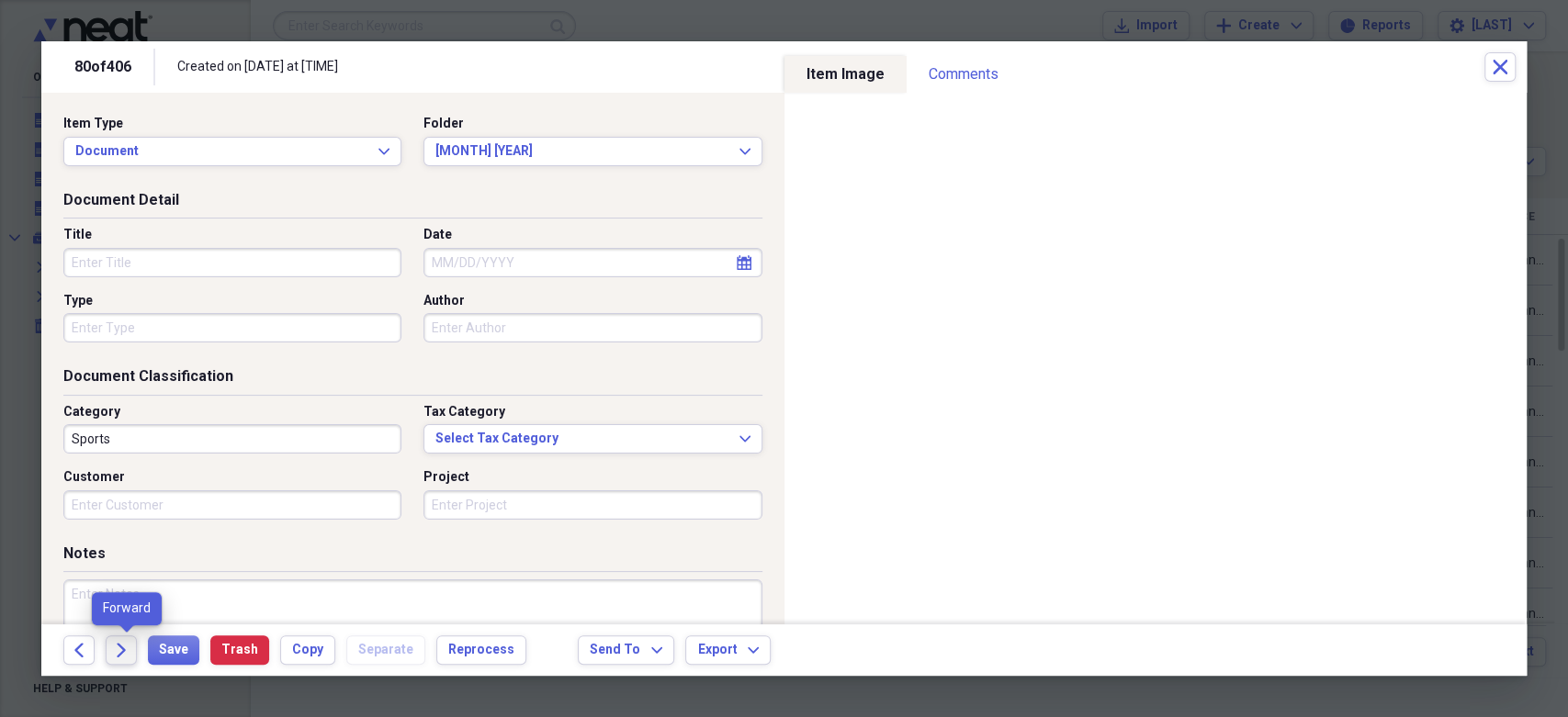 click 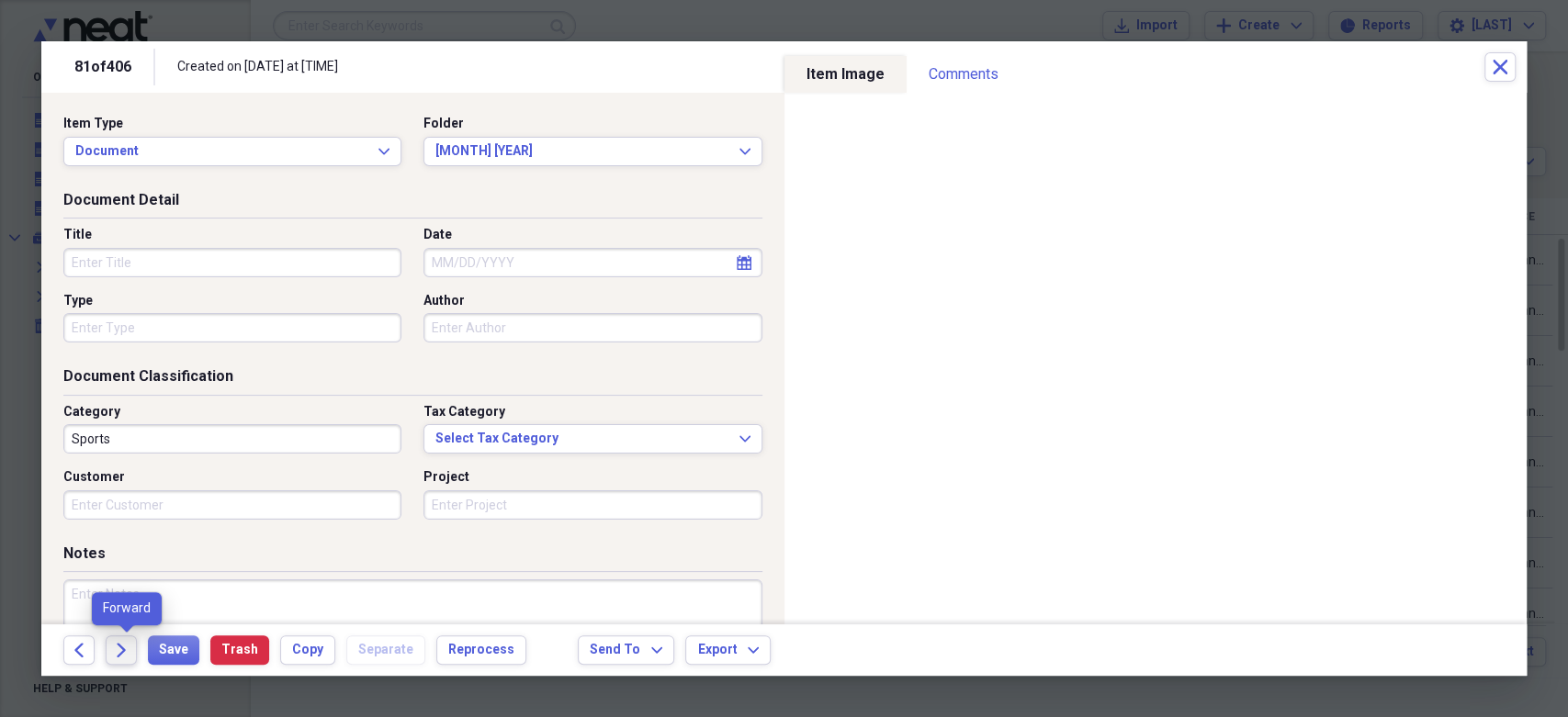 click 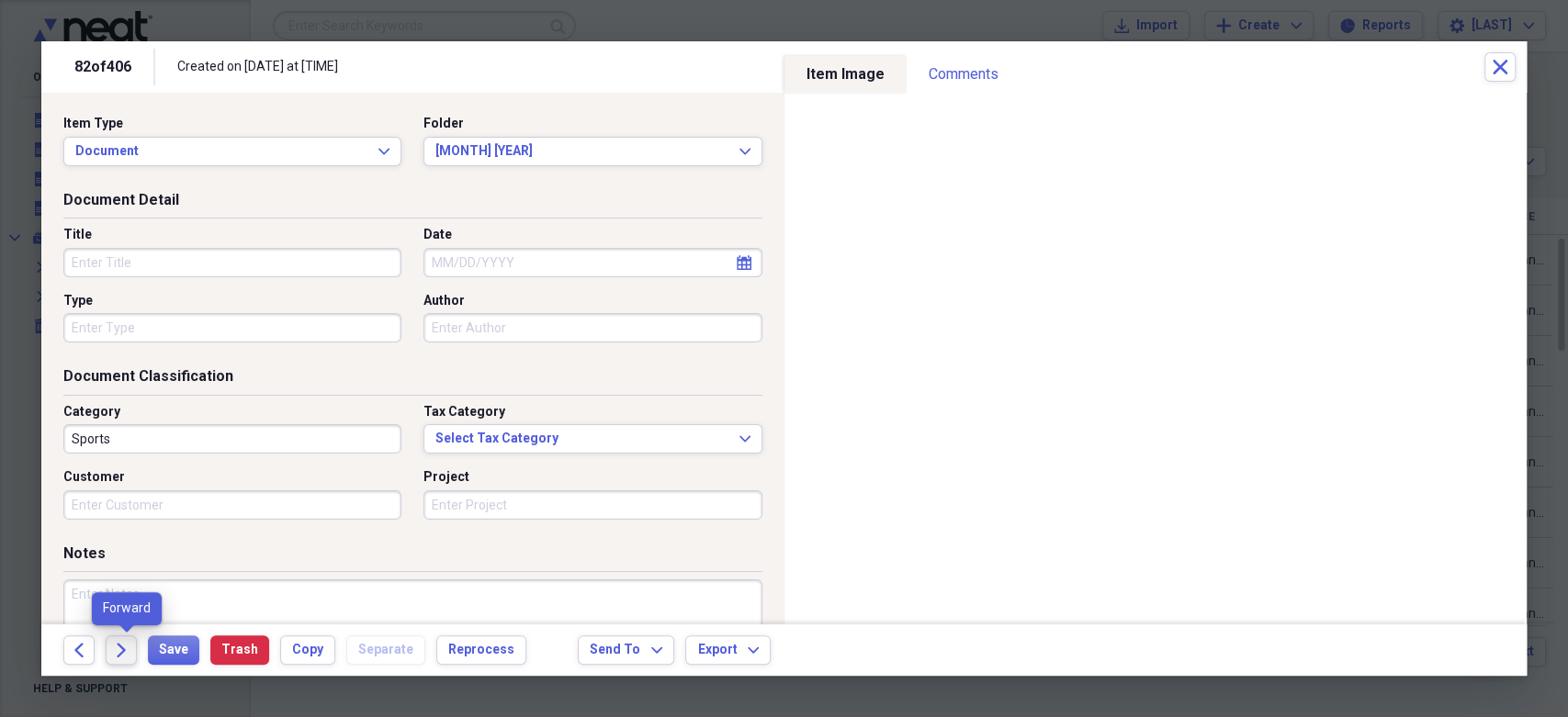 click 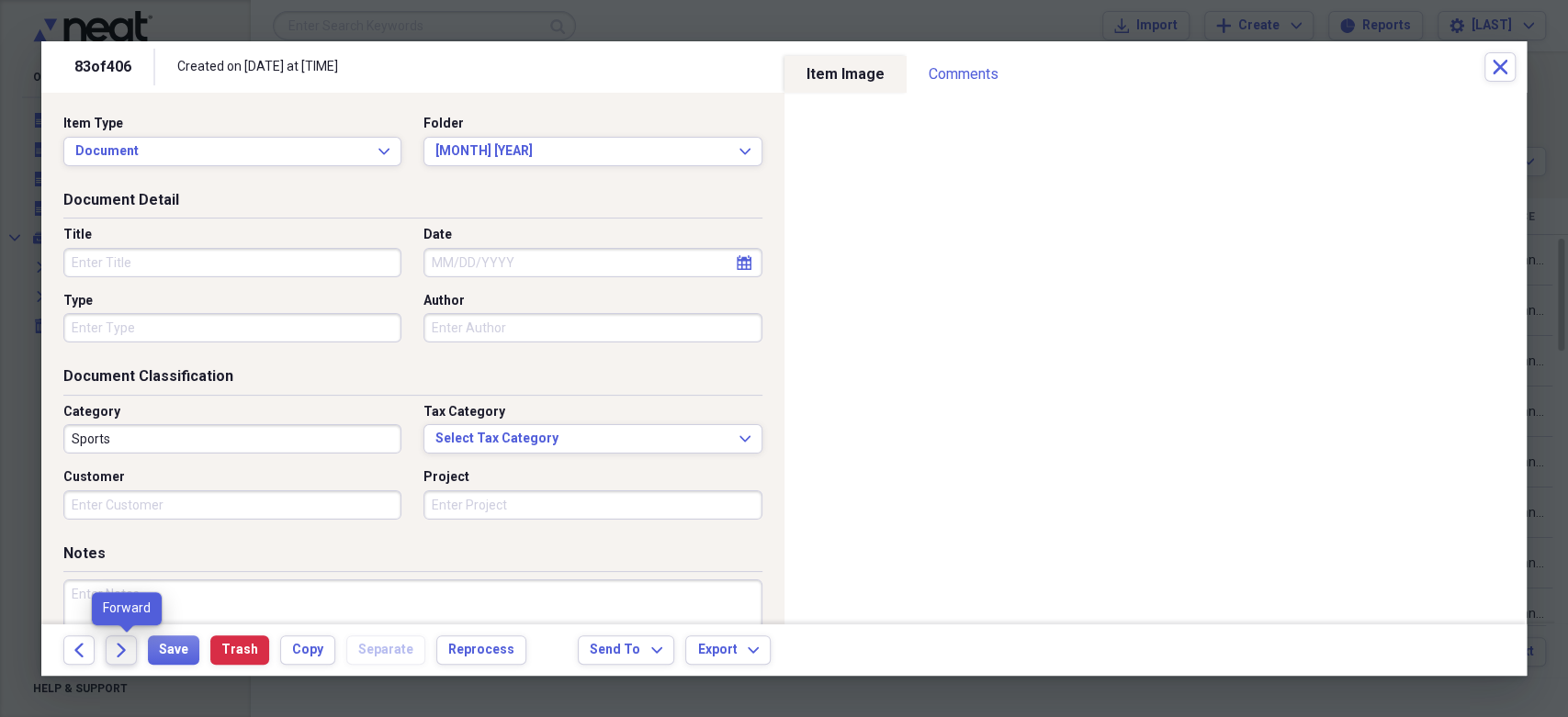 click 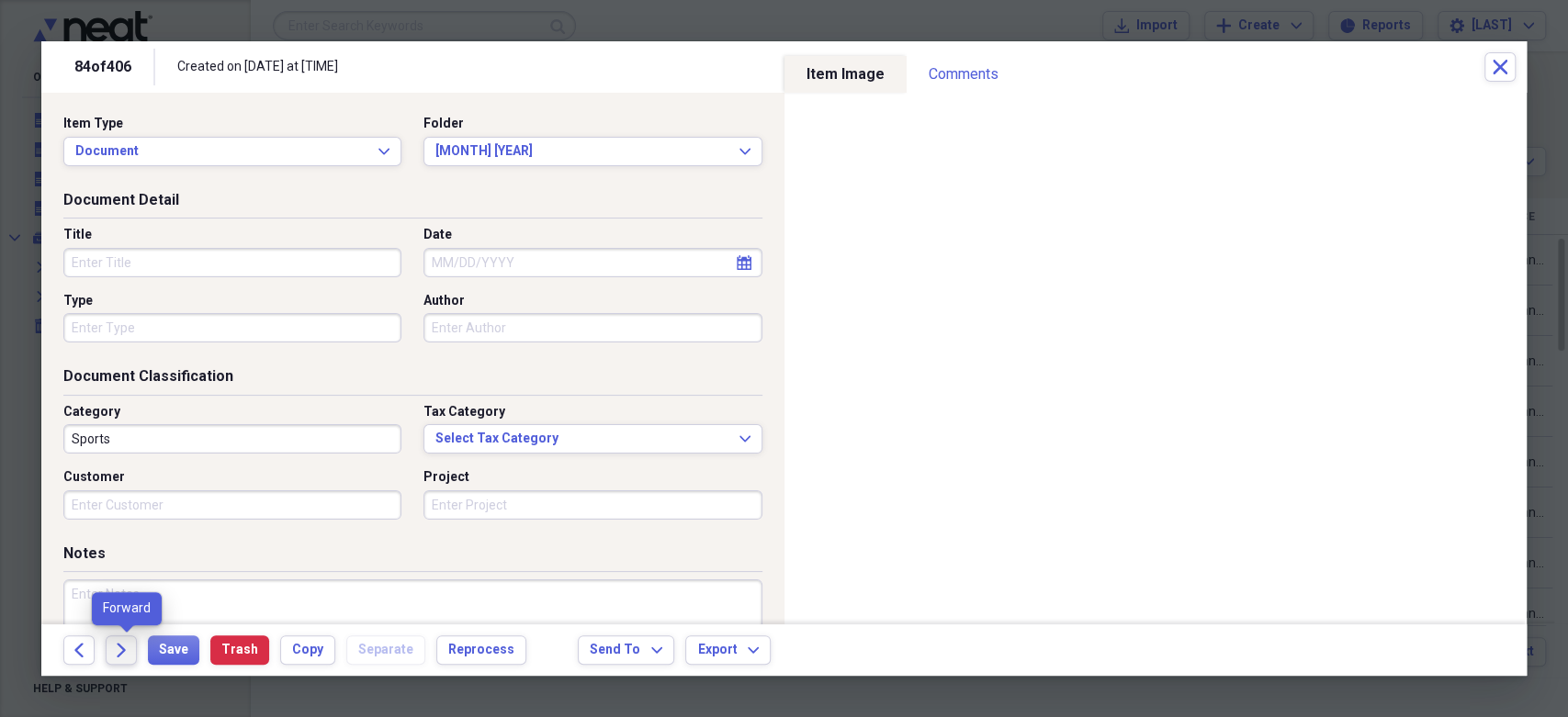 click 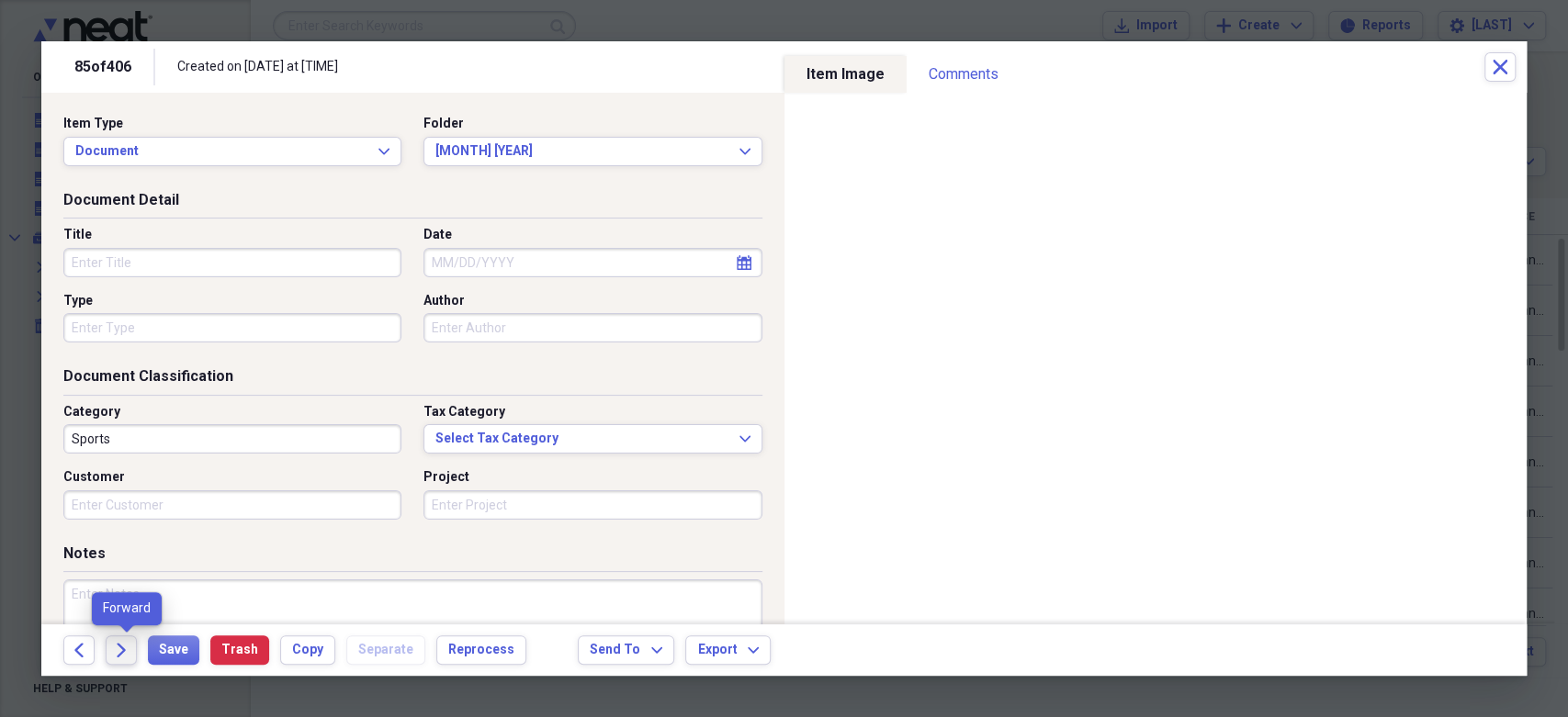 click 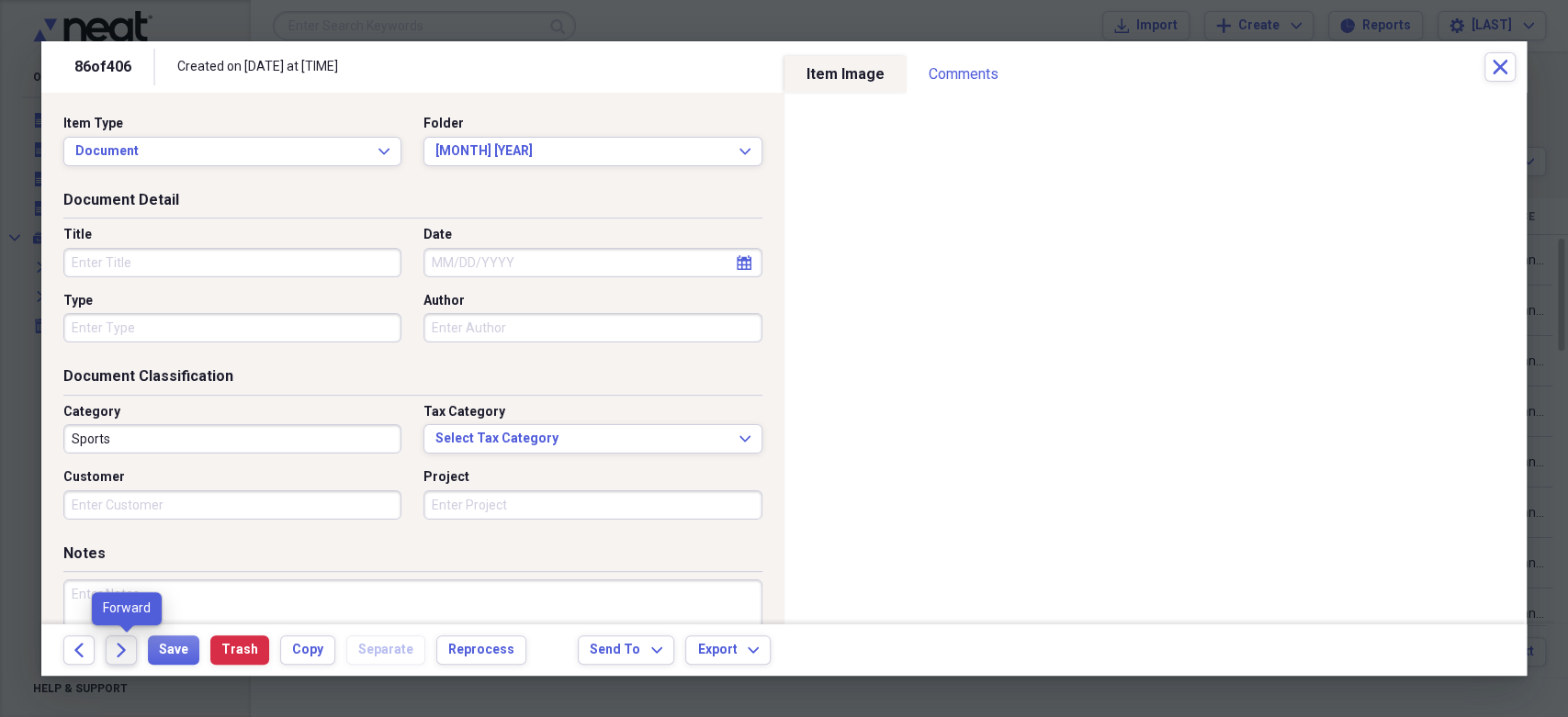 click on "Forward" at bounding box center (121, 650) 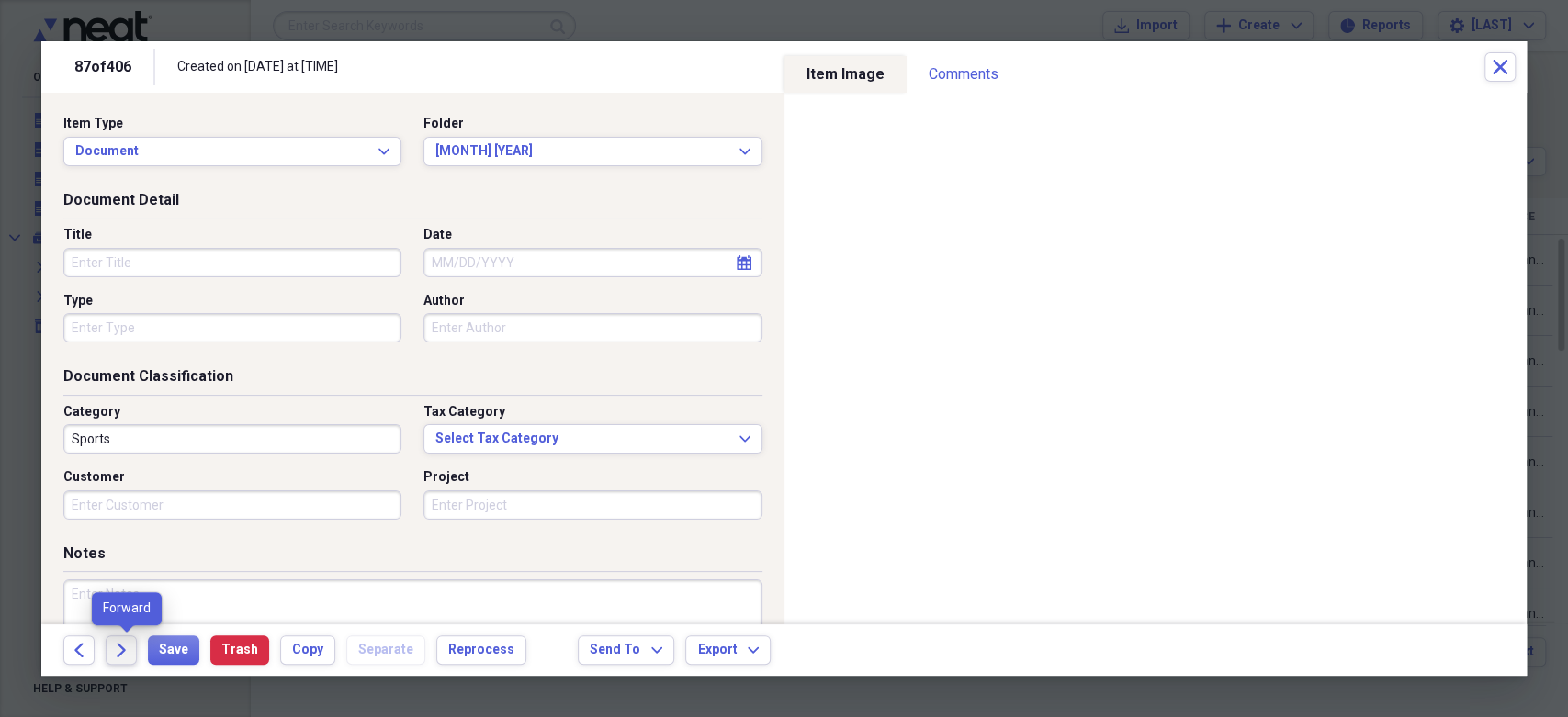 click on "Forward" at bounding box center [121, 650] 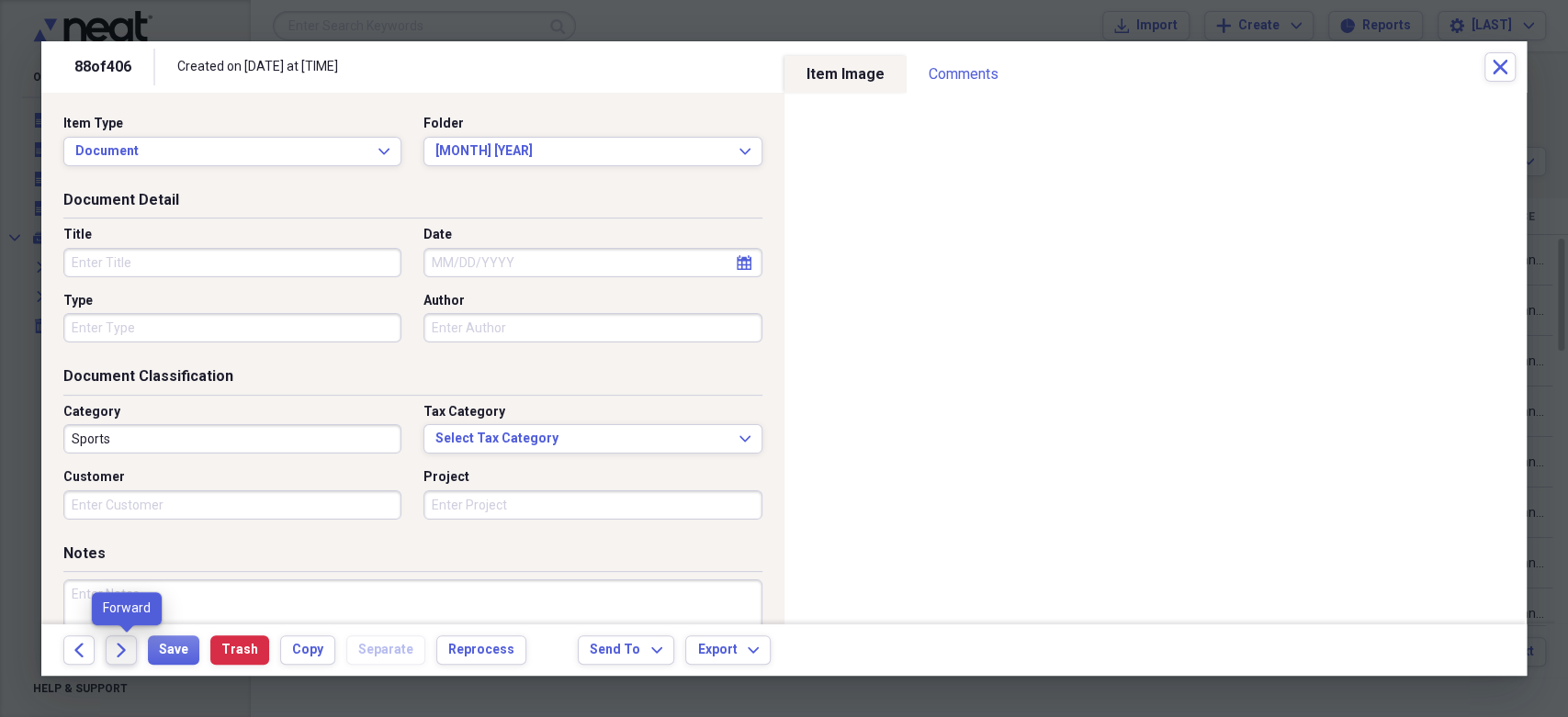 click on "Forward" at bounding box center [121, 650] 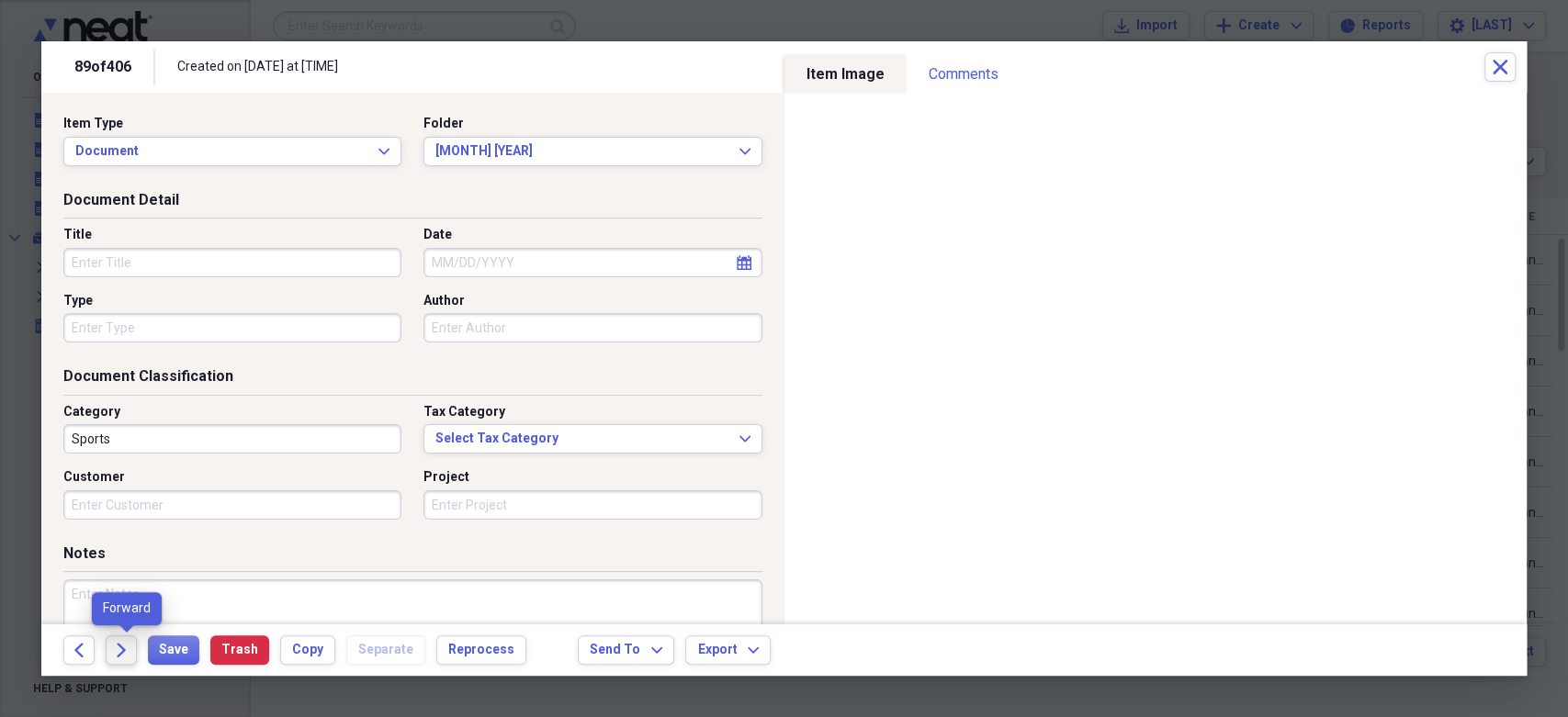 click on "Forward" at bounding box center (121, 650) 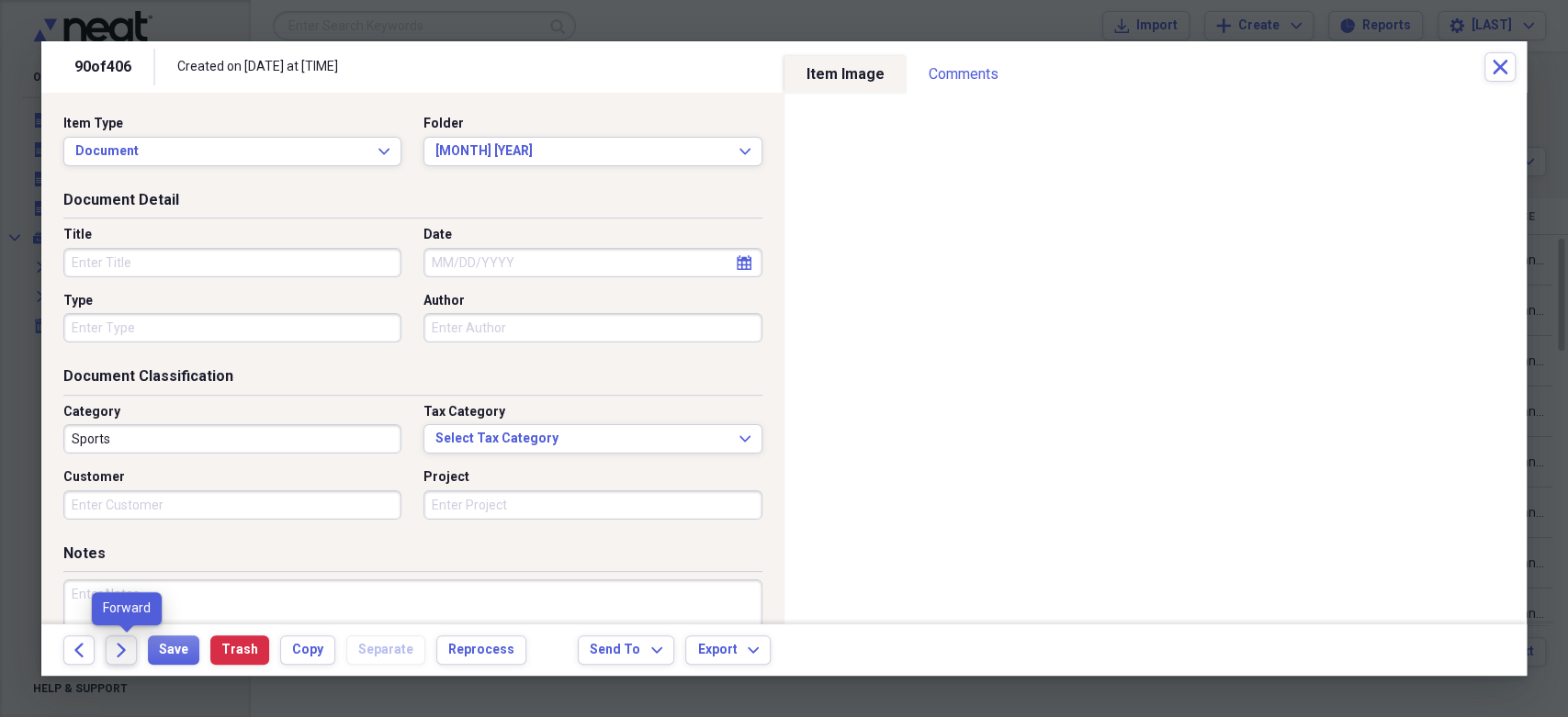 click on "Forward" at bounding box center (121, 650) 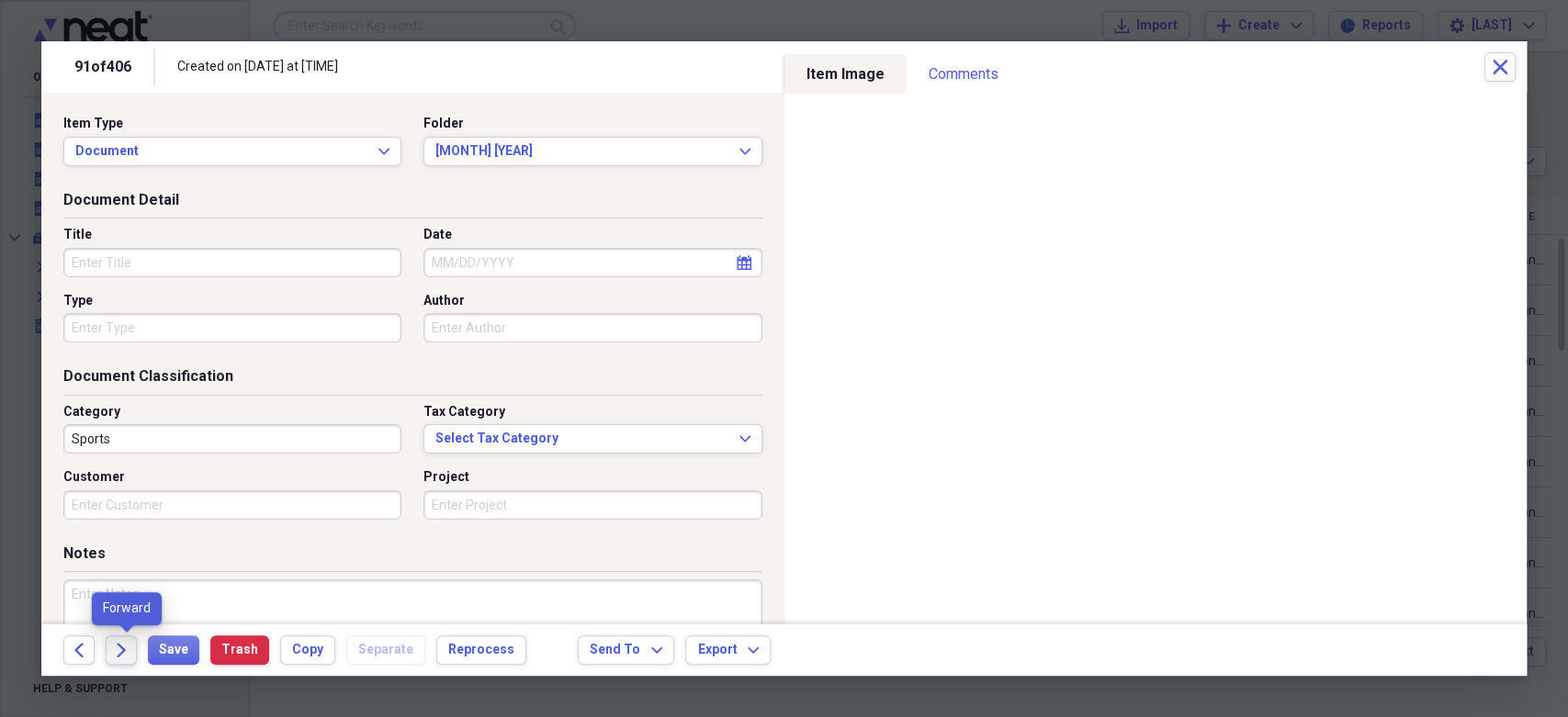 click on "Forward" at bounding box center [121, 650] 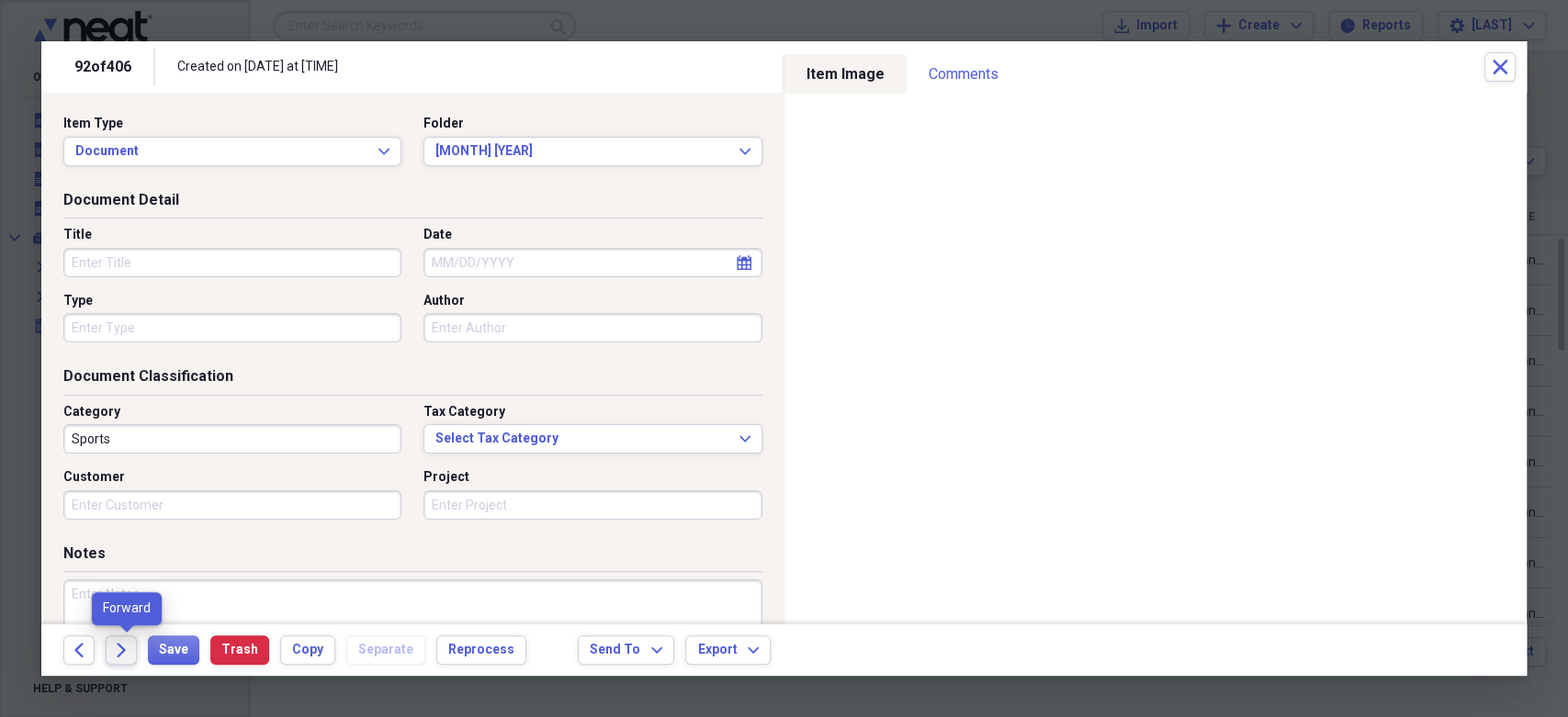 click on "Forward" at bounding box center (121, 650) 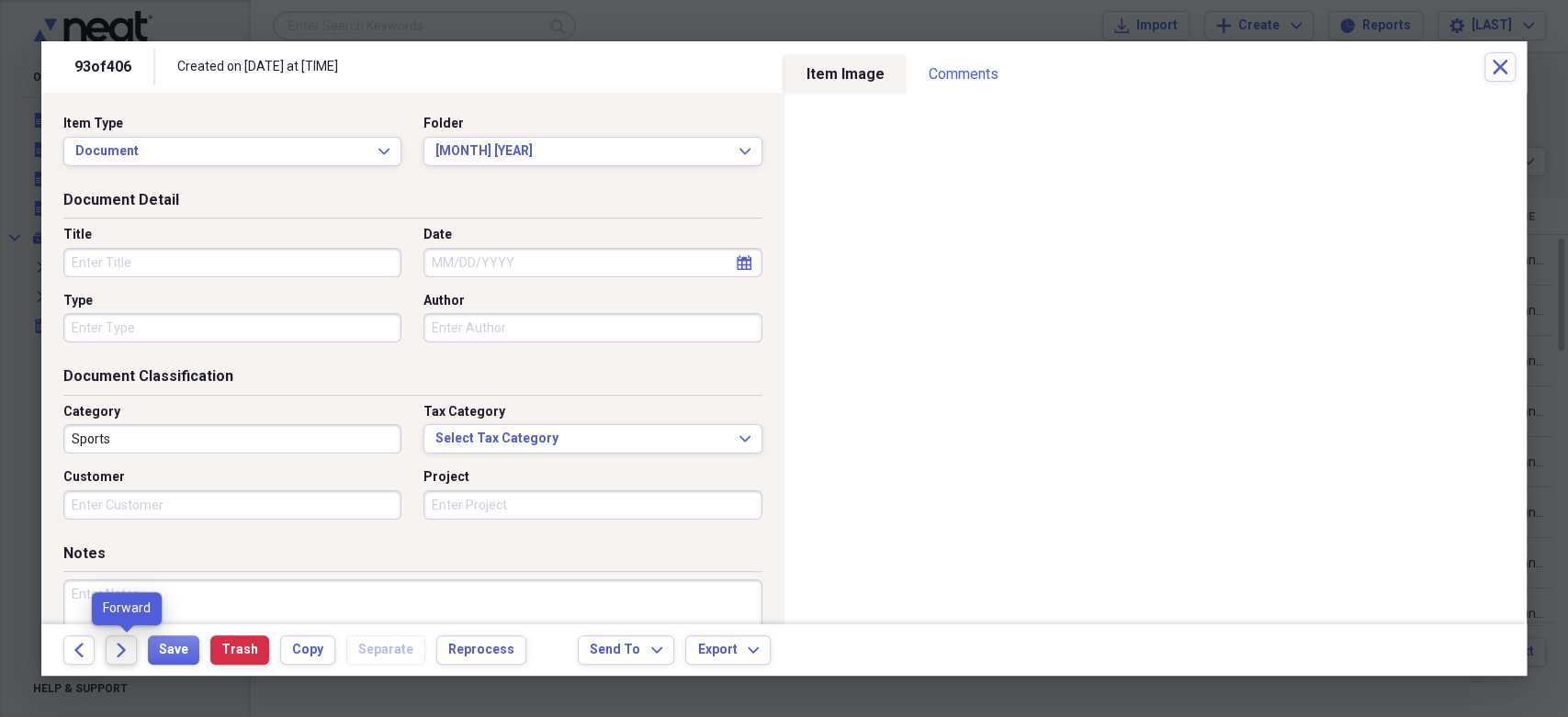 click on "Forward" at bounding box center [121, 650] 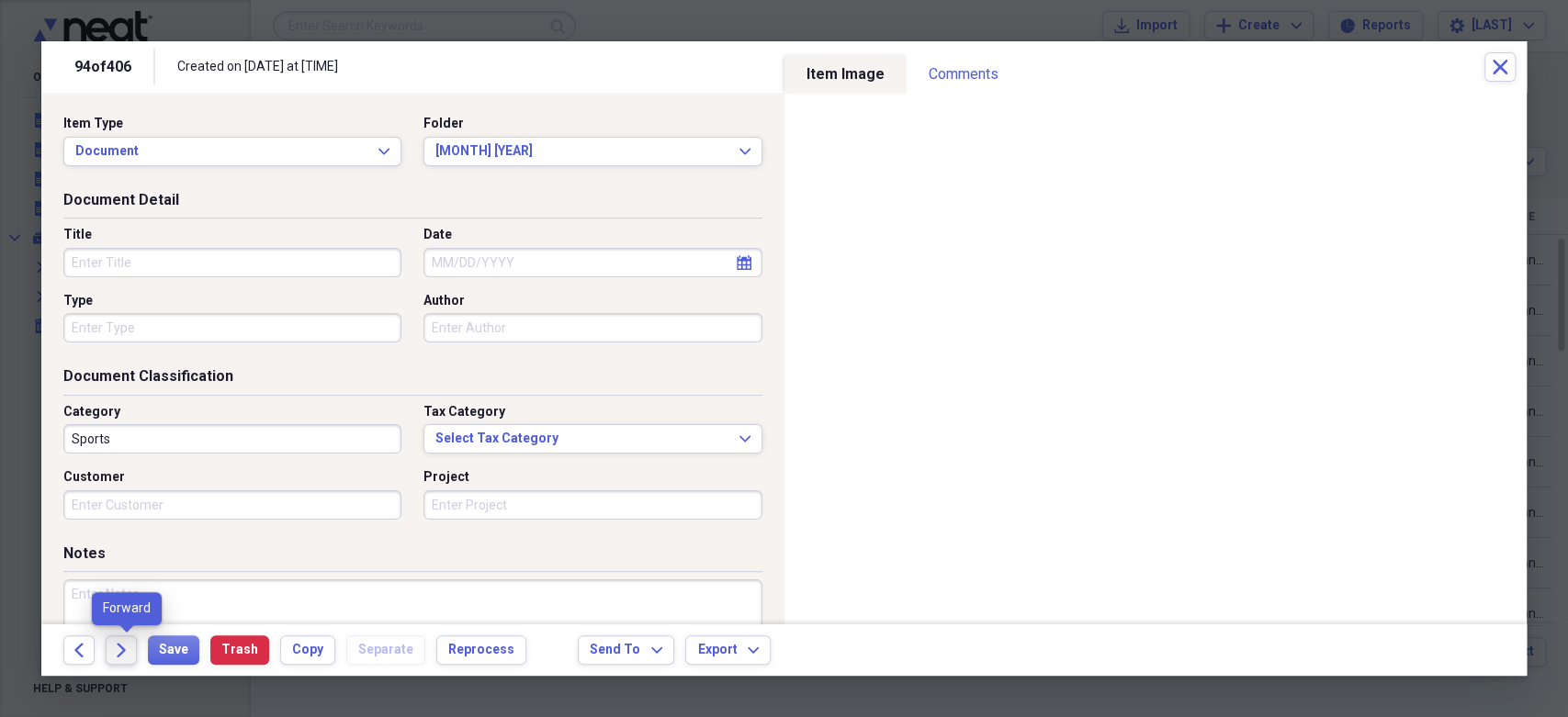 click on "Forward" at bounding box center (121, 650) 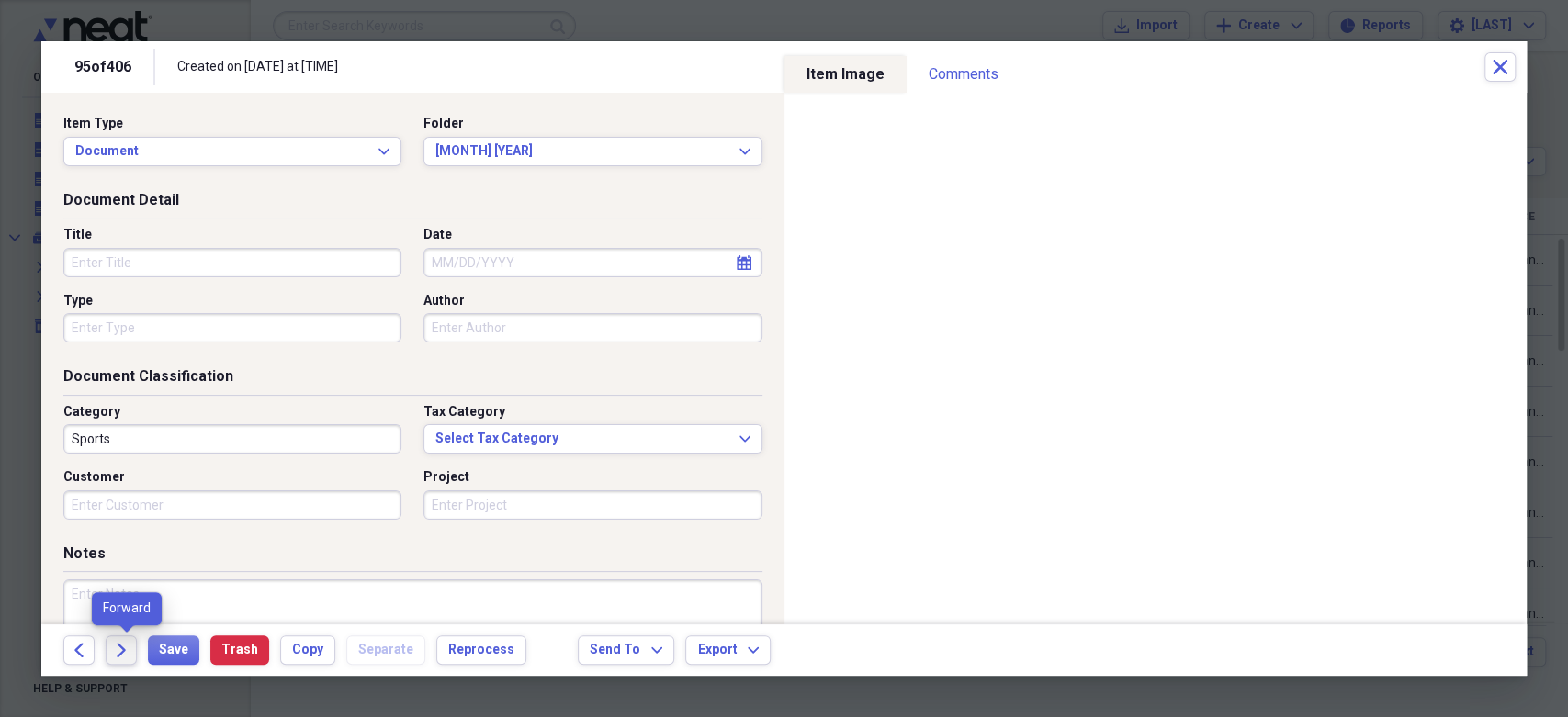 click on "Forward" 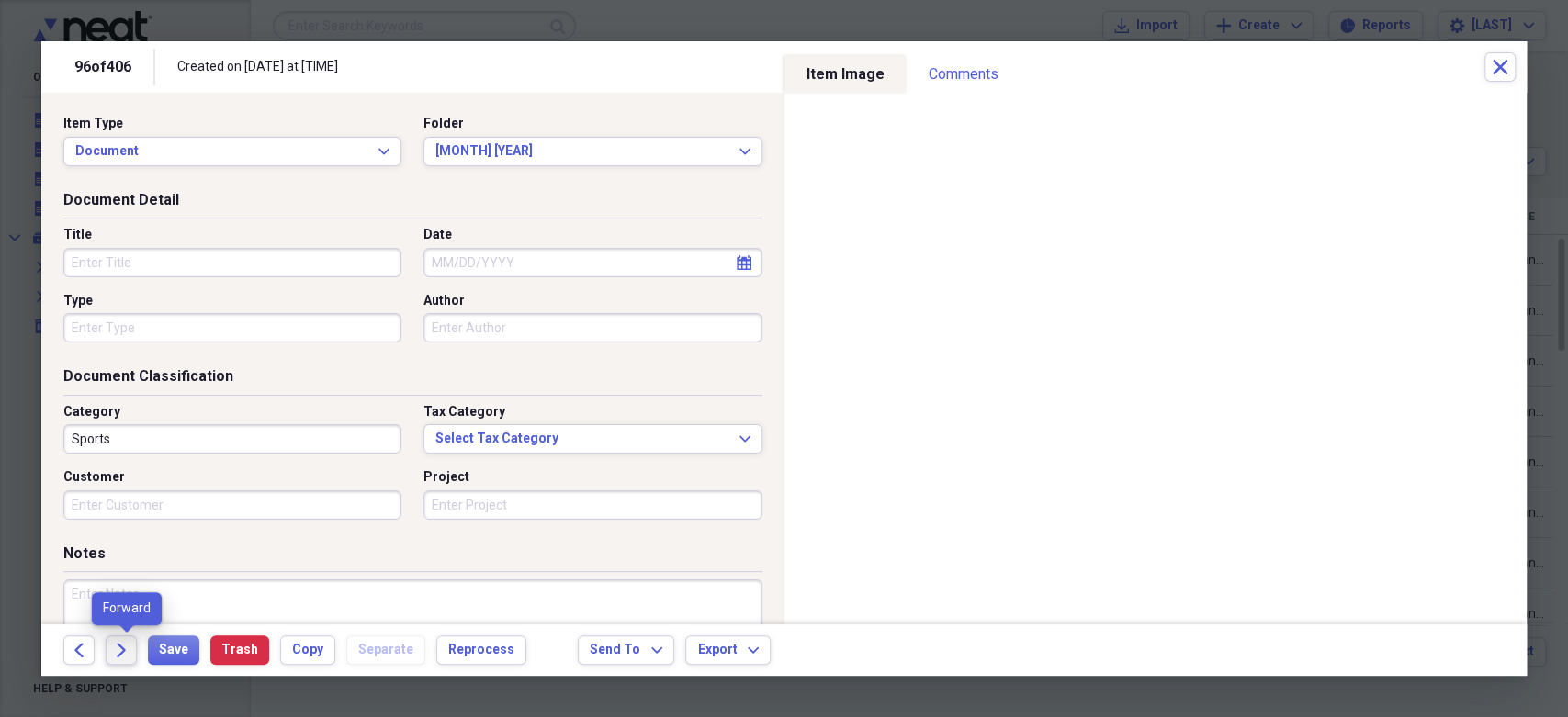 click on "Forward" at bounding box center [121, 650] 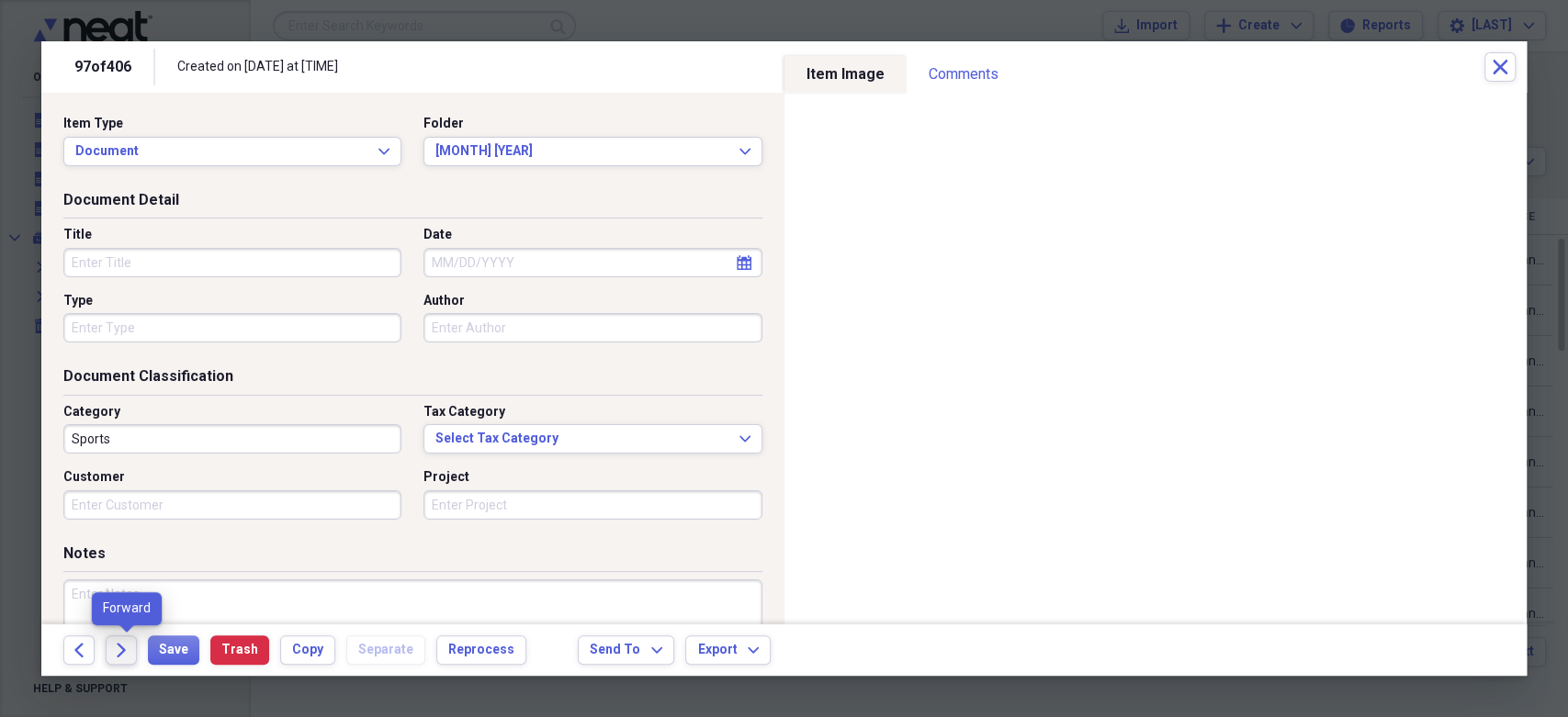 click on "Forward" at bounding box center (121, 650) 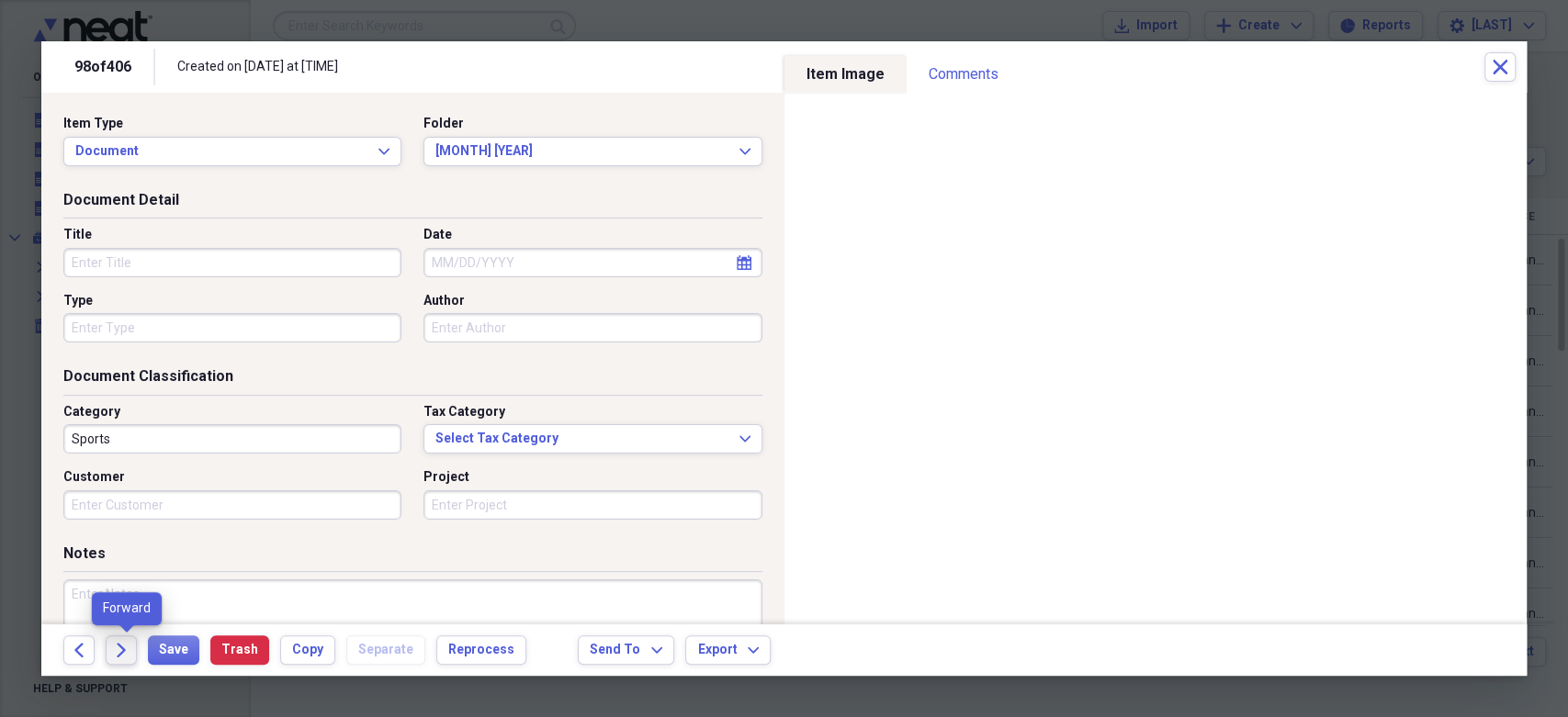 click on "Forward" at bounding box center (121, 650) 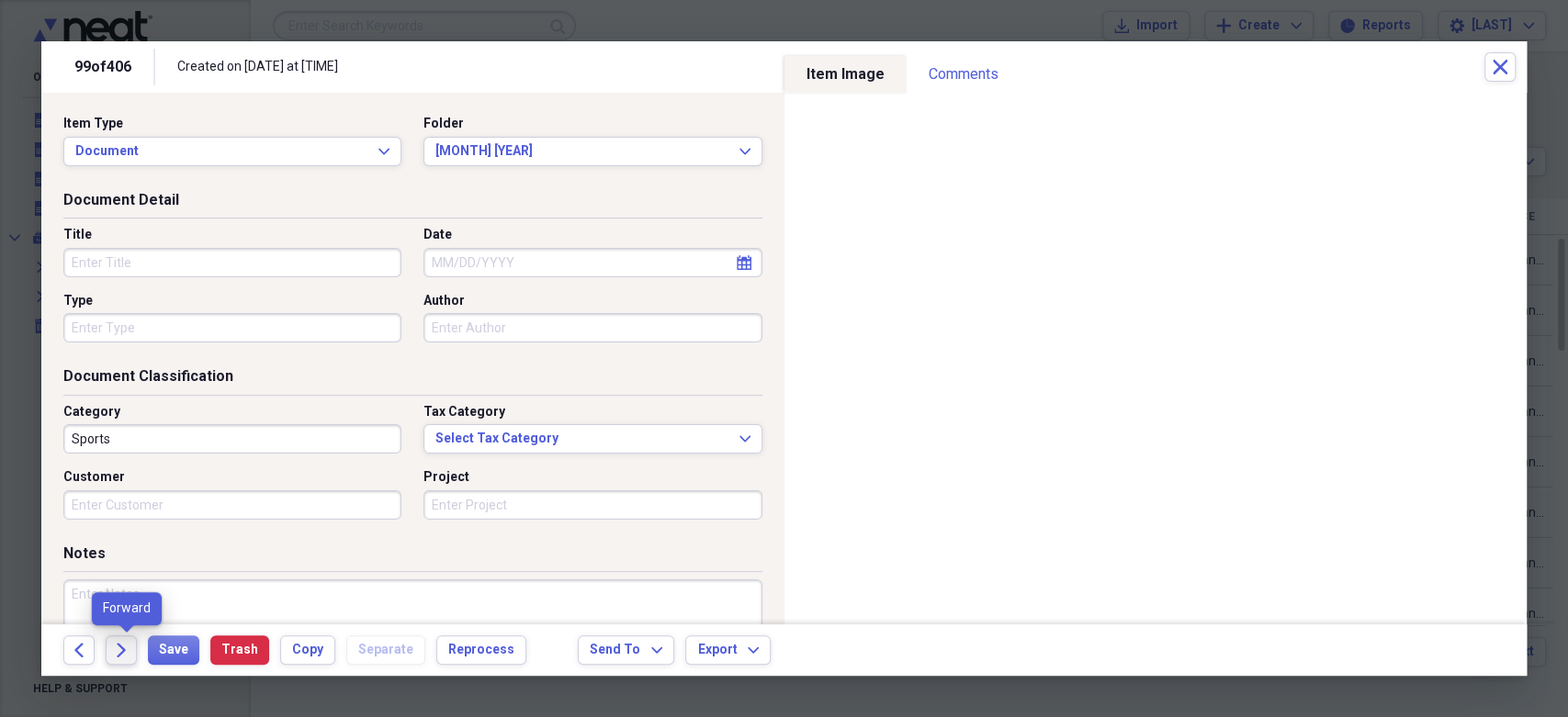 click on "Forward" 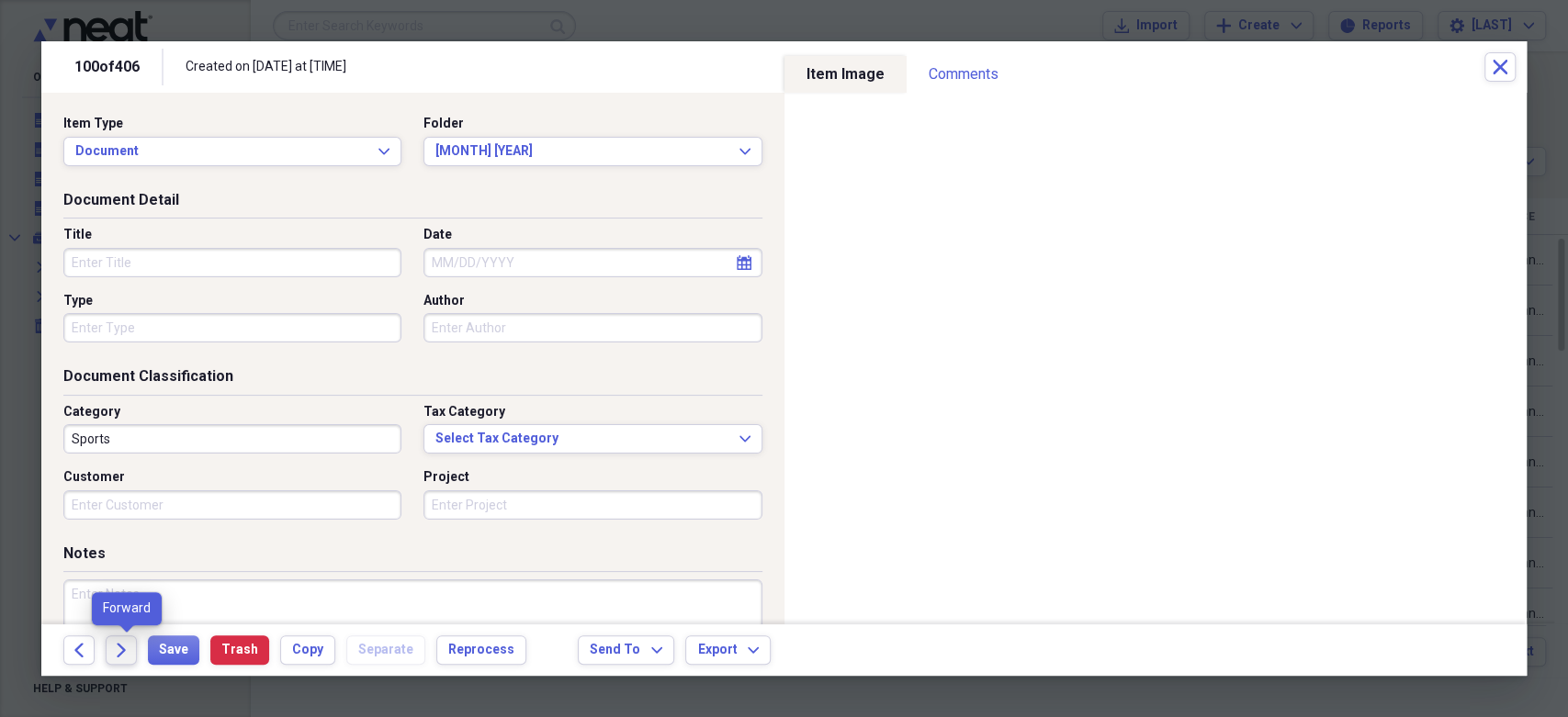 click on "Forward" 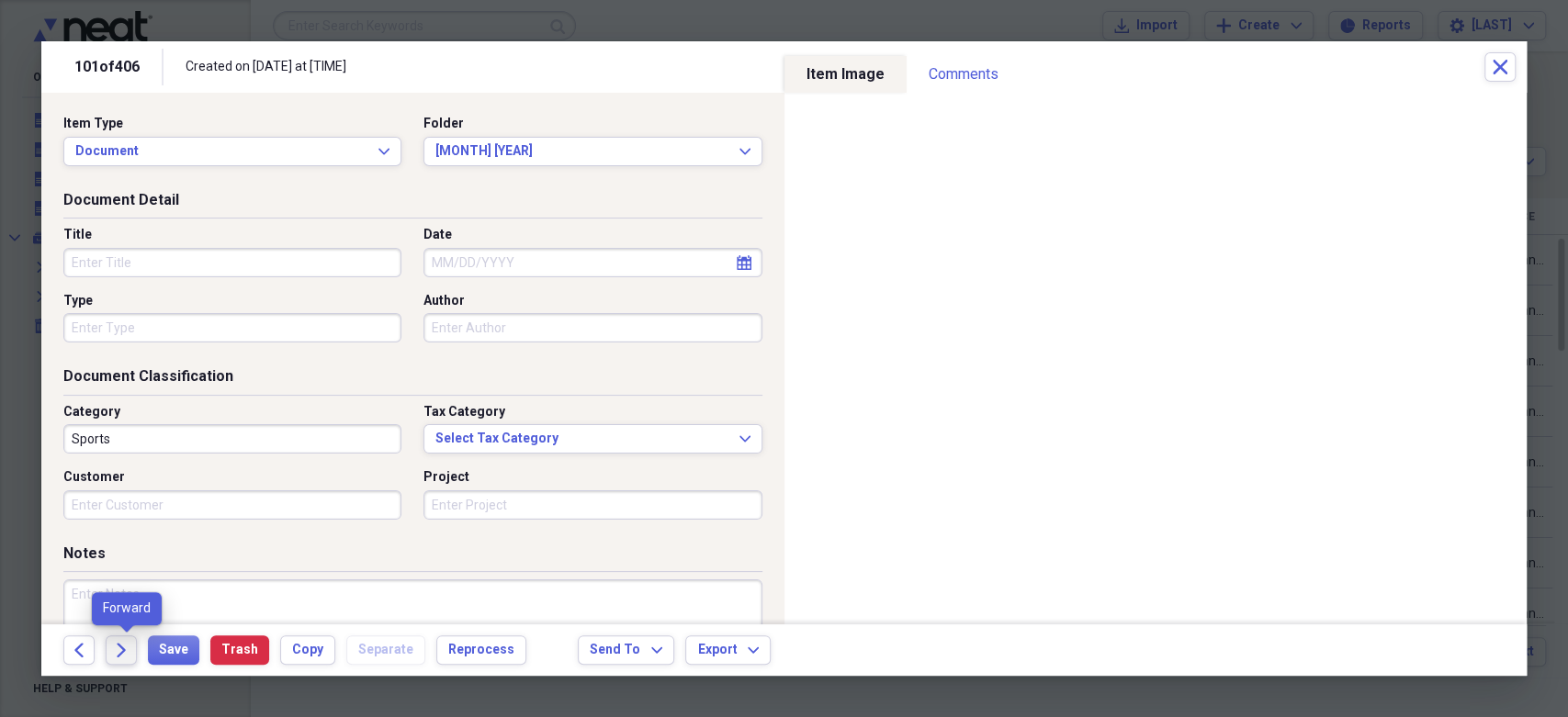 click on "Forward" 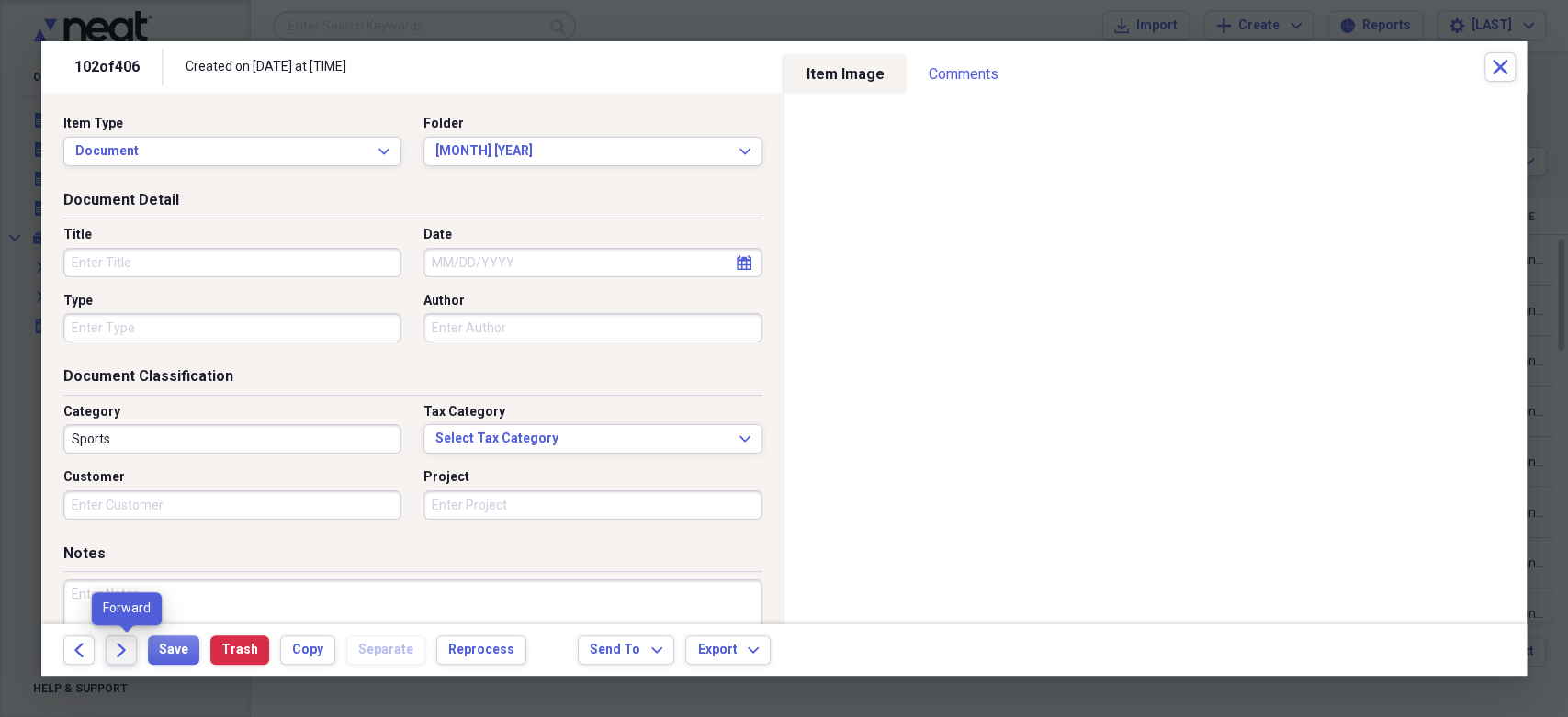 click on "Forward" 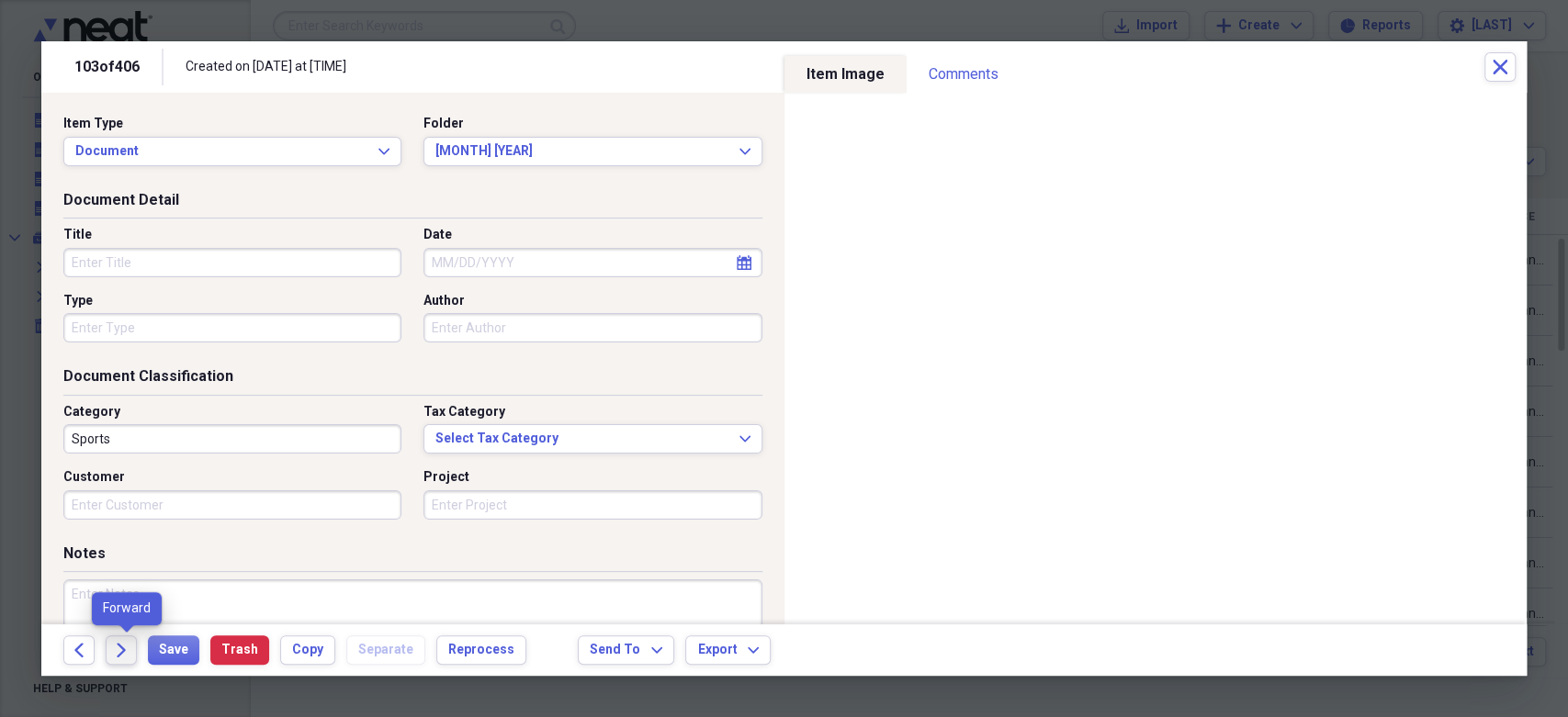 click on "Forward" 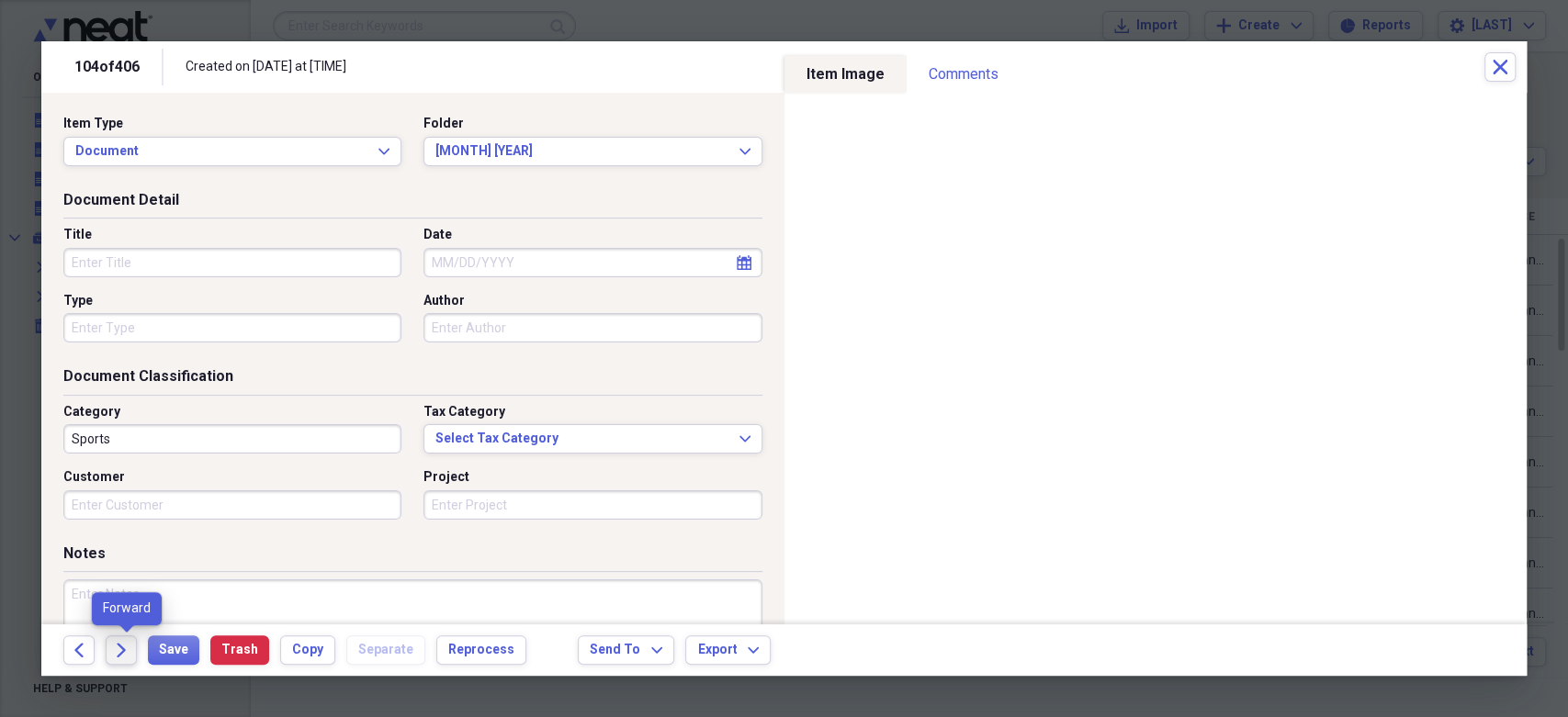click on "Forward" 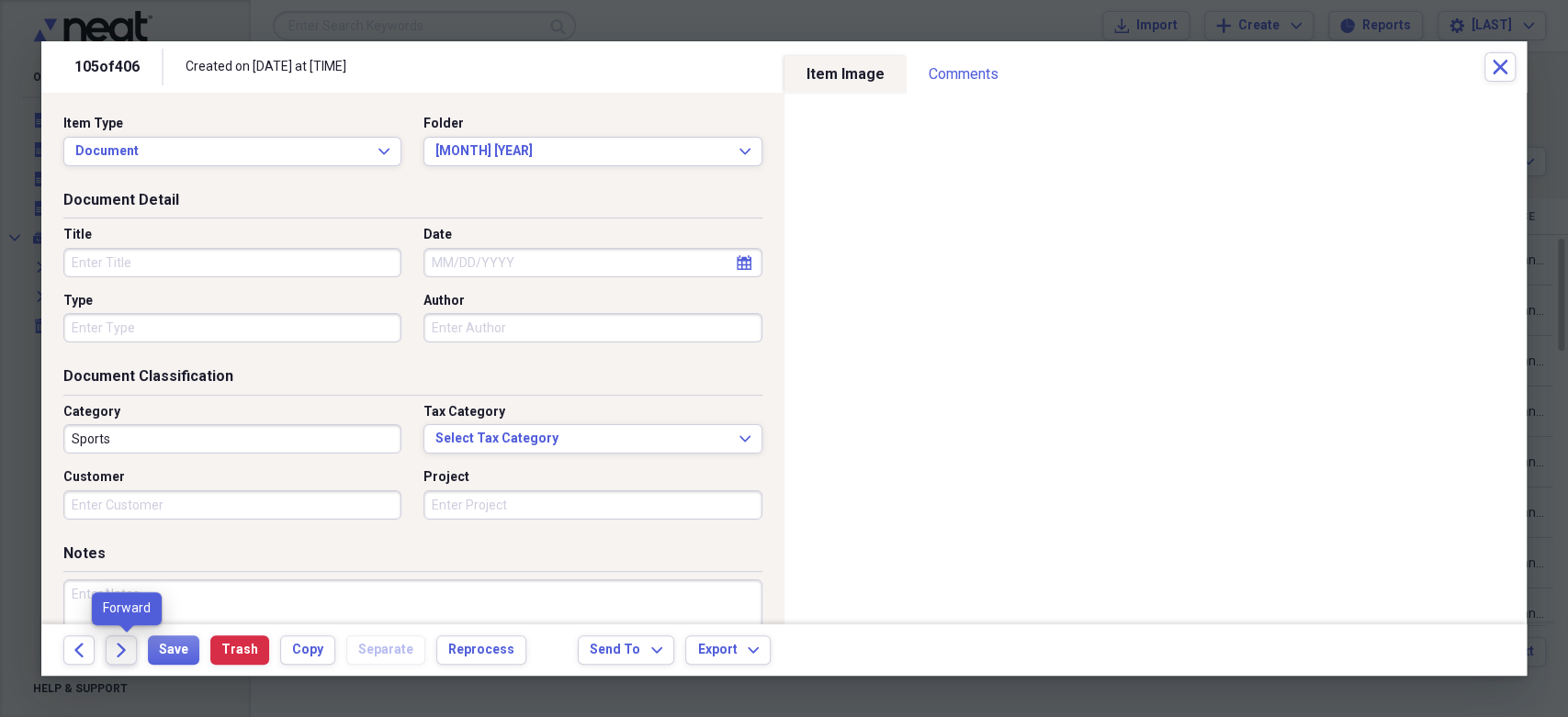 click on "Forward" 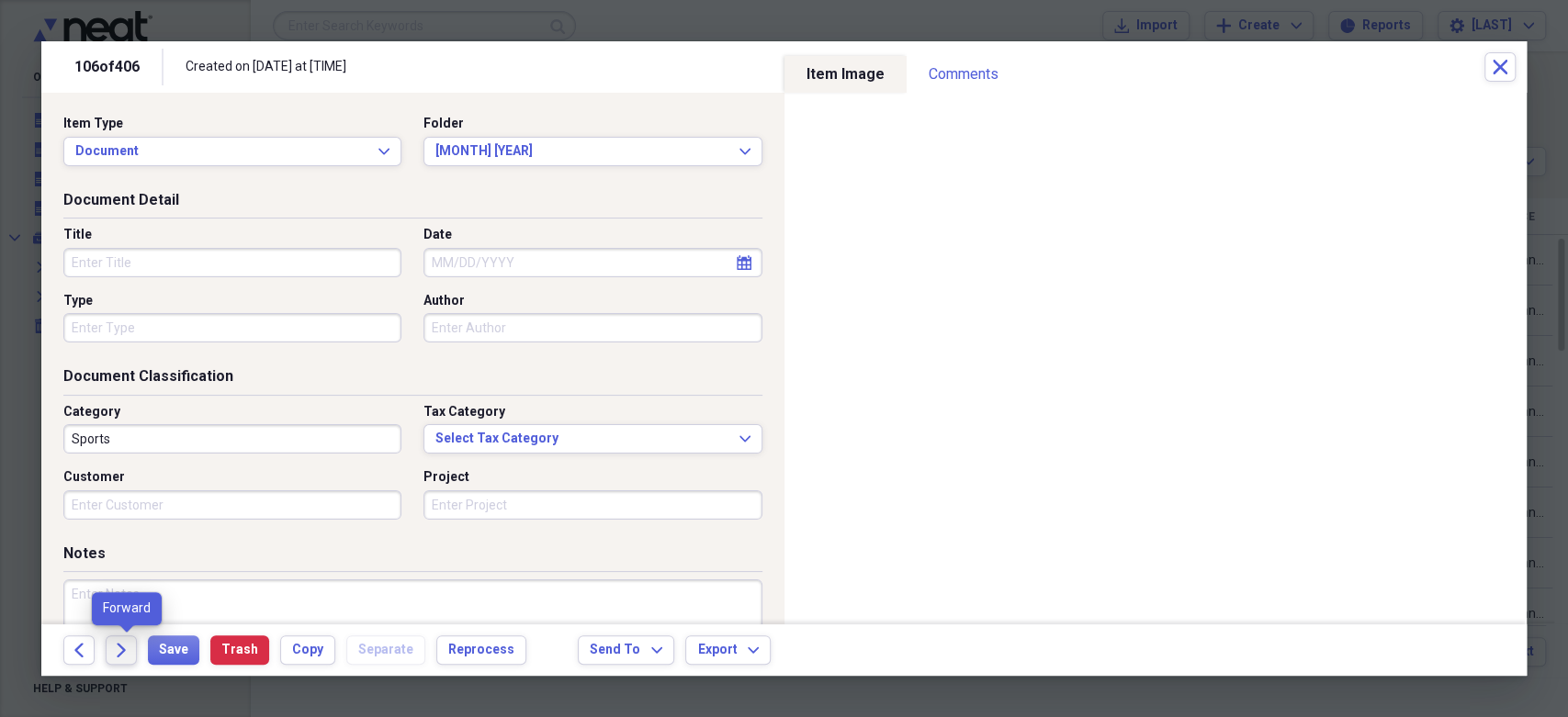 click on "Forward" 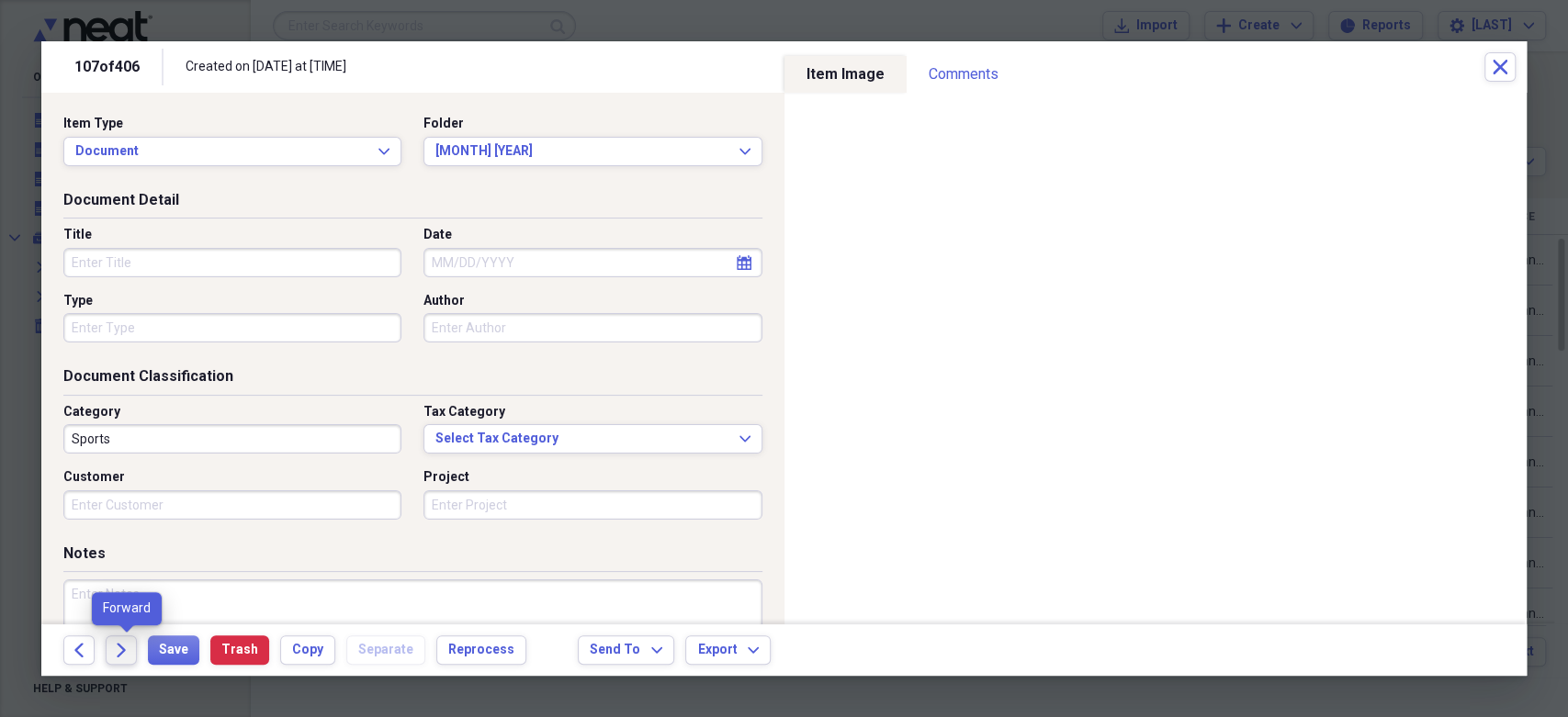click on "Forward" 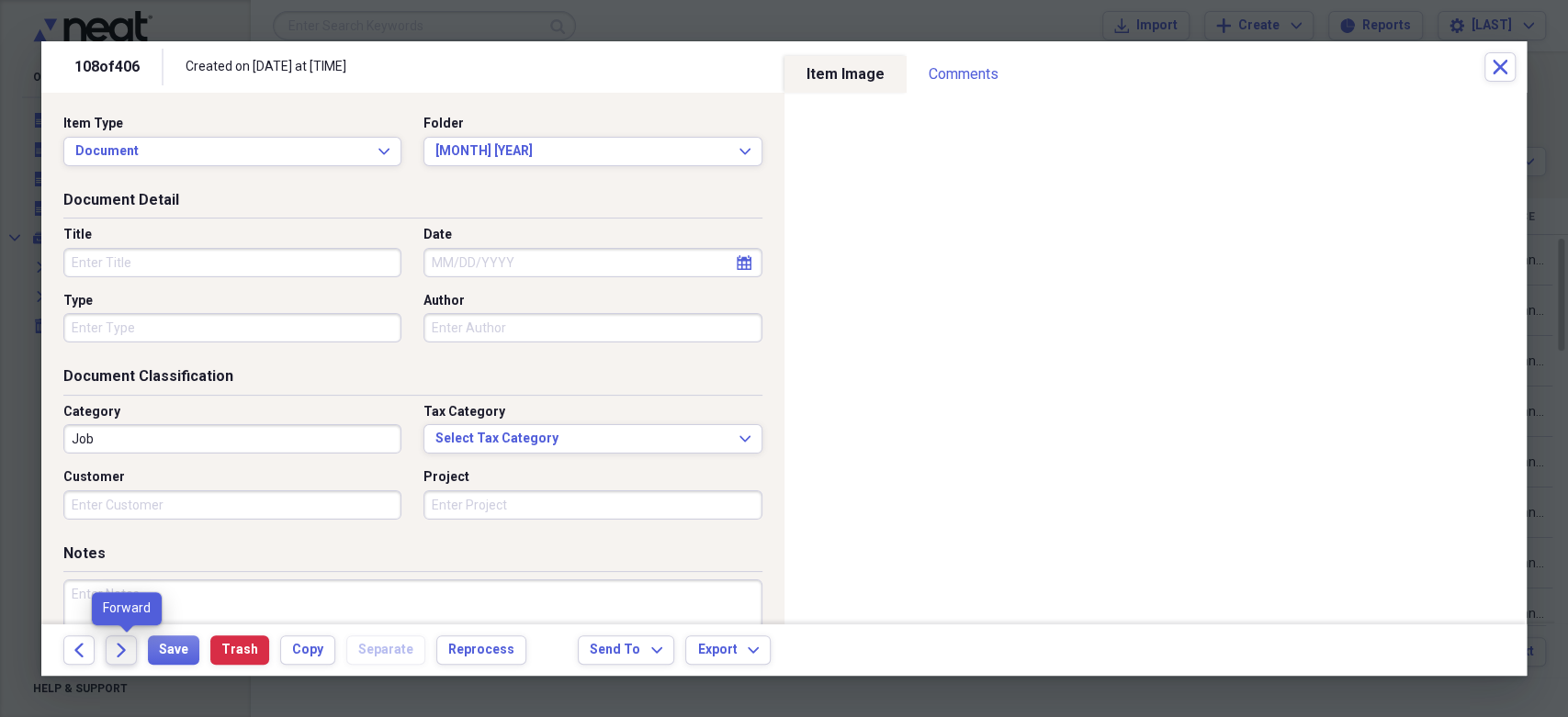 click on "Forward" 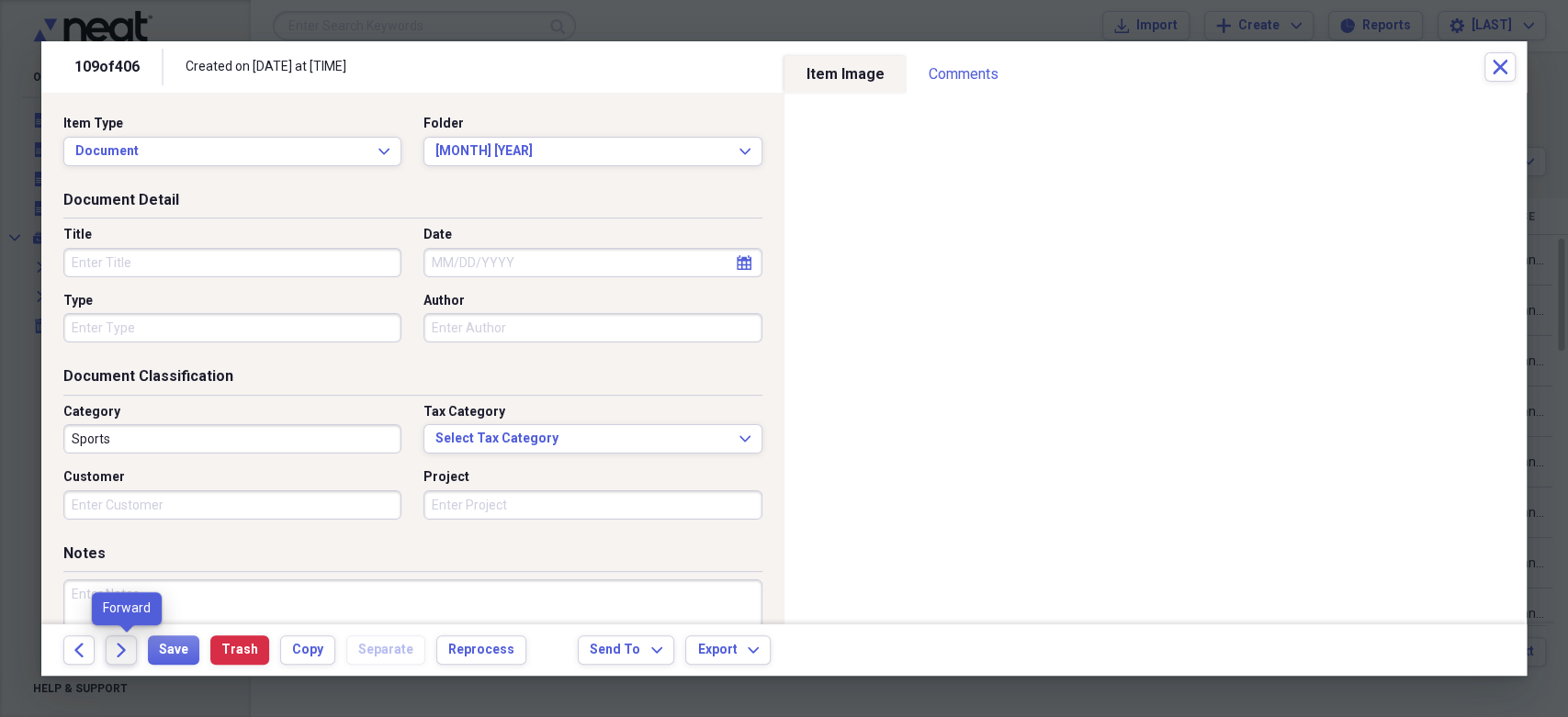 click on "Forward" 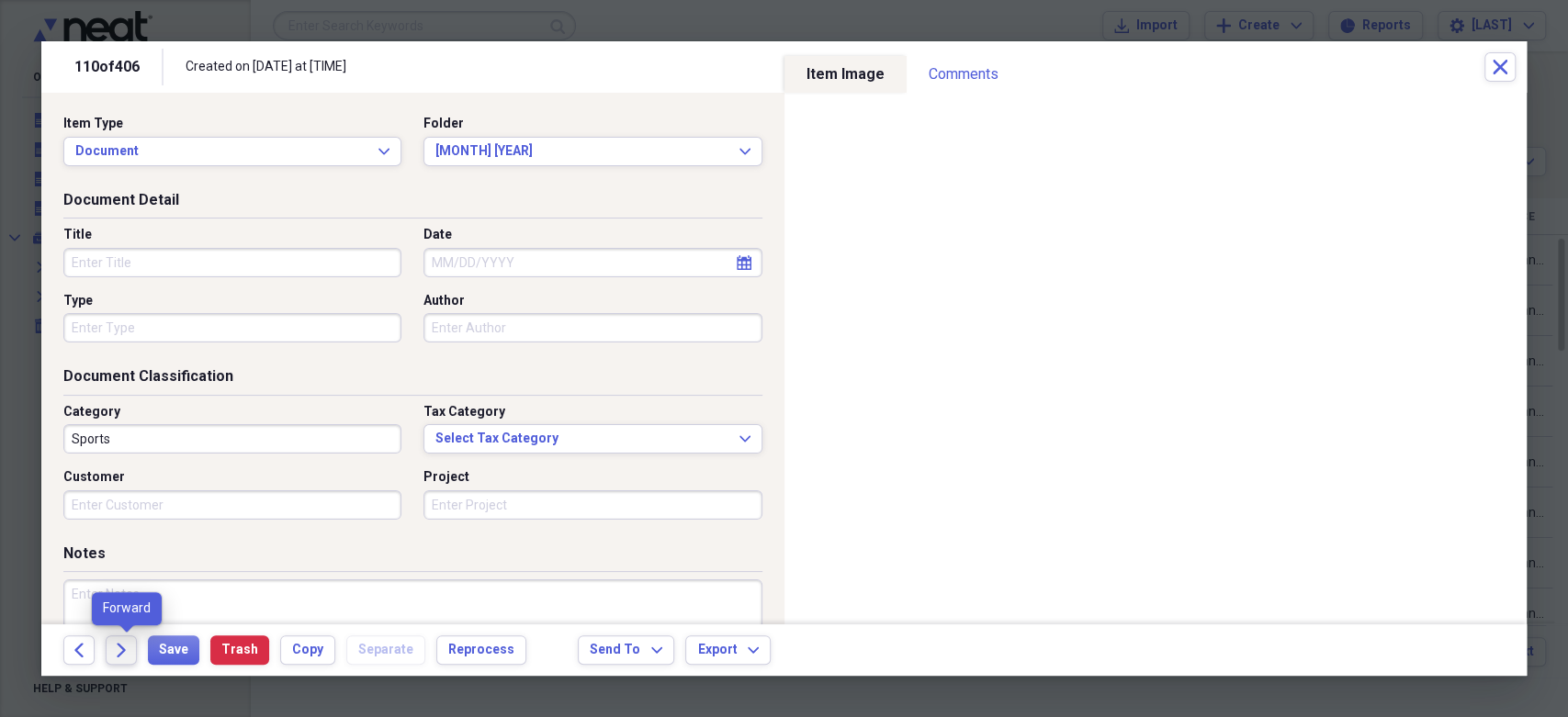 click on "Forward" 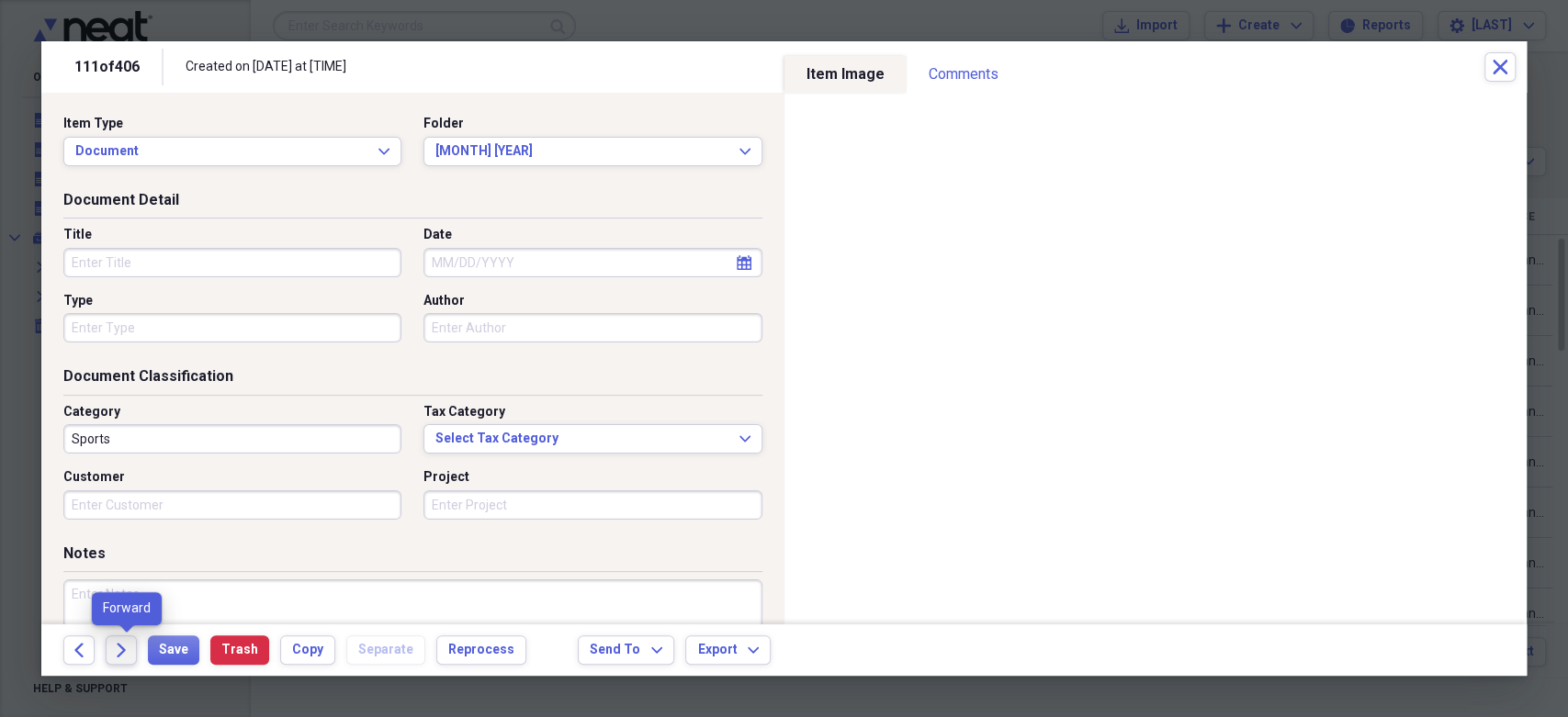click on "Forward" 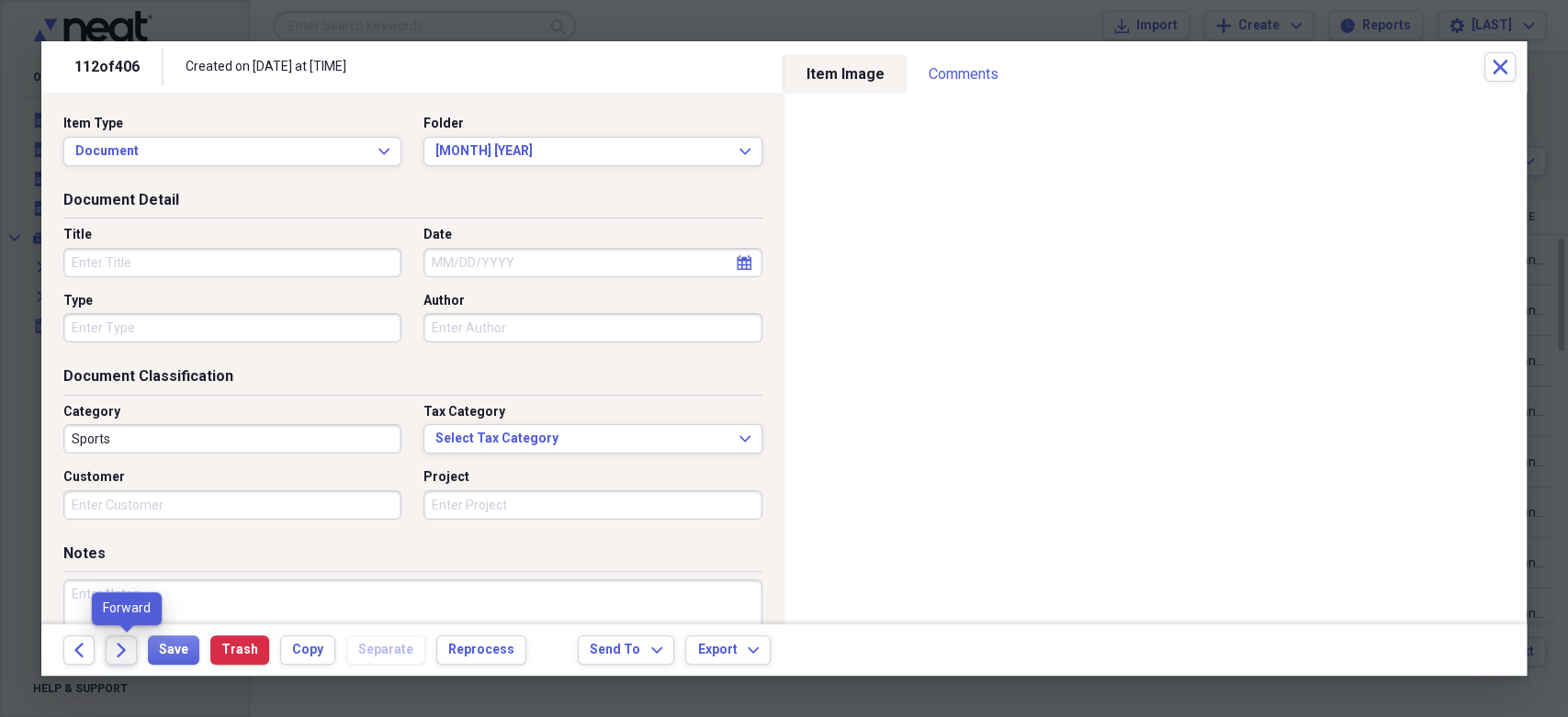click on "Forward" 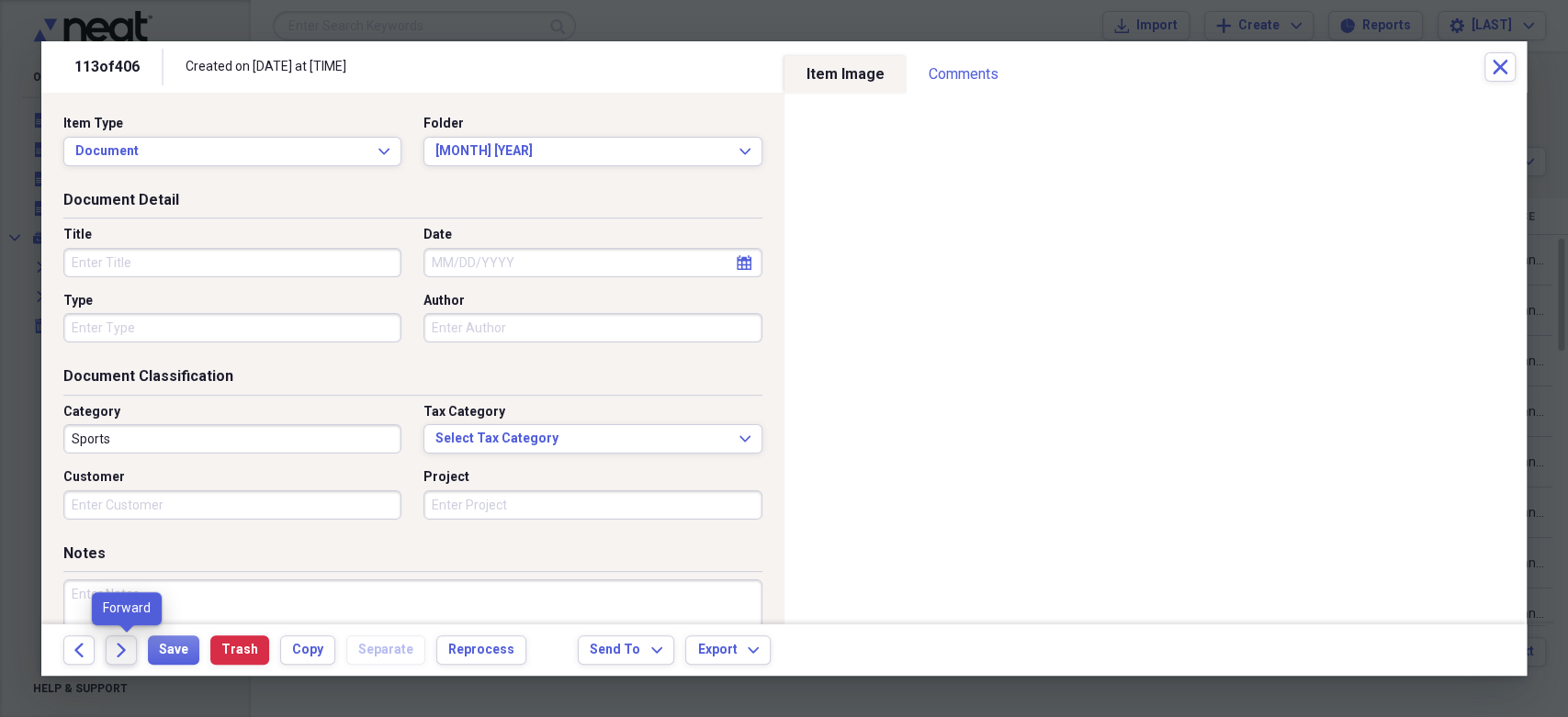click on "Forward" 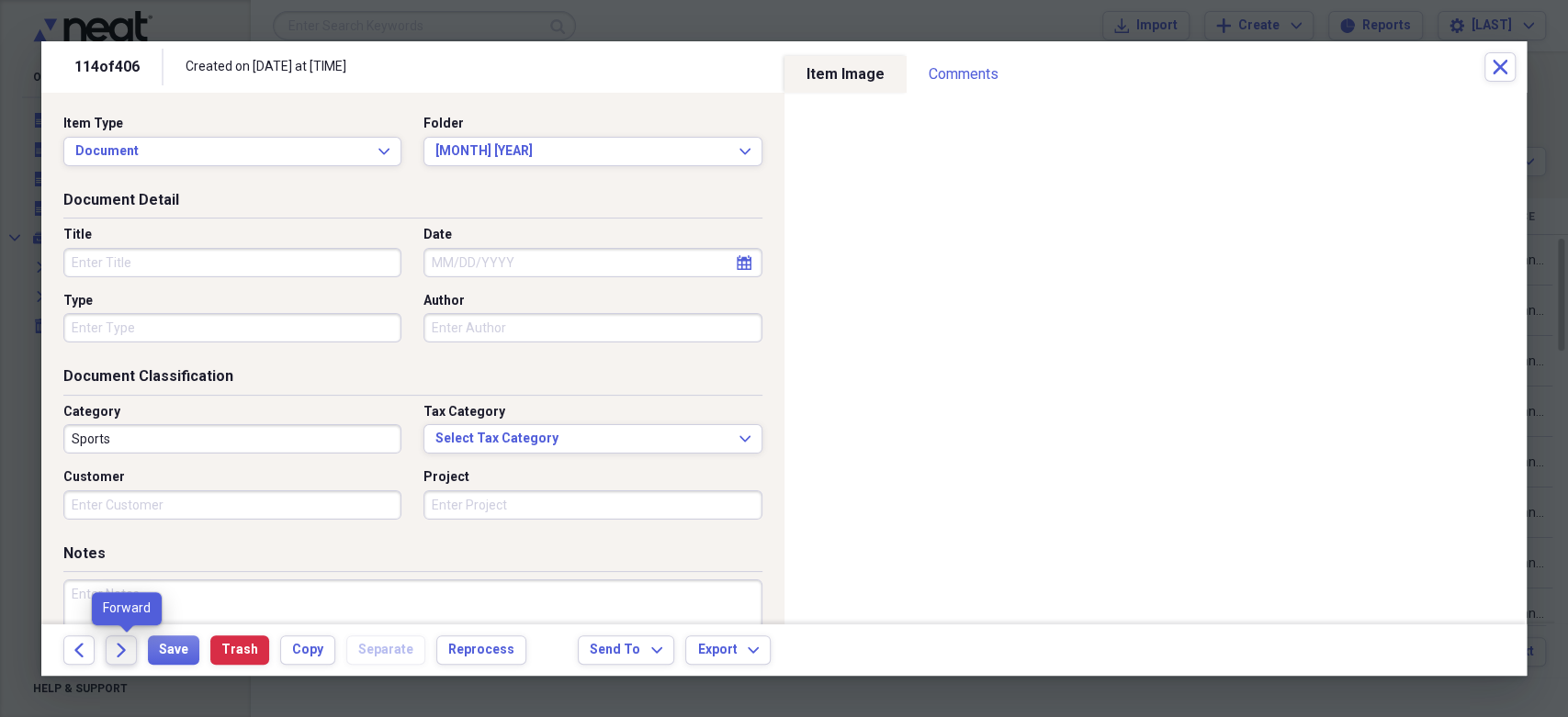 click on "Forward" 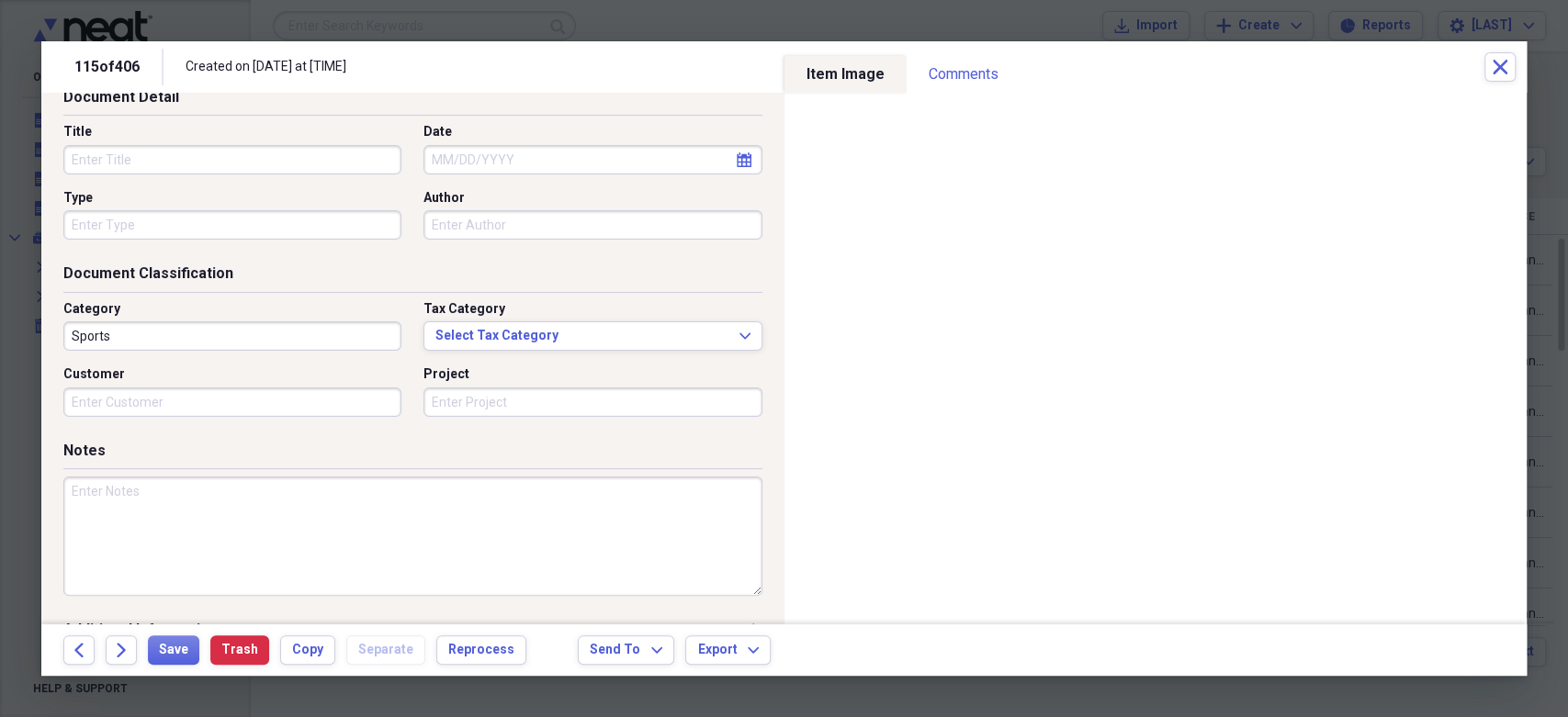 scroll, scrollTop: 142, scrollLeft: 0, axis: vertical 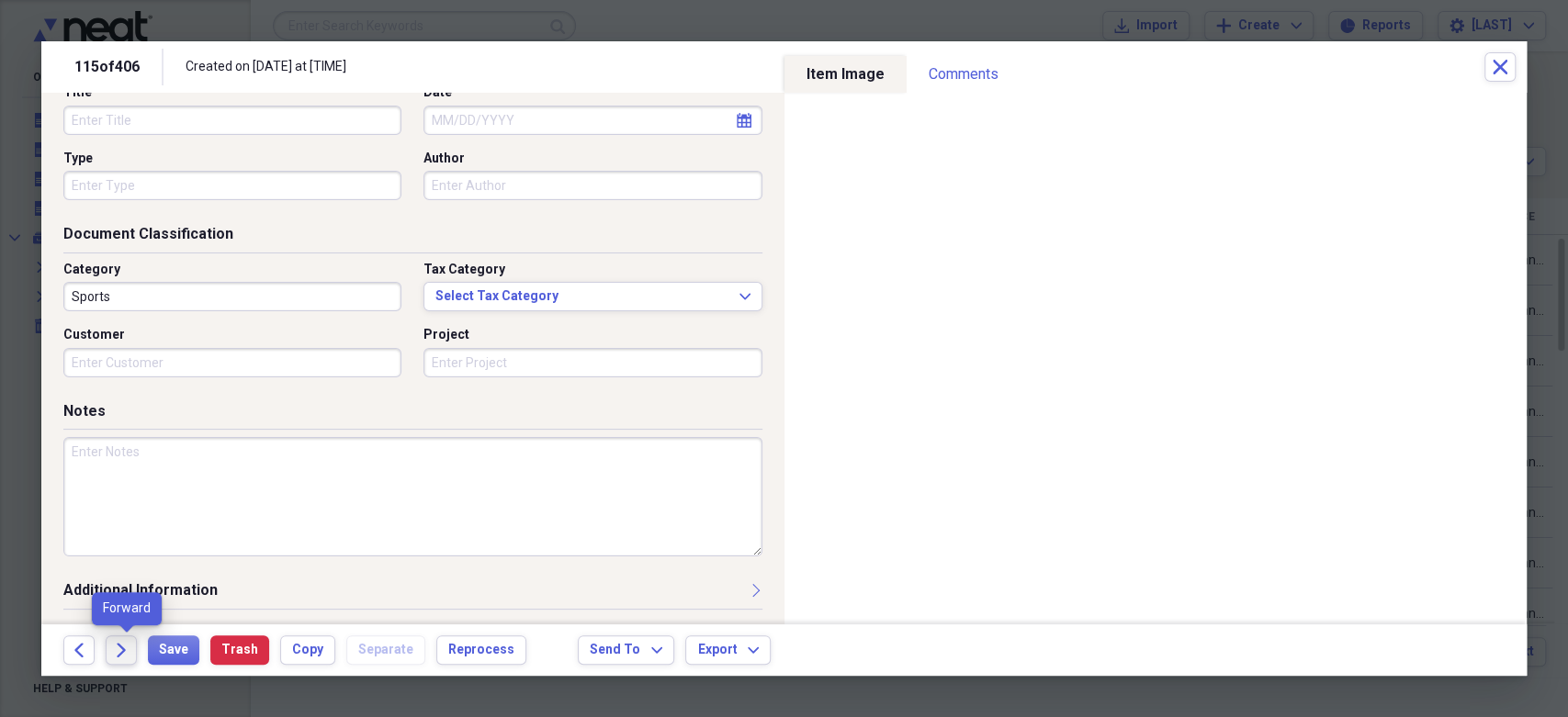 click on "Forward" 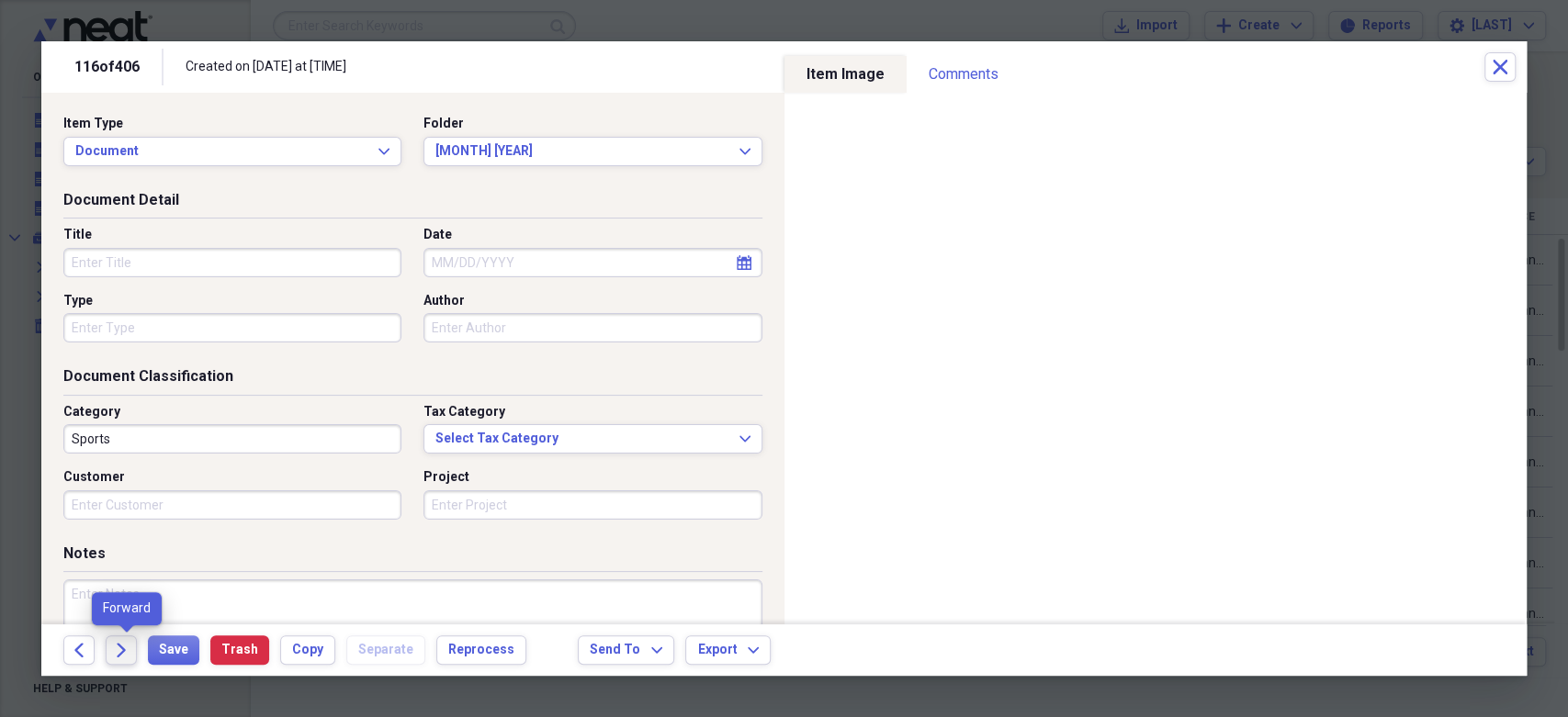 click on "Forward" at bounding box center (121, 650) 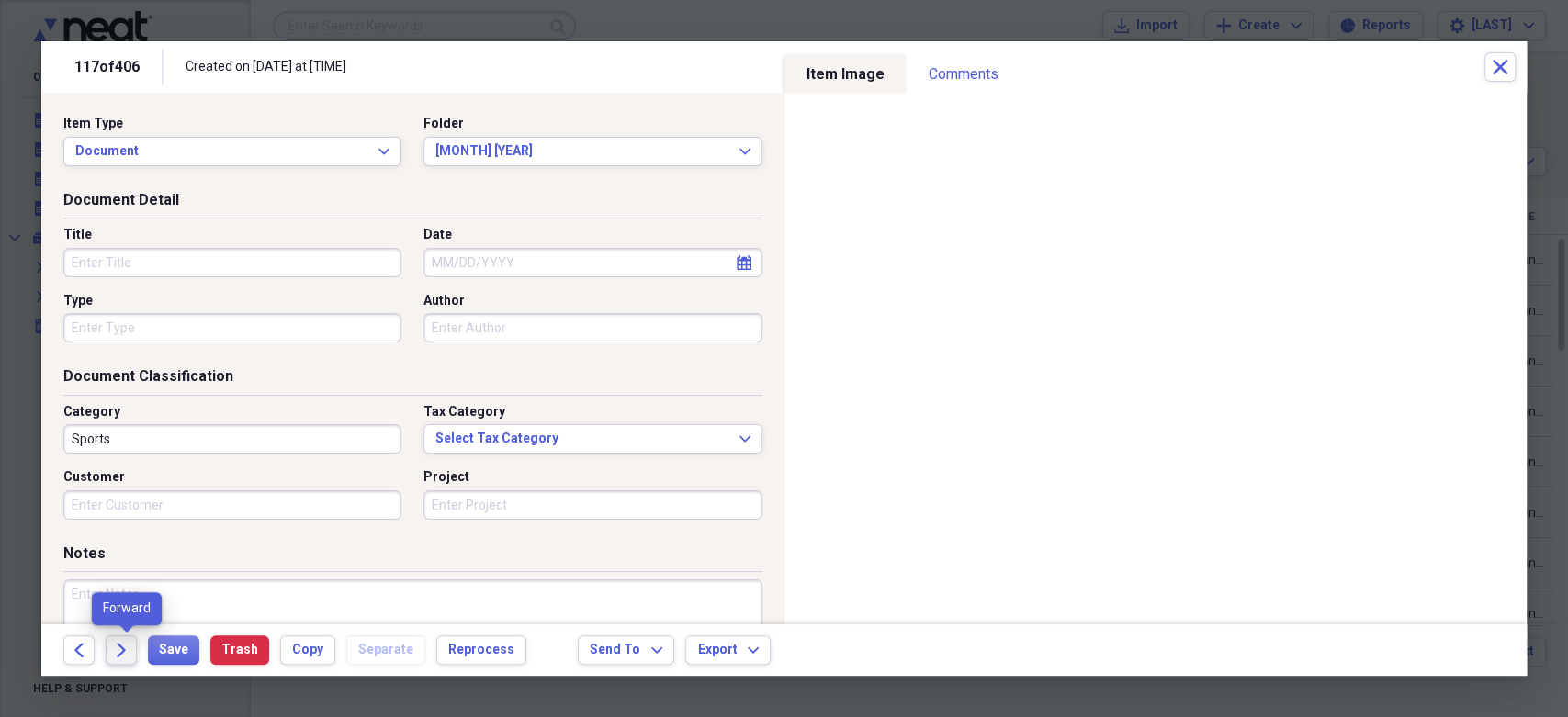 click on "Forward" at bounding box center [121, 650] 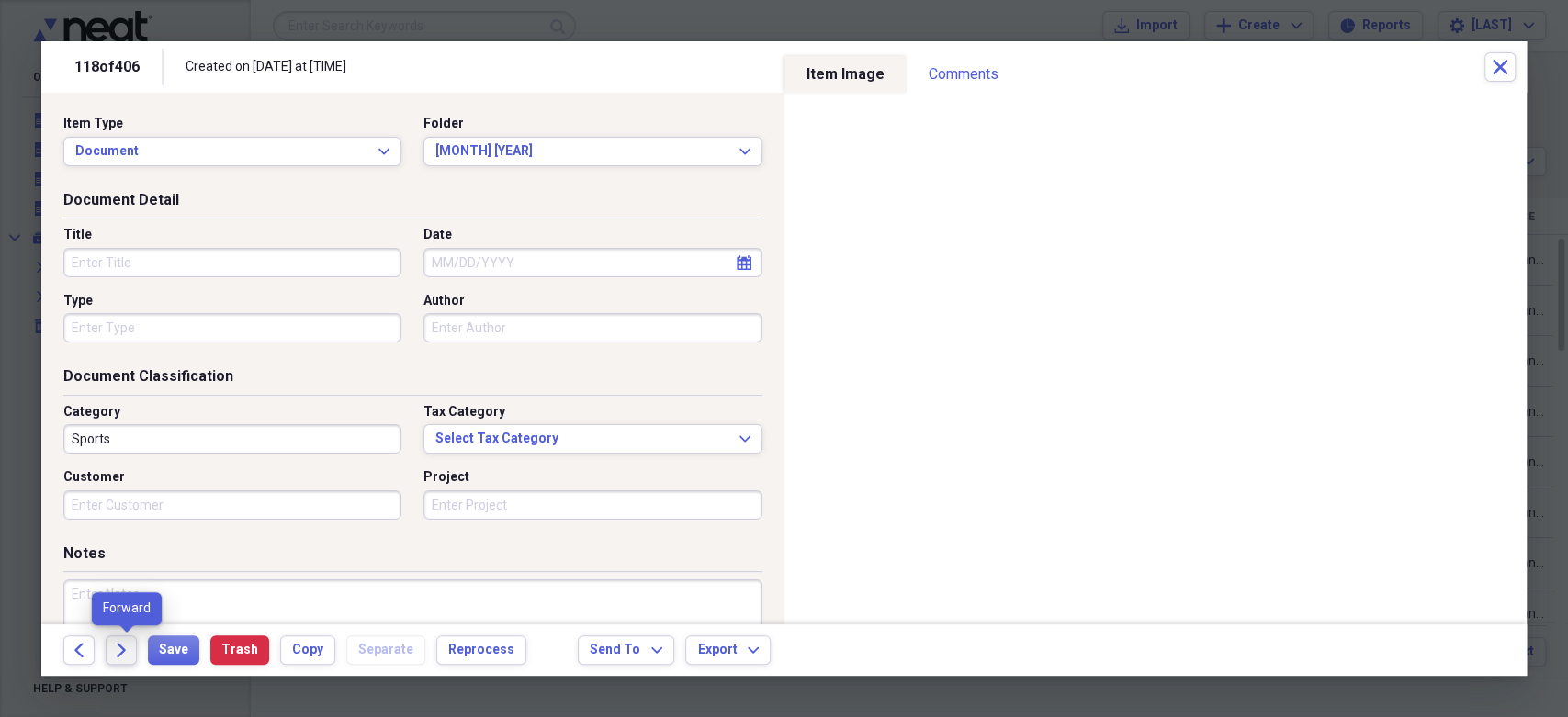 click on "Forward" at bounding box center (121, 650) 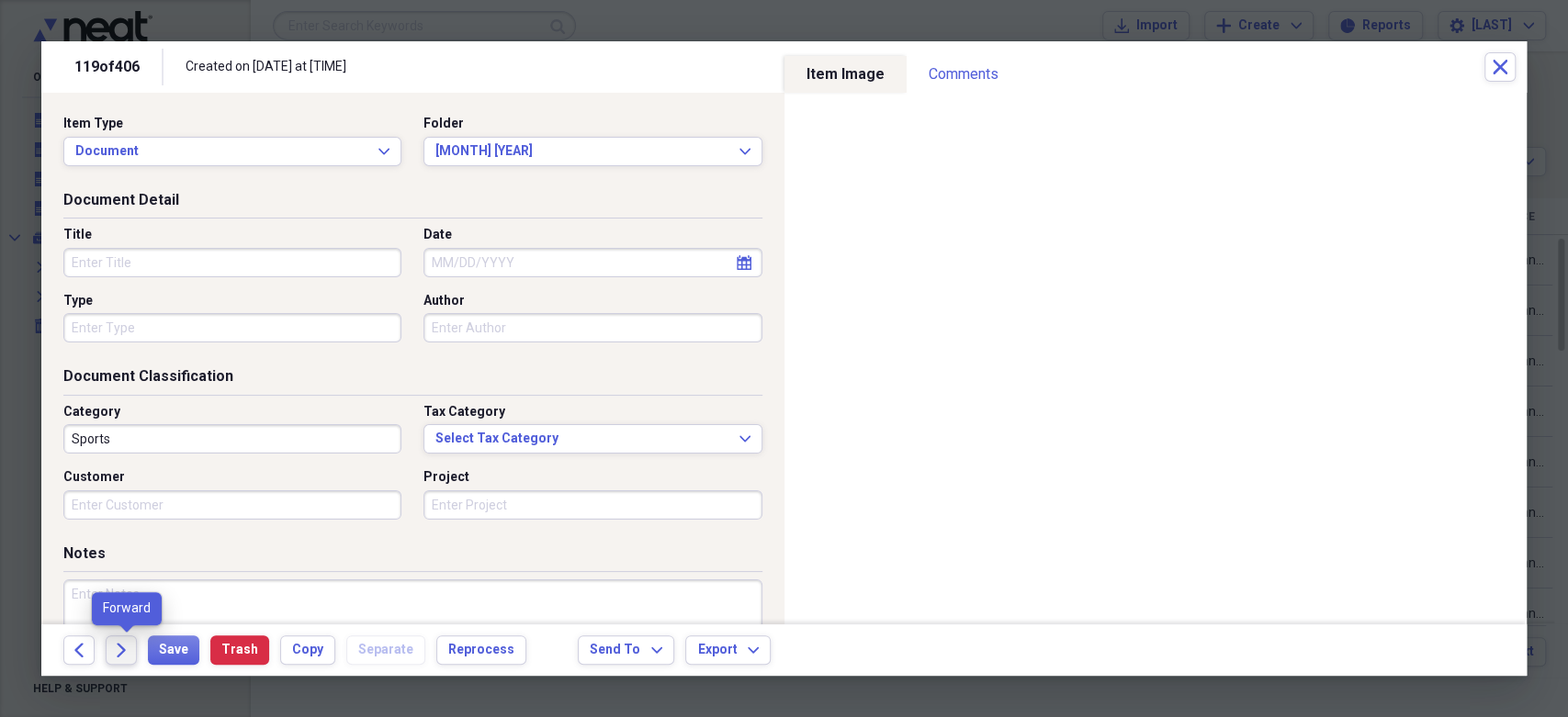 click on "Forward" at bounding box center [121, 650] 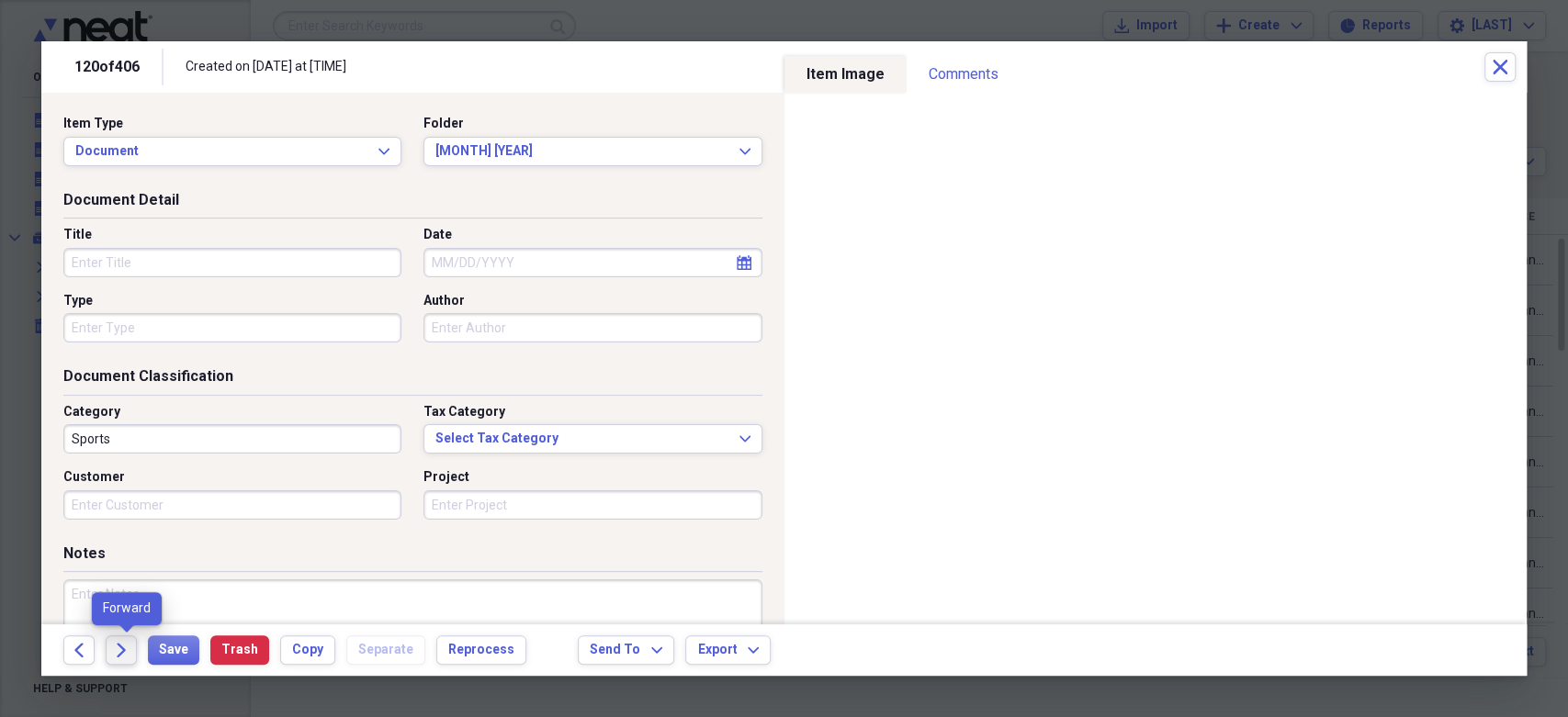 click on "Forward" at bounding box center (121, 650) 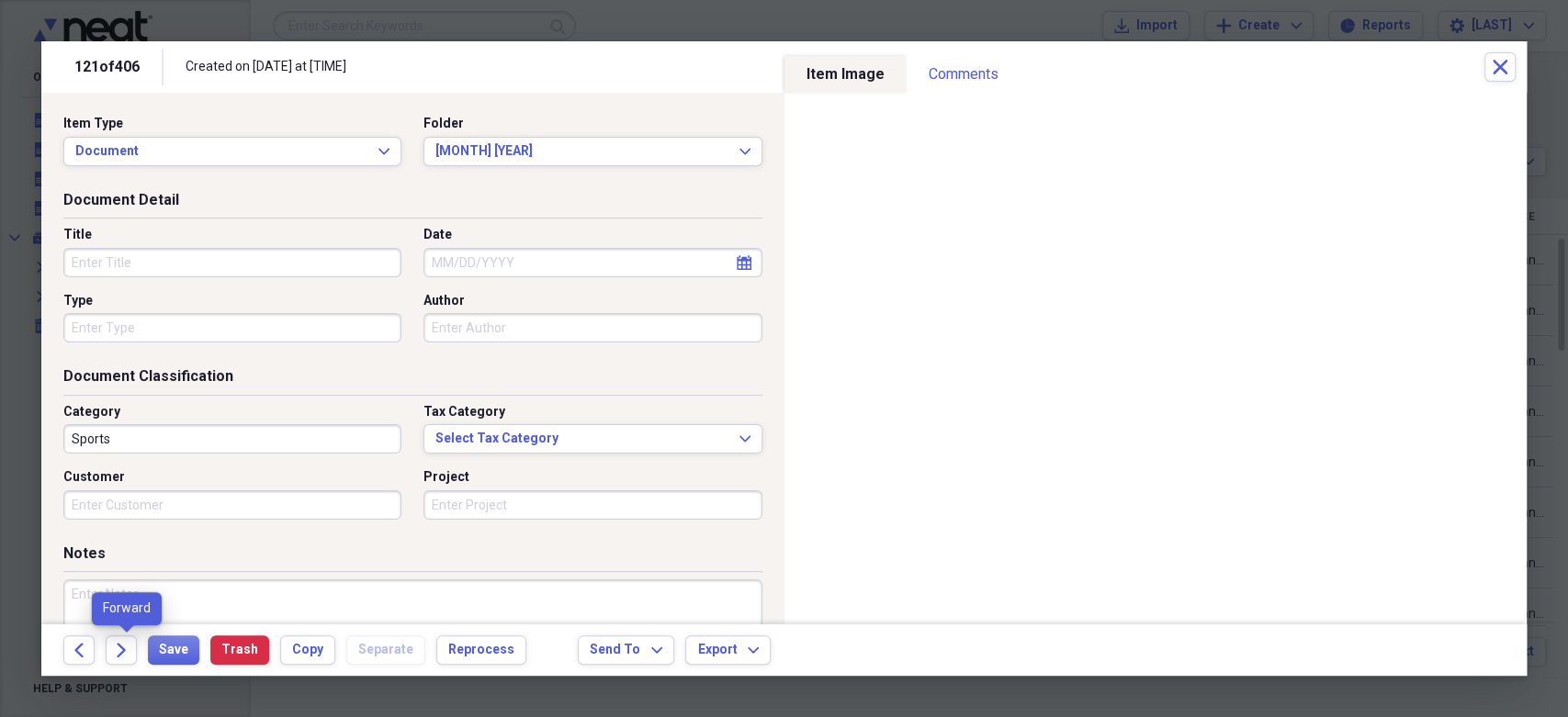 click on "Forward" at bounding box center [121, 650] 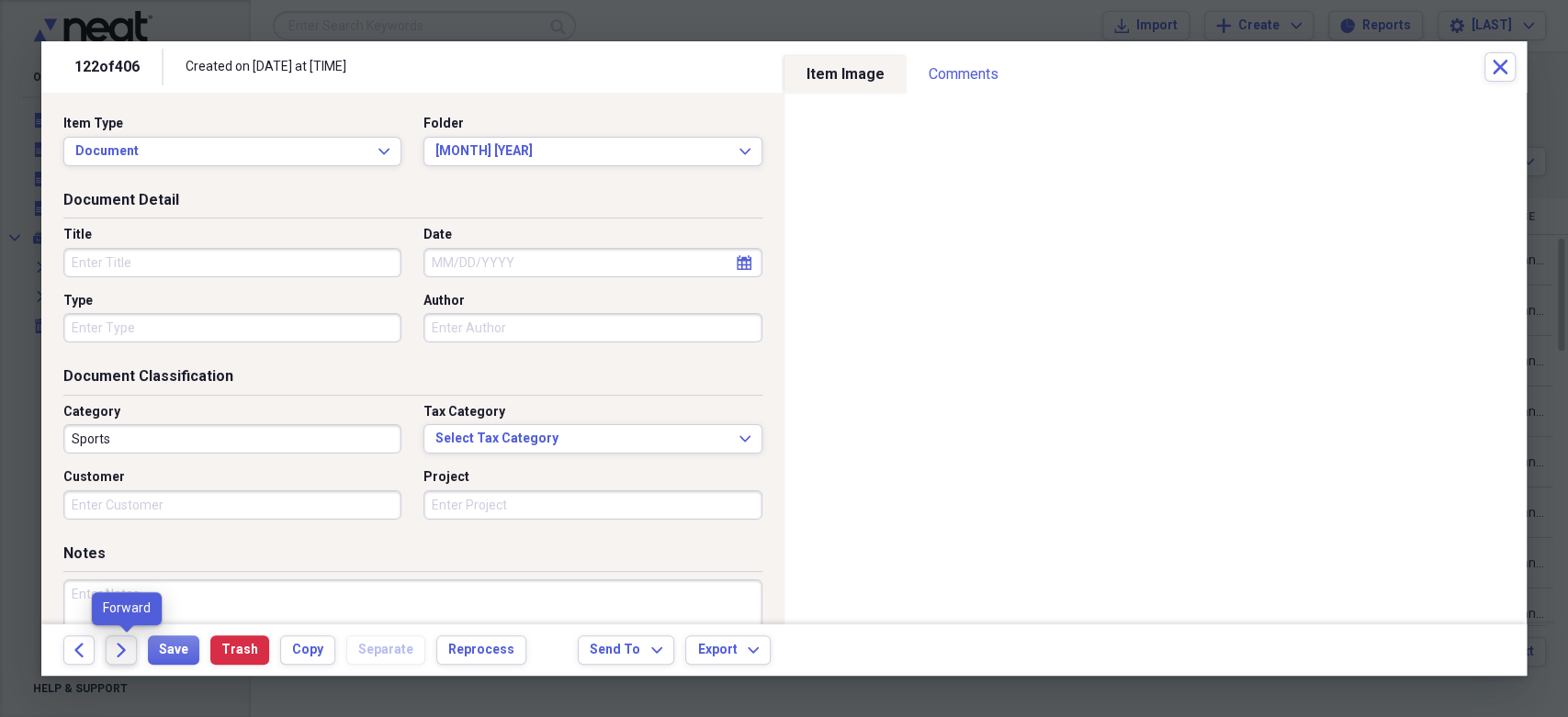 click on "Forward" at bounding box center (121, 650) 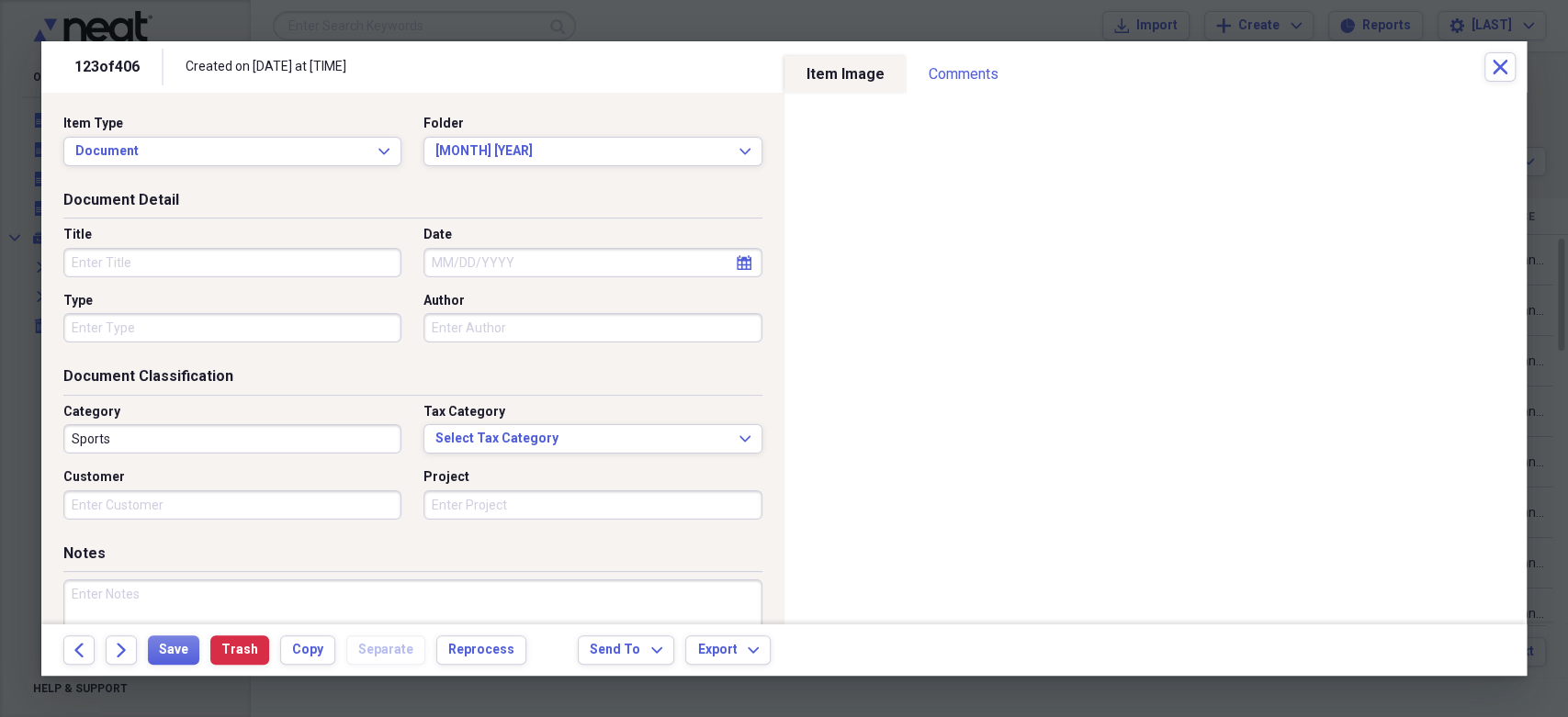 click on "Forward" at bounding box center [121, 650] 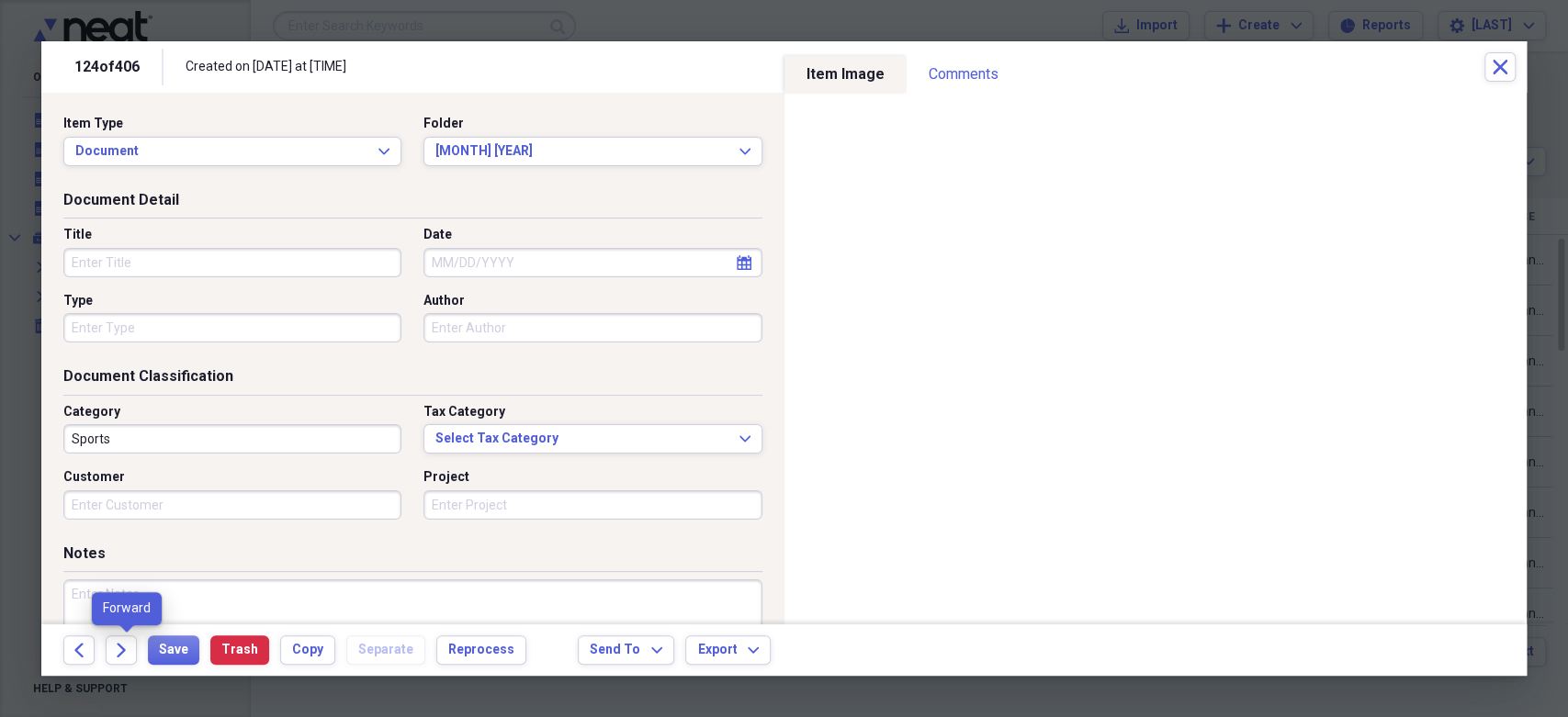 click on "Forward" at bounding box center [121, 650] 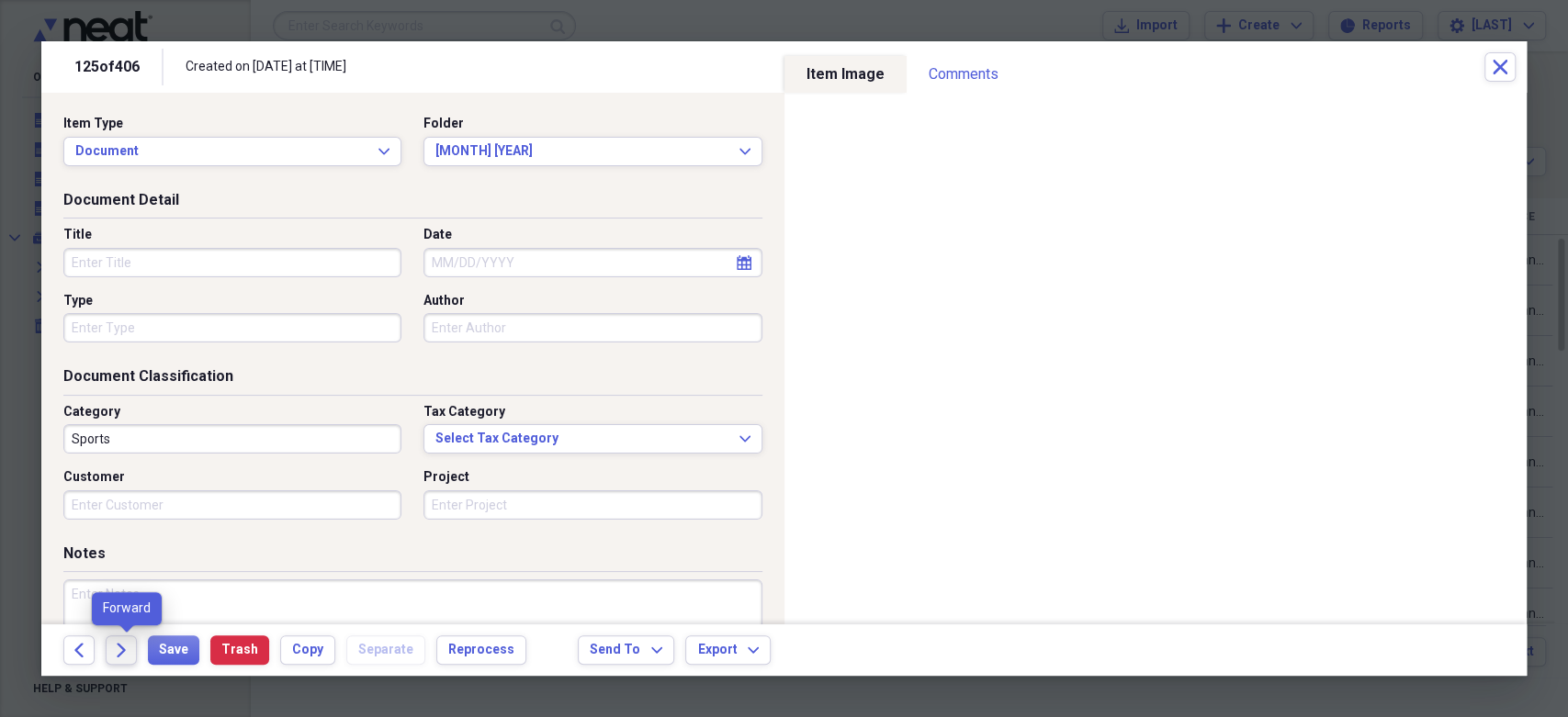 click on "Forward" at bounding box center [121, 650] 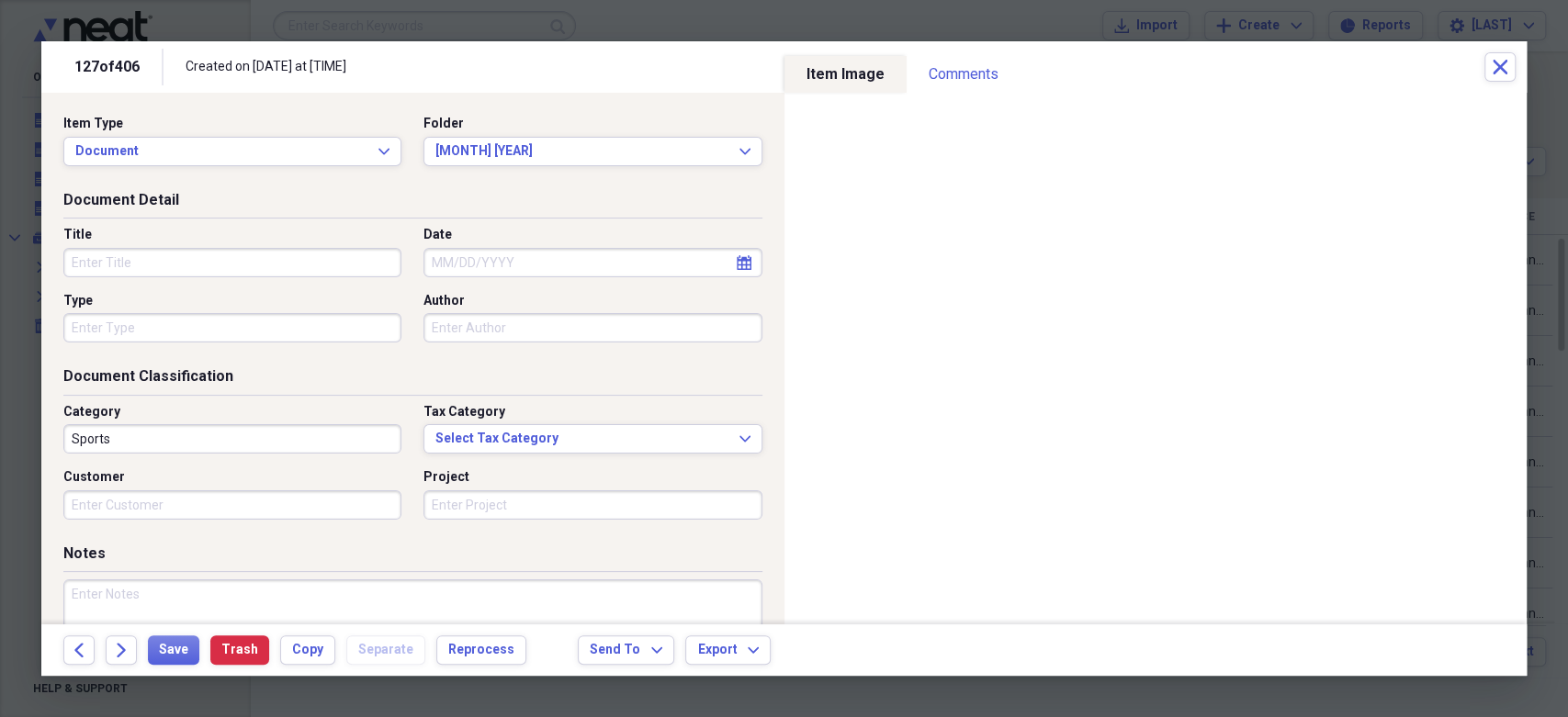 click on "Forward" at bounding box center (121, 650) 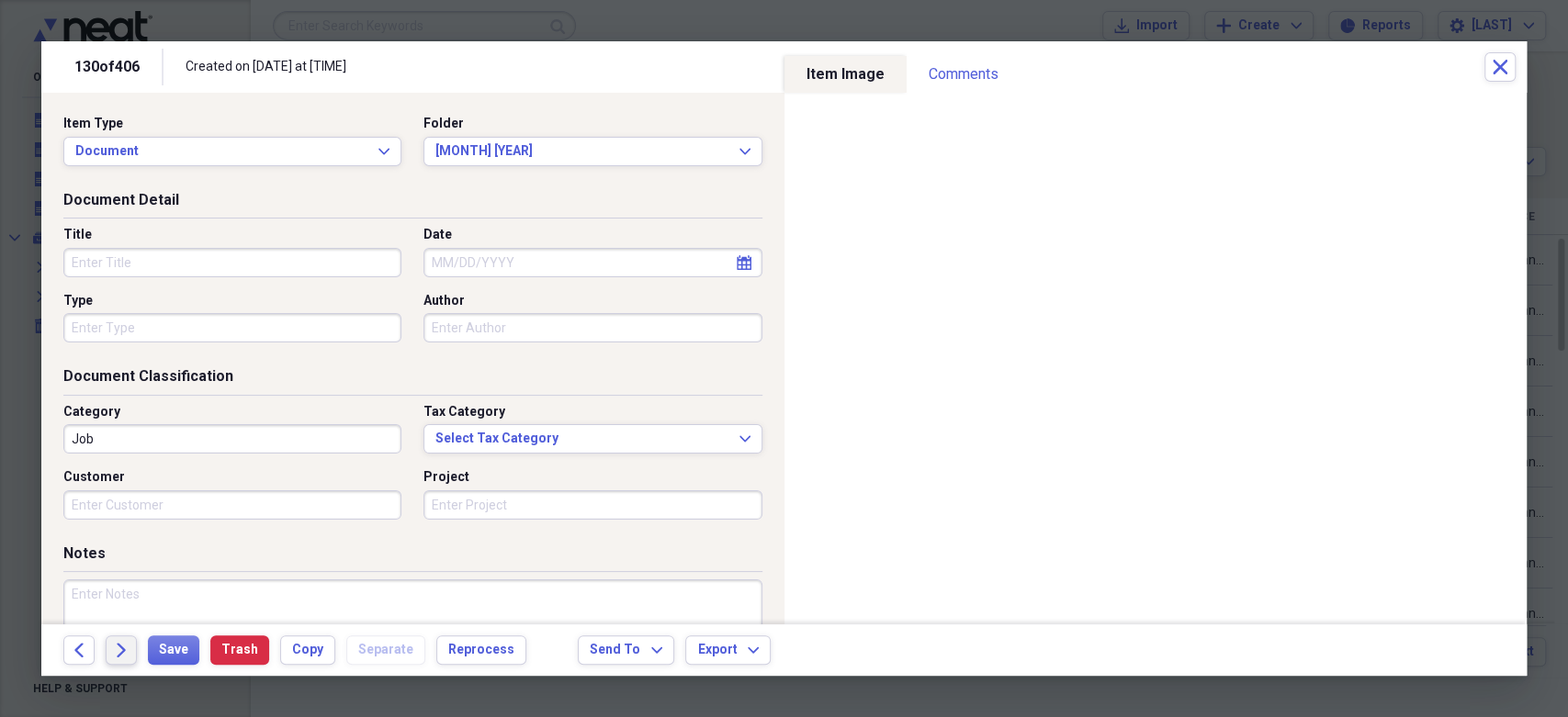 click on "Forward" at bounding box center (121, 650) 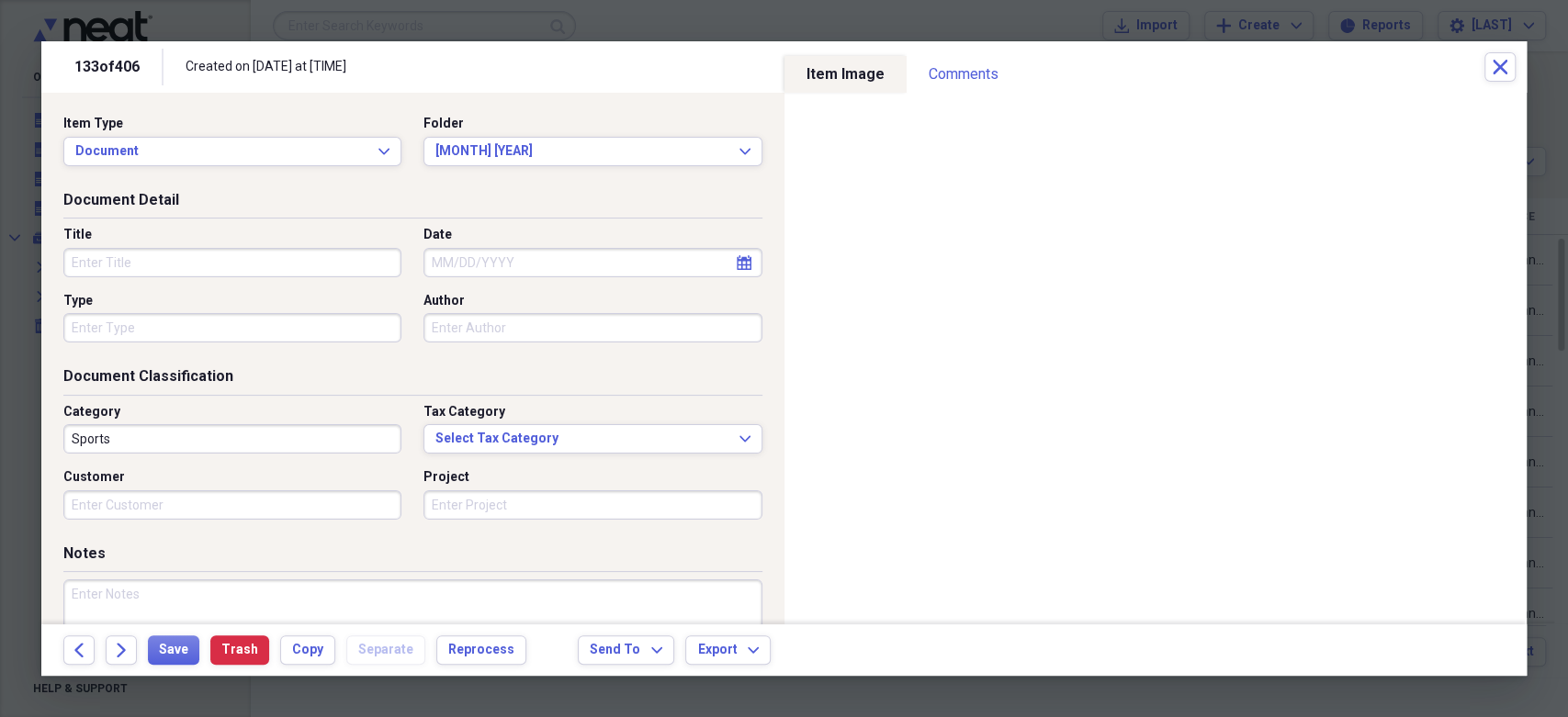 click on "Forward" at bounding box center [121, 650] 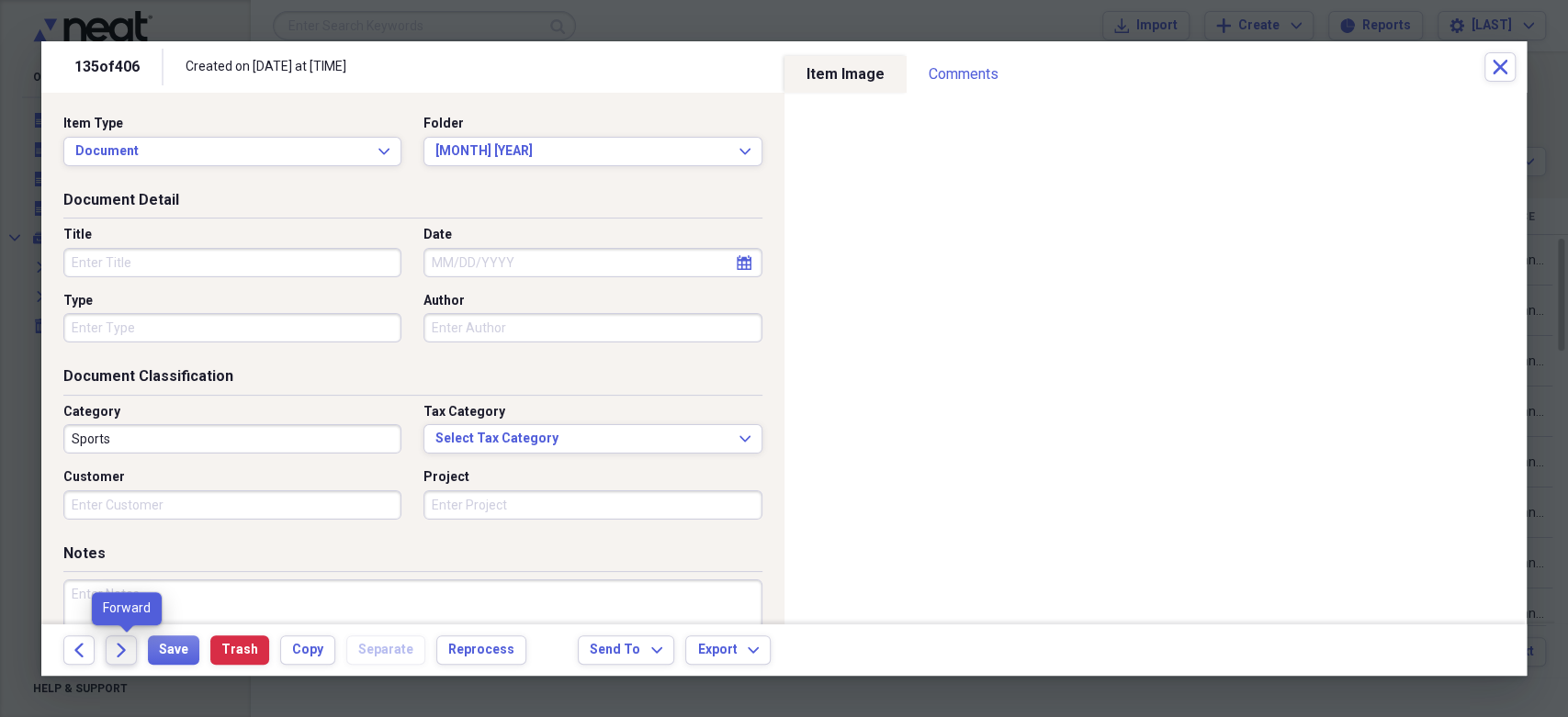 click on "Forward" at bounding box center [121, 650] 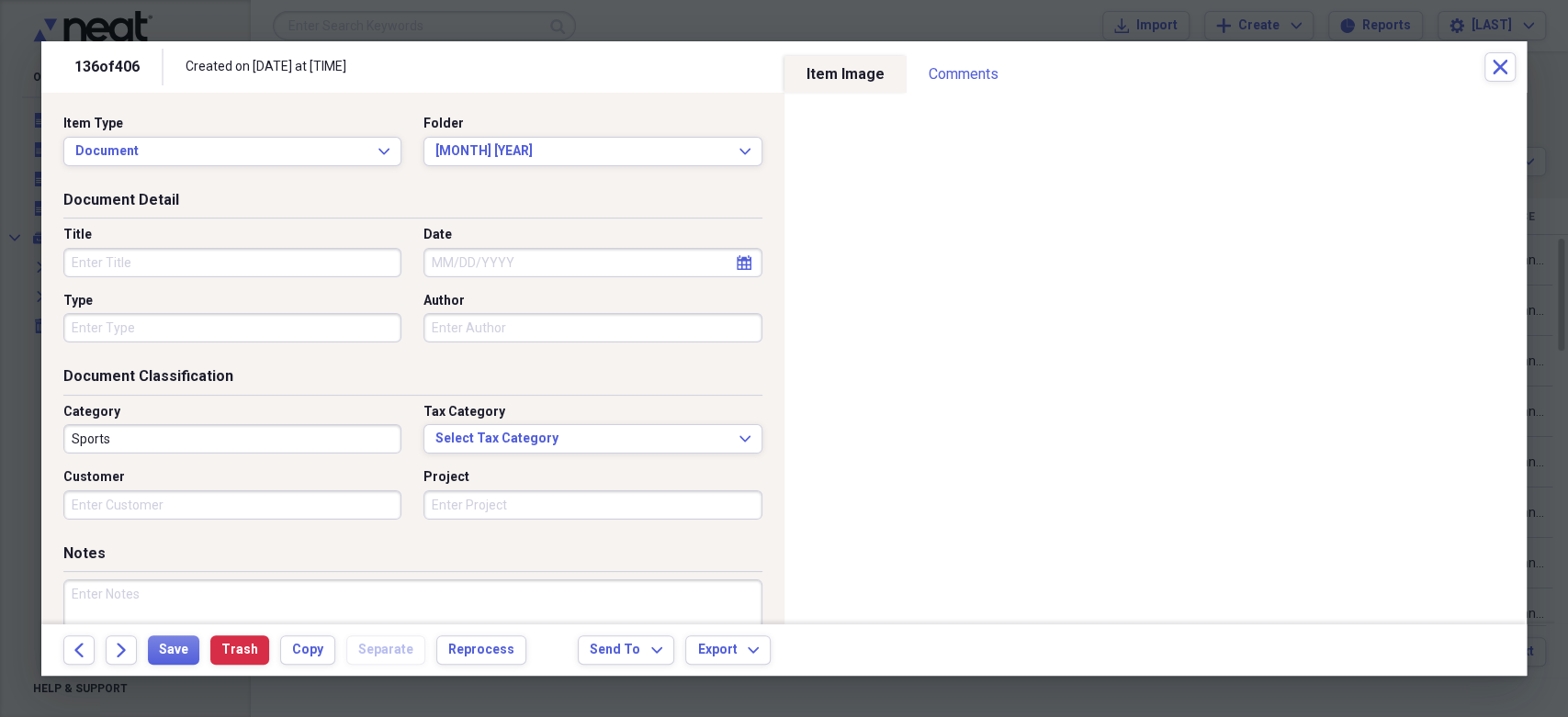 click on "Forward" at bounding box center [121, 650] 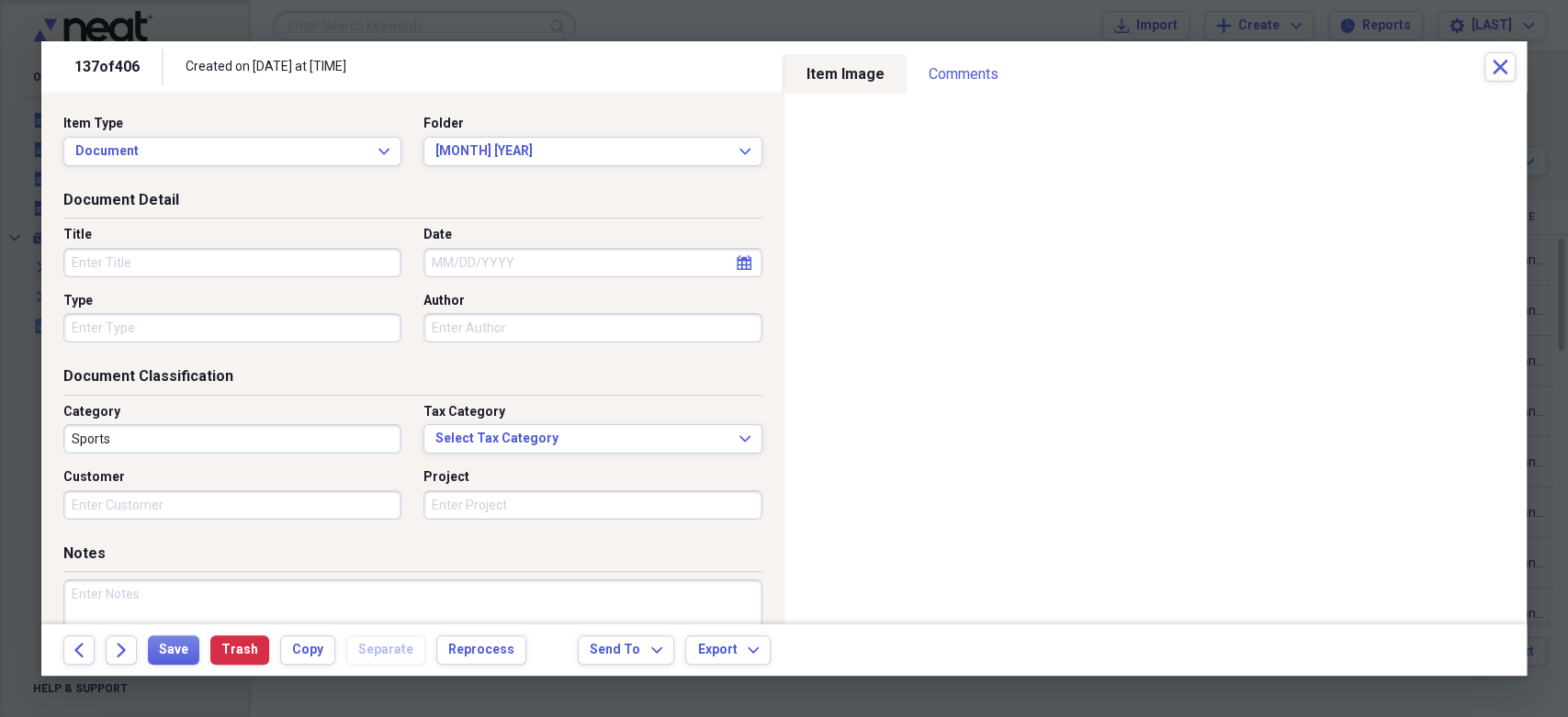 click on "Forward" at bounding box center [121, 650] 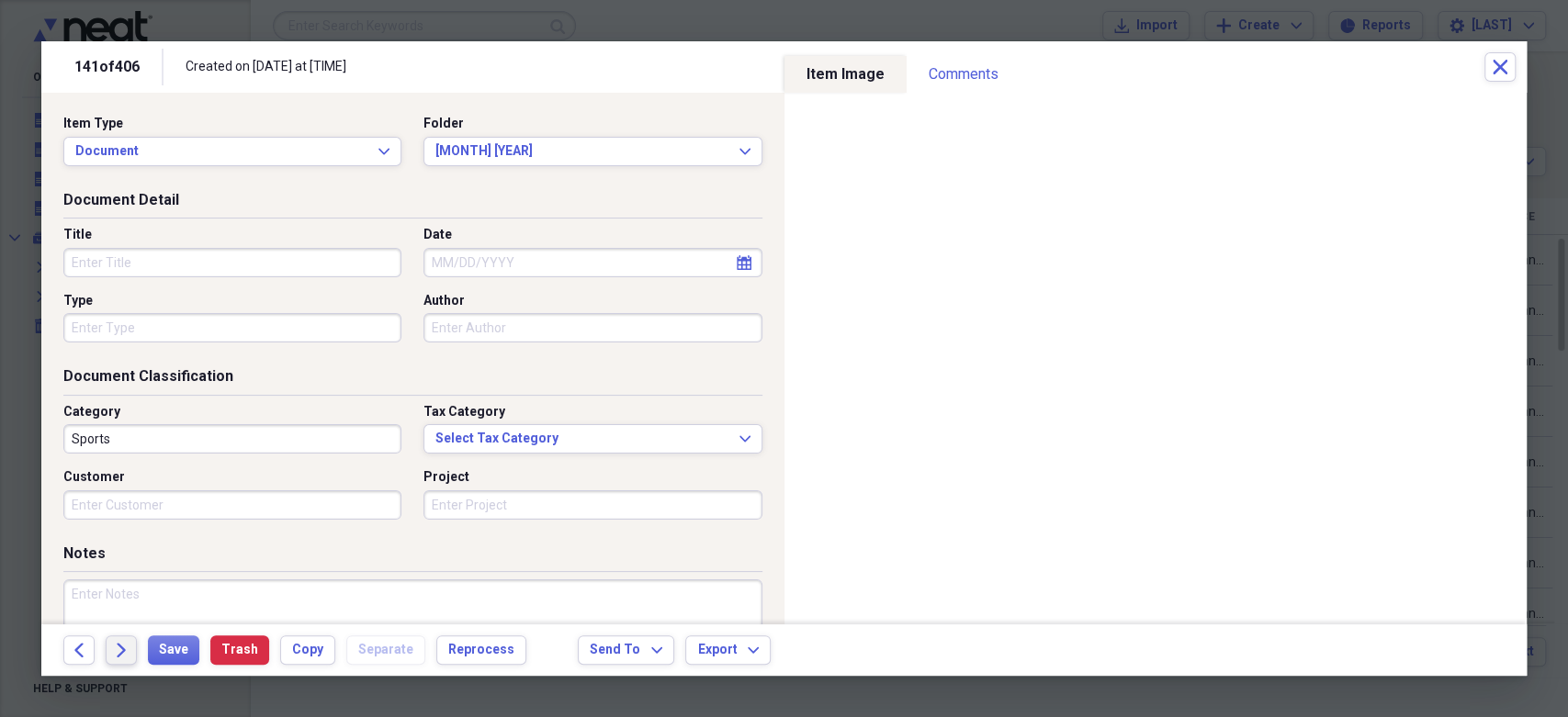 click on "Forward" at bounding box center [121, 650] 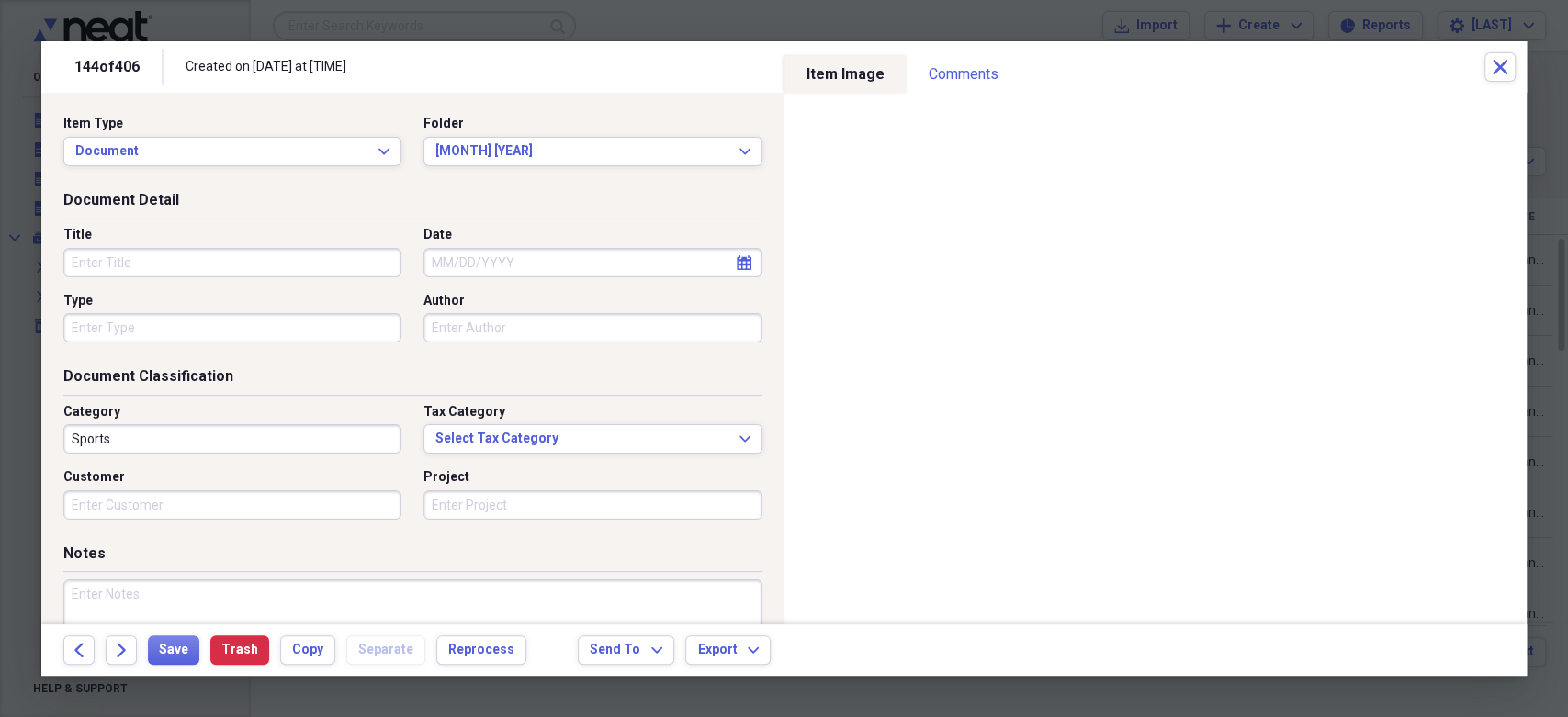 click on "Forward" at bounding box center [121, 650] 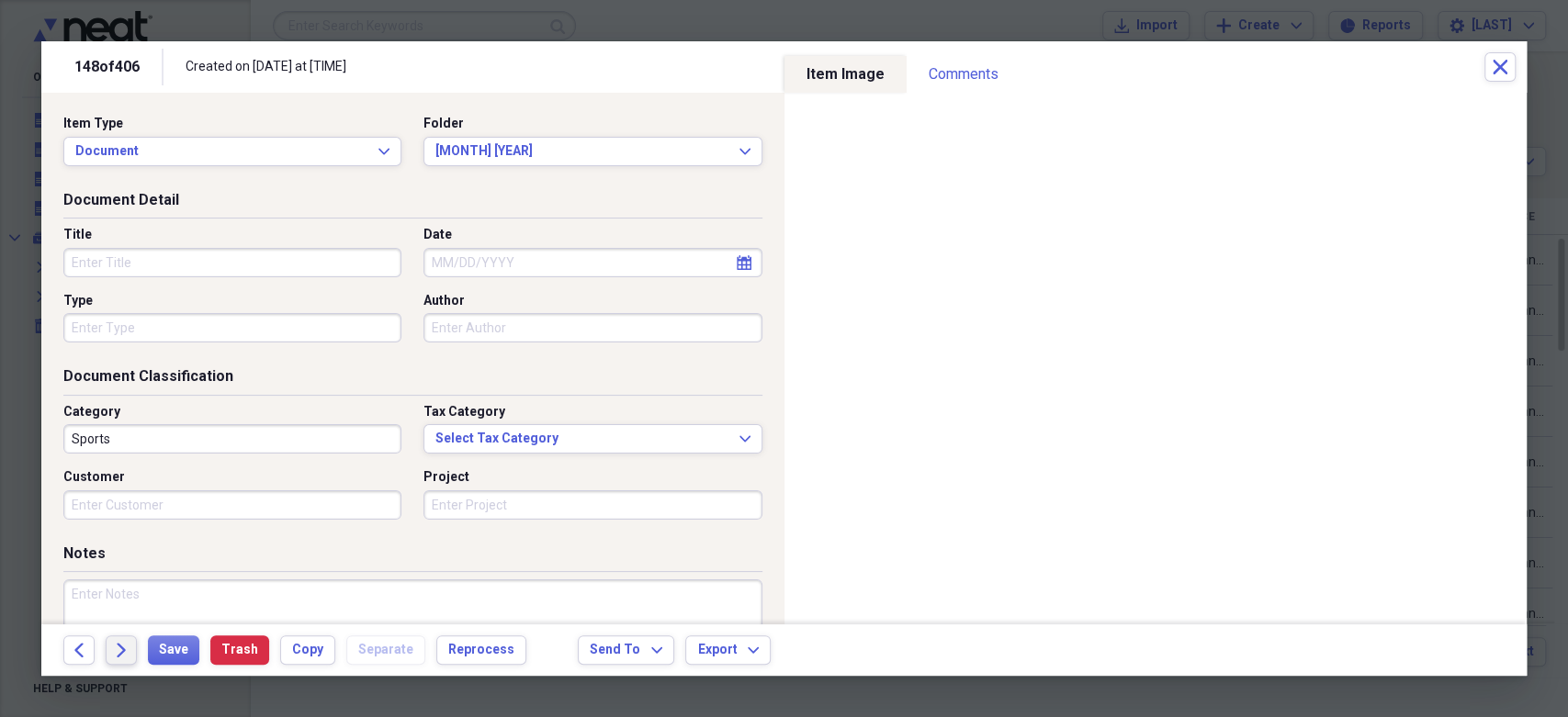 click on "Forward" at bounding box center [121, 650] 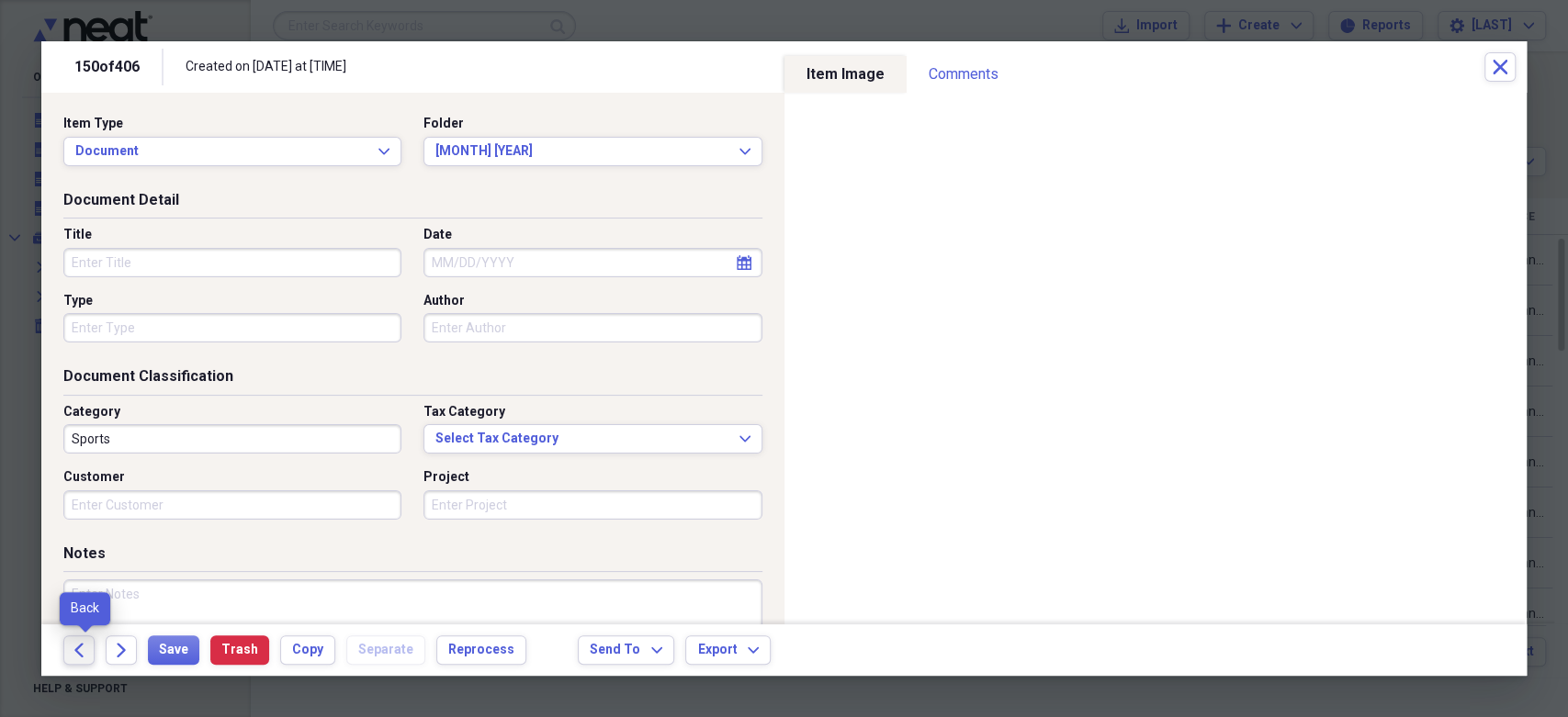 click on "Back" at bounding box center [79, 650] 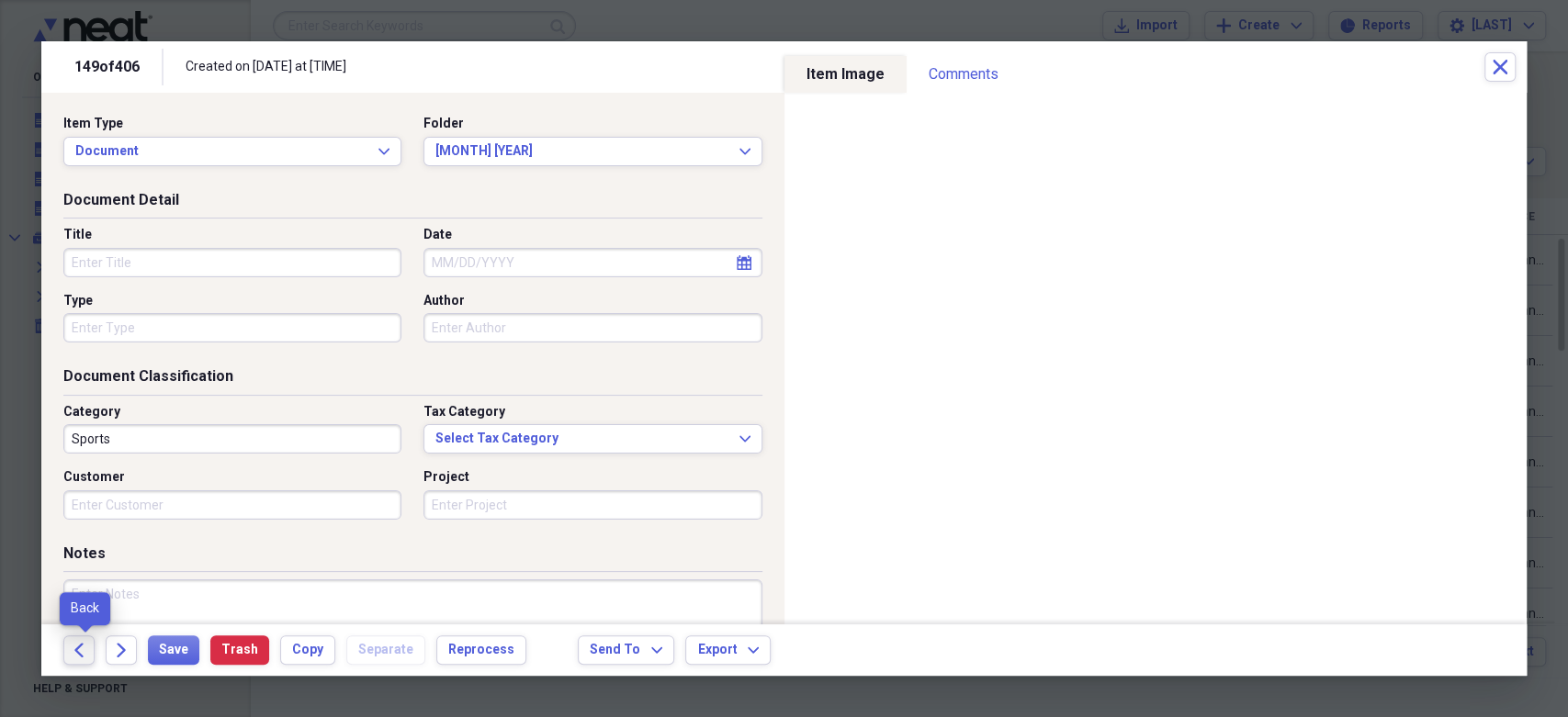 click on "Back" at bounding box center (79, 650) 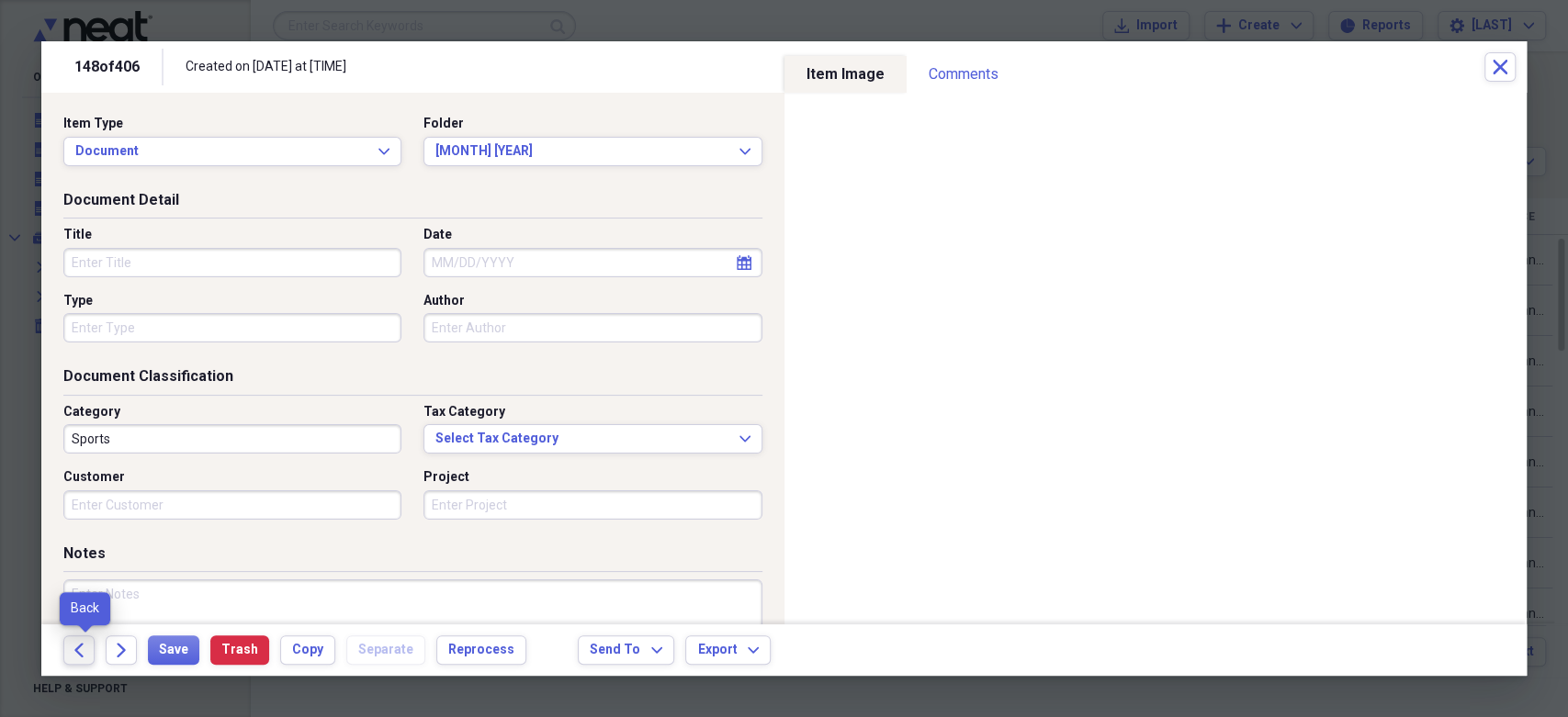 click on "Back" at bounding box center [79, 650] 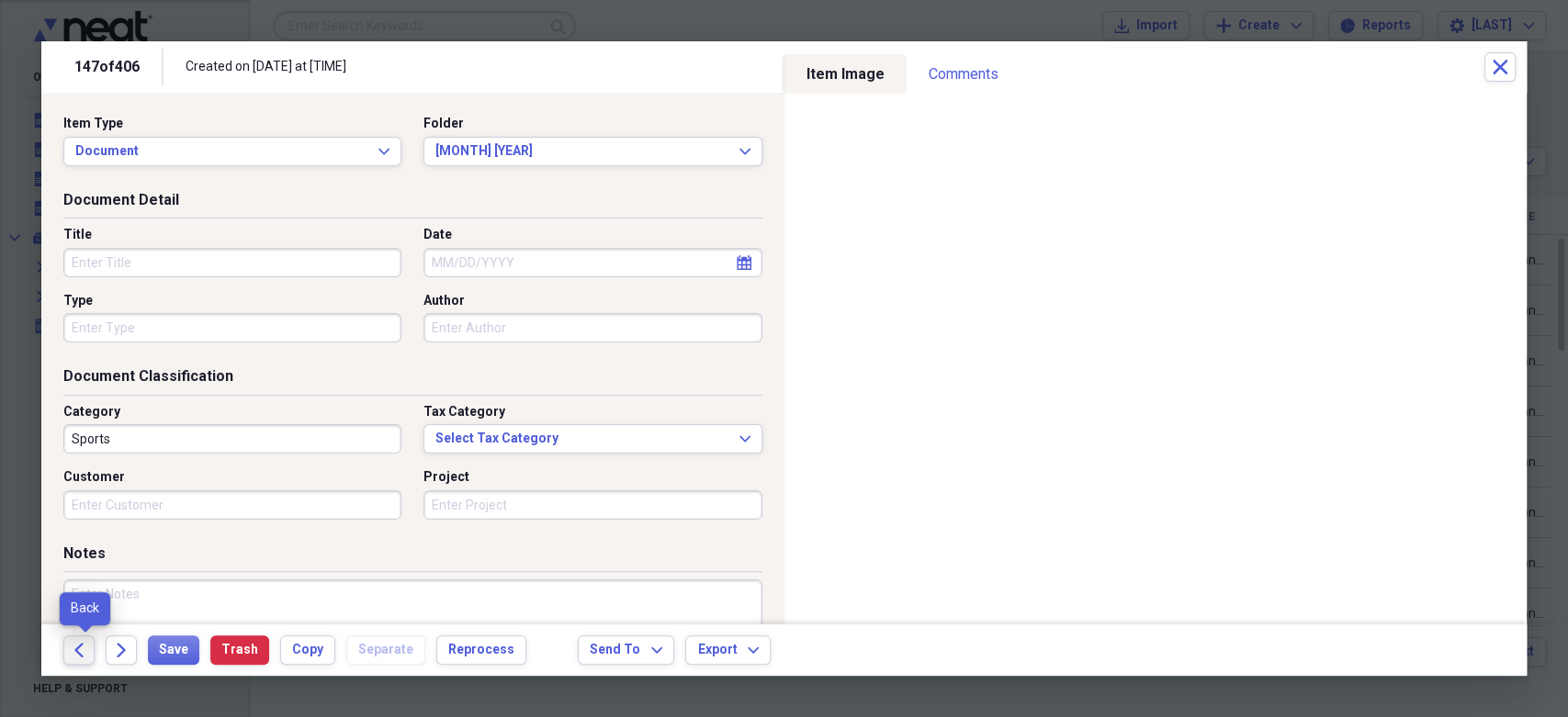 click on "Back" at bounding box center [79, 650] 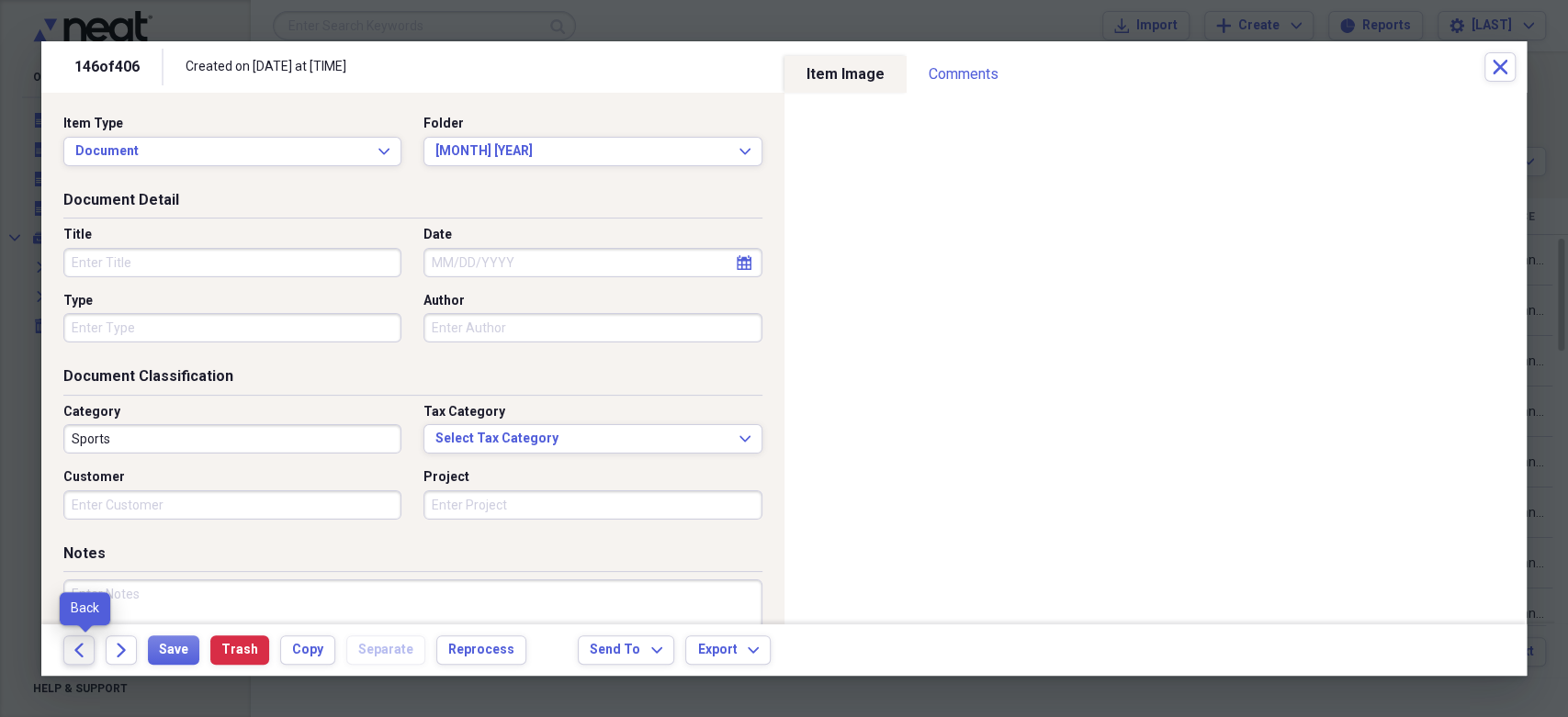 click on "Back" at bounding box center [79, 650] 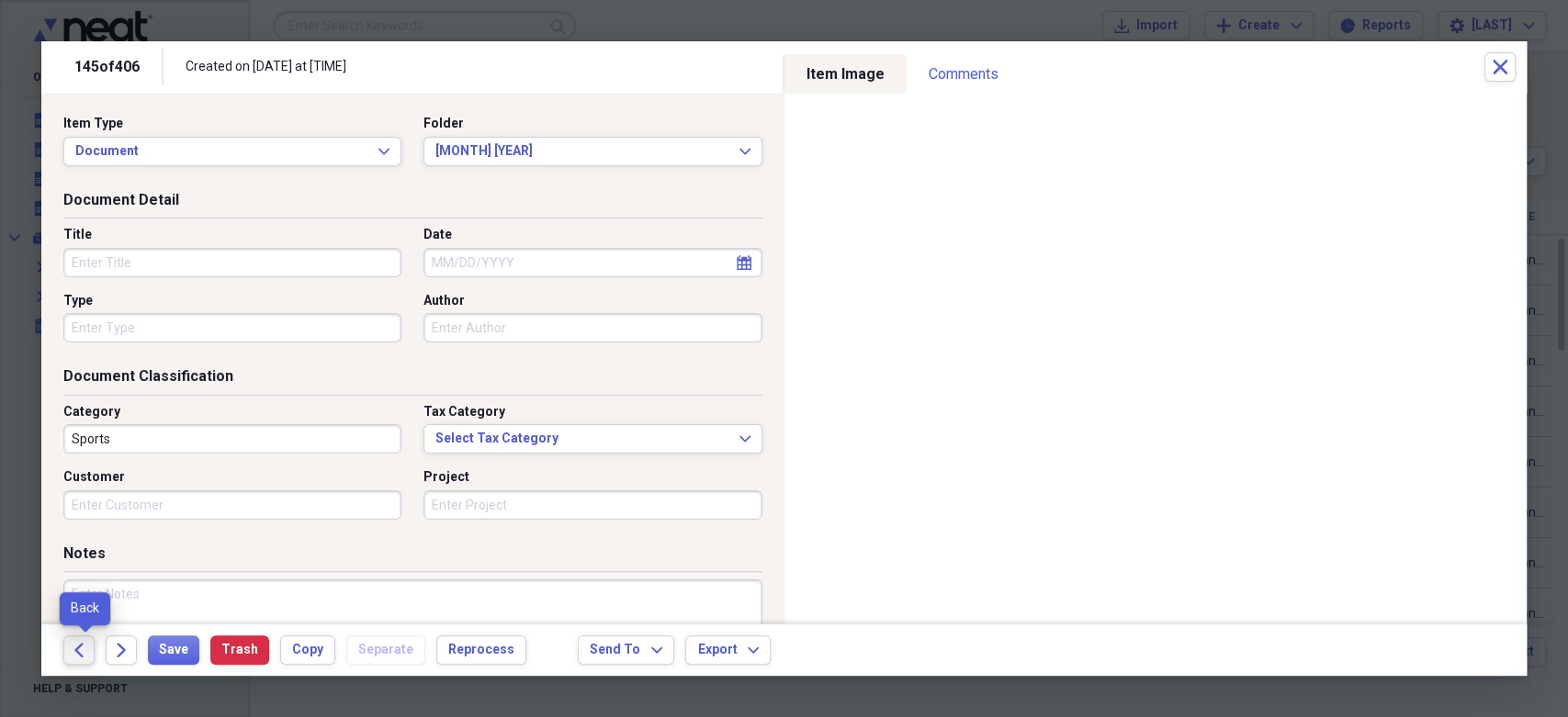 click on "Back" at bounding box center [79, 650] 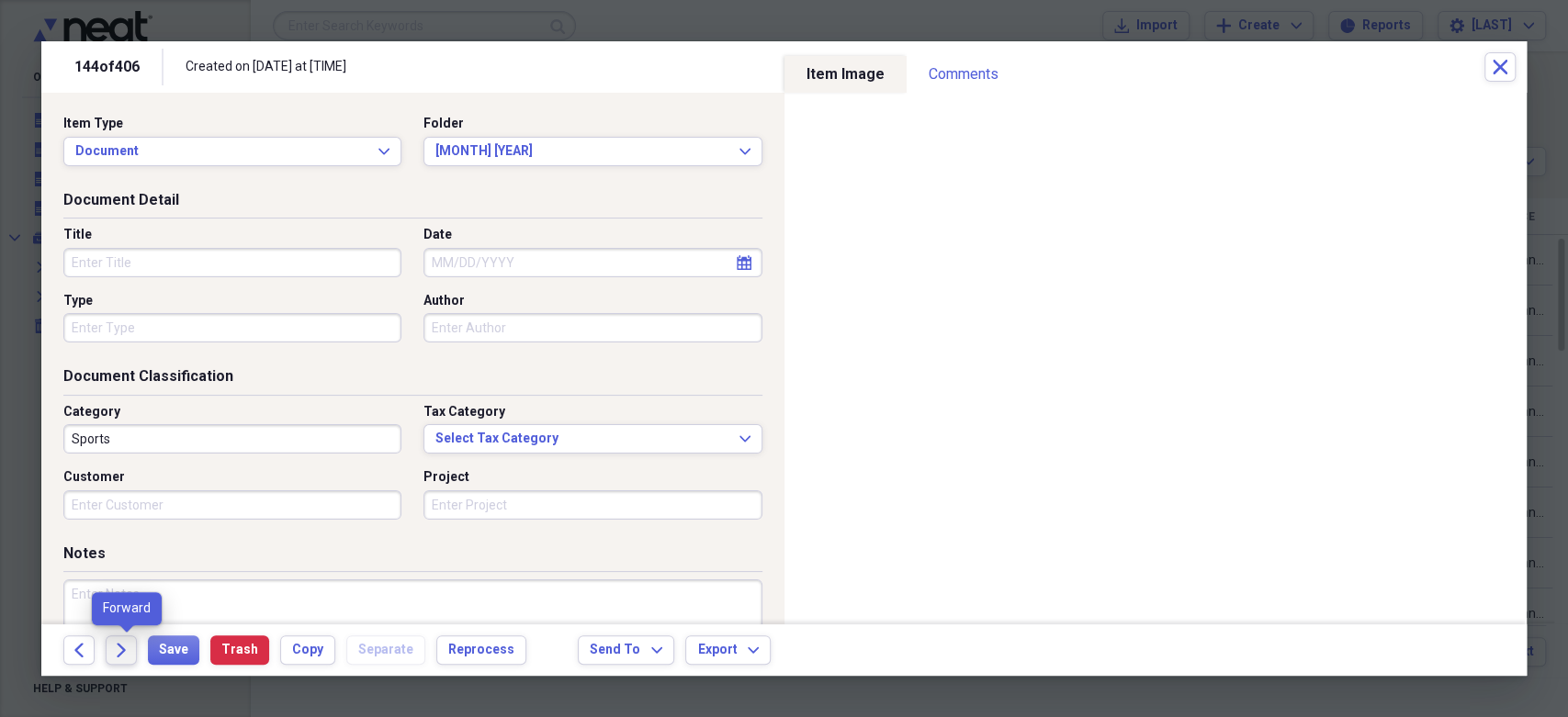 click on "Forward" at bounding box center [121, 650] 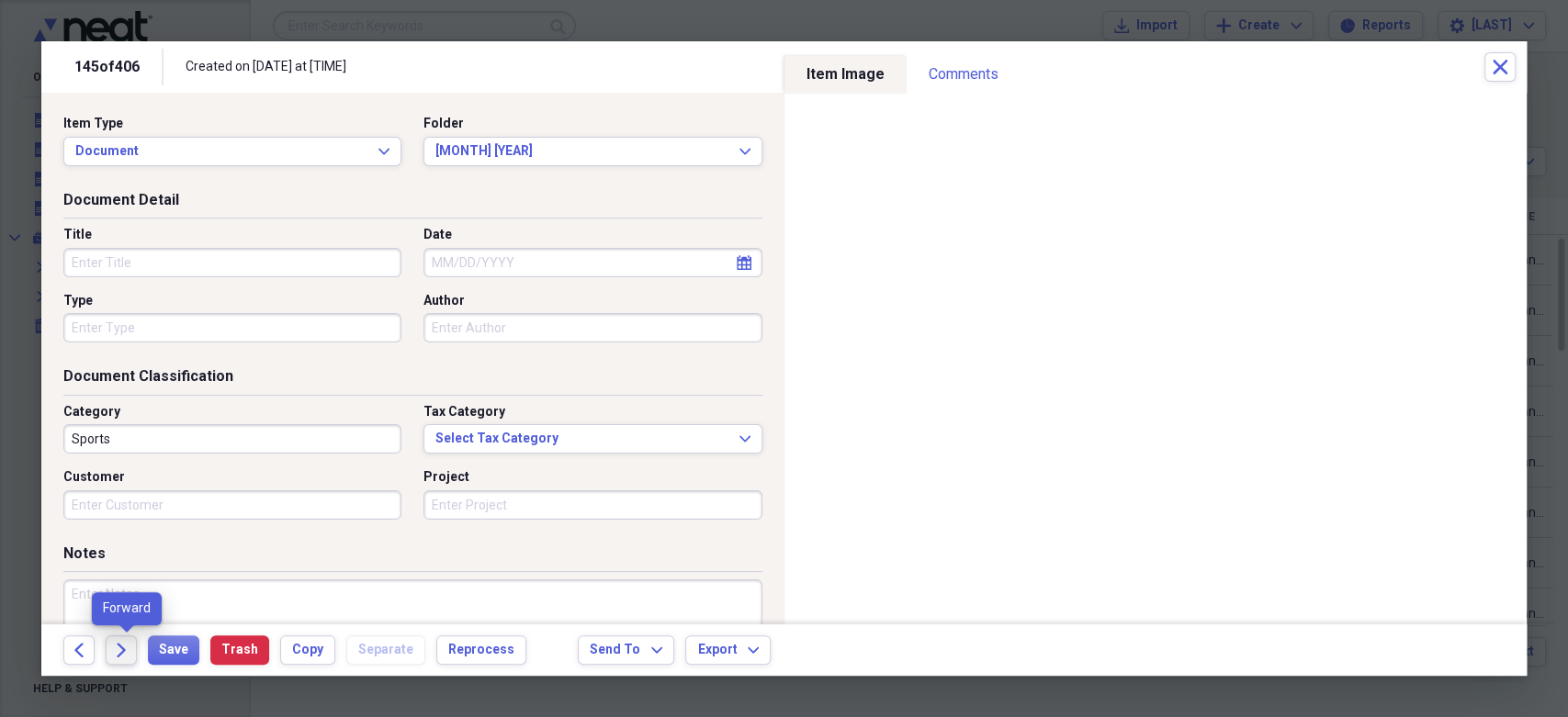 click on "Forward" at bounding box center (121, 650) 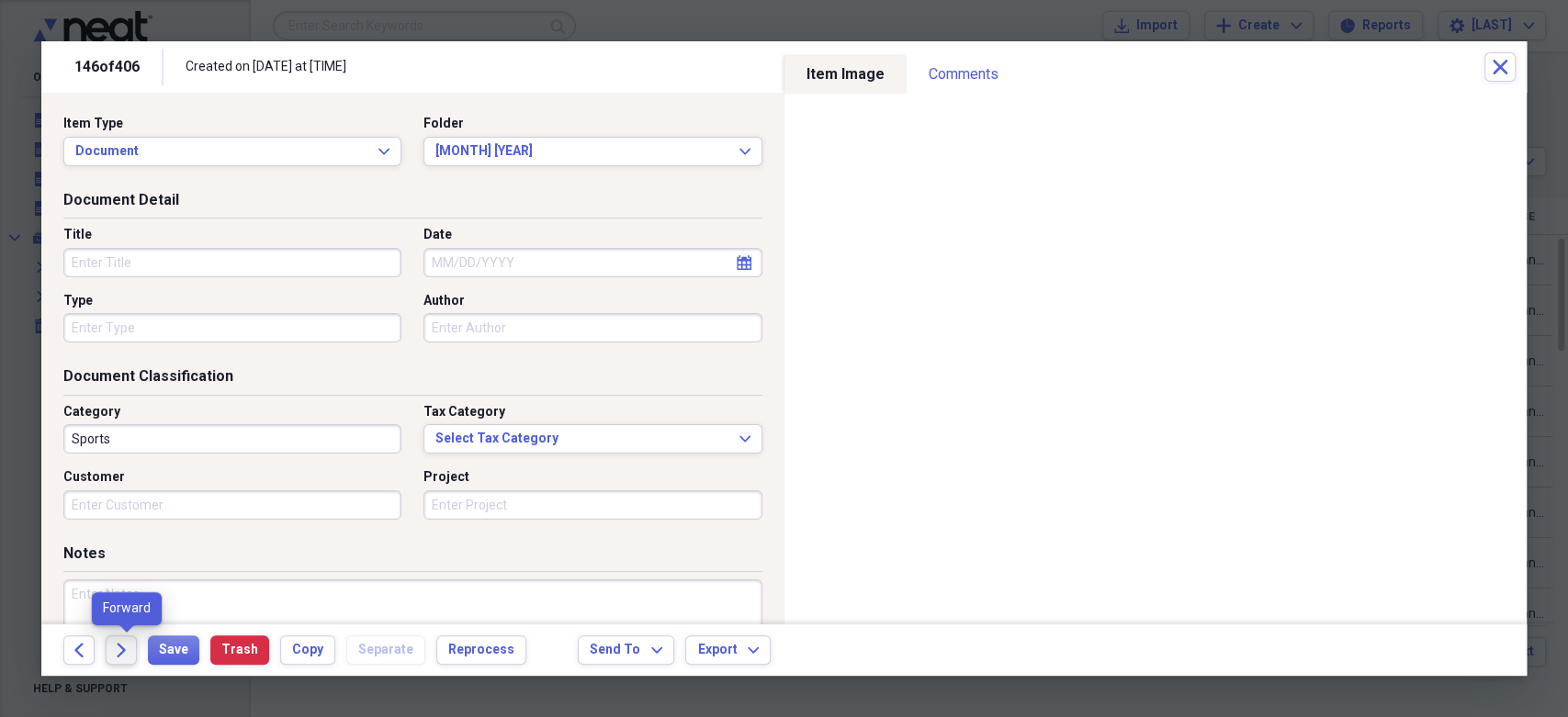 click on "Forward" at bounding box center (121, 650) 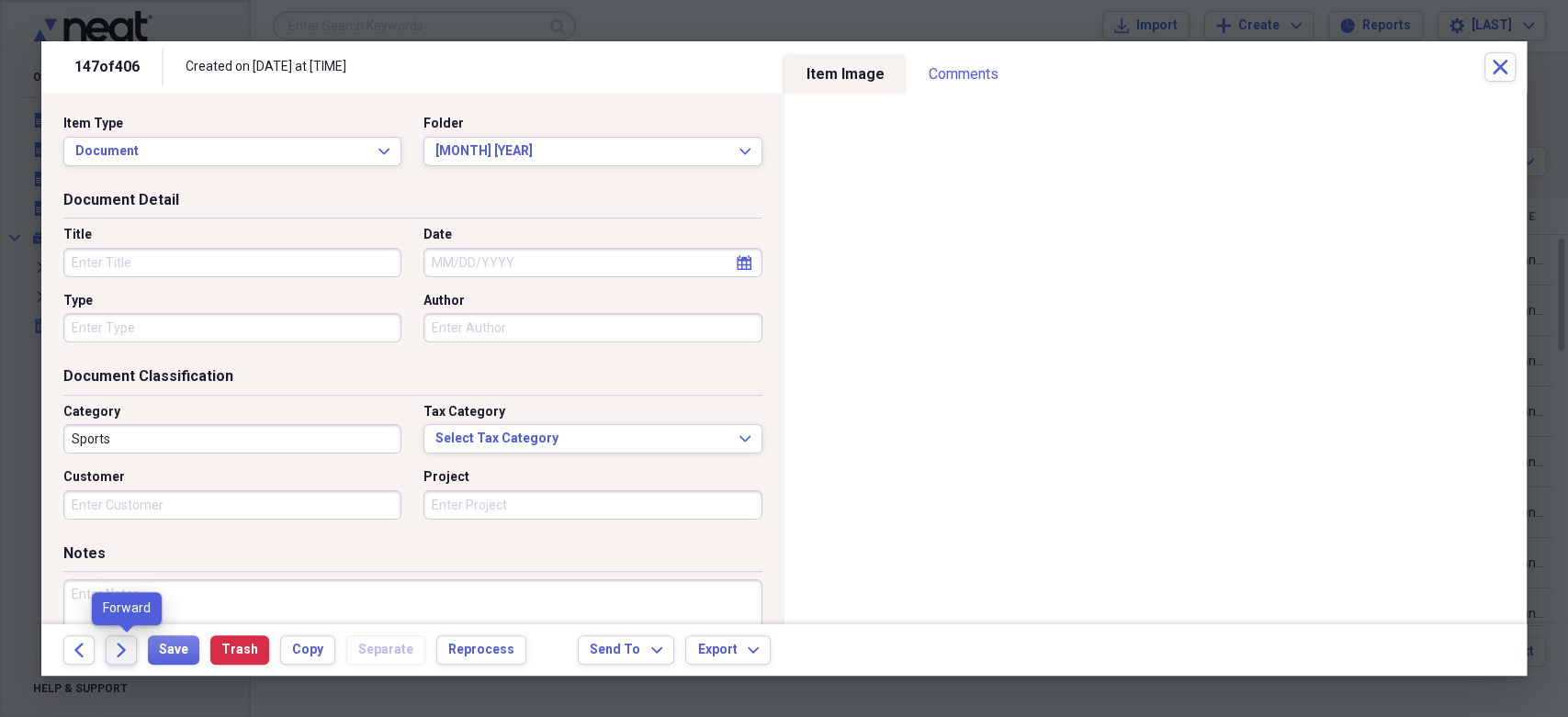 click on "Forward" at bounding box center [121, 650] 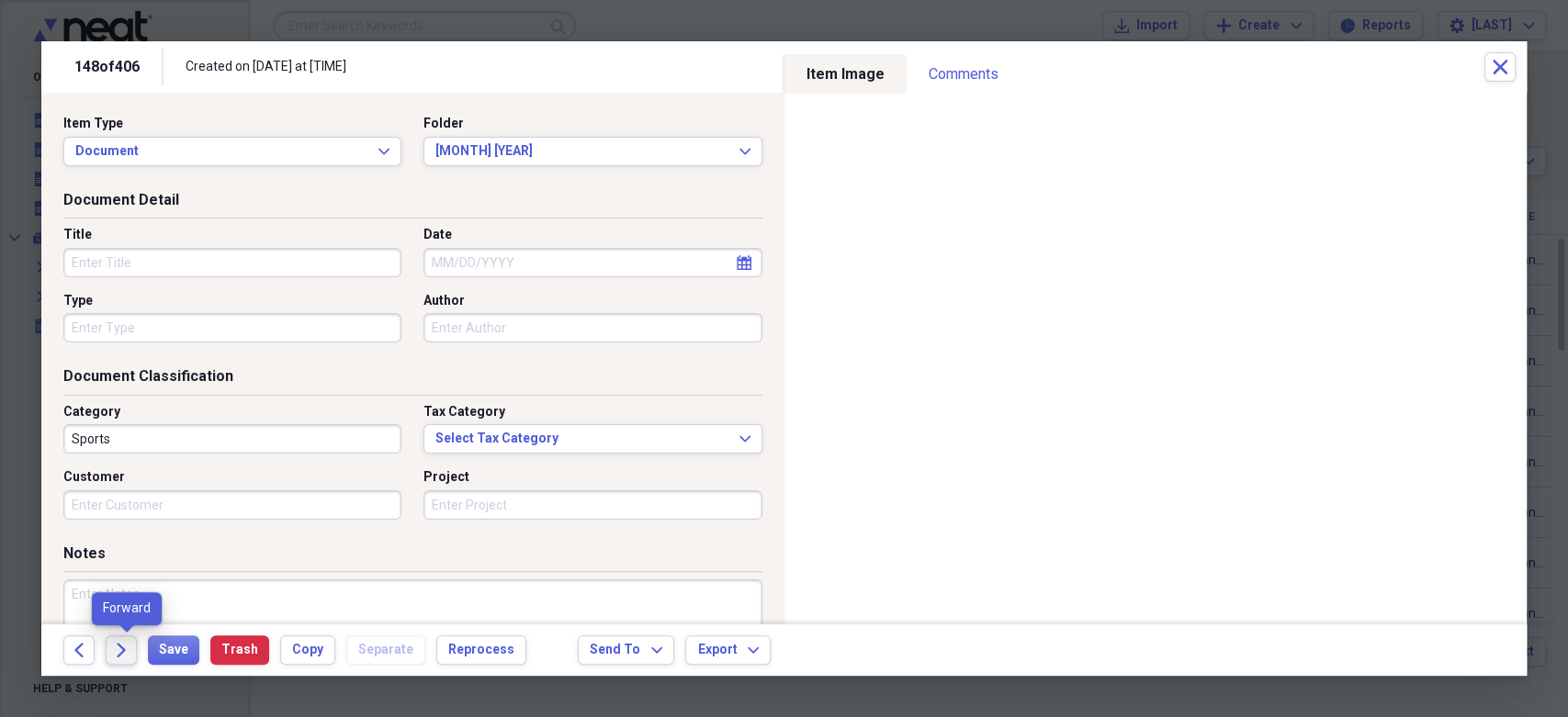 click on "Forward" at bounding box center [121, 650] 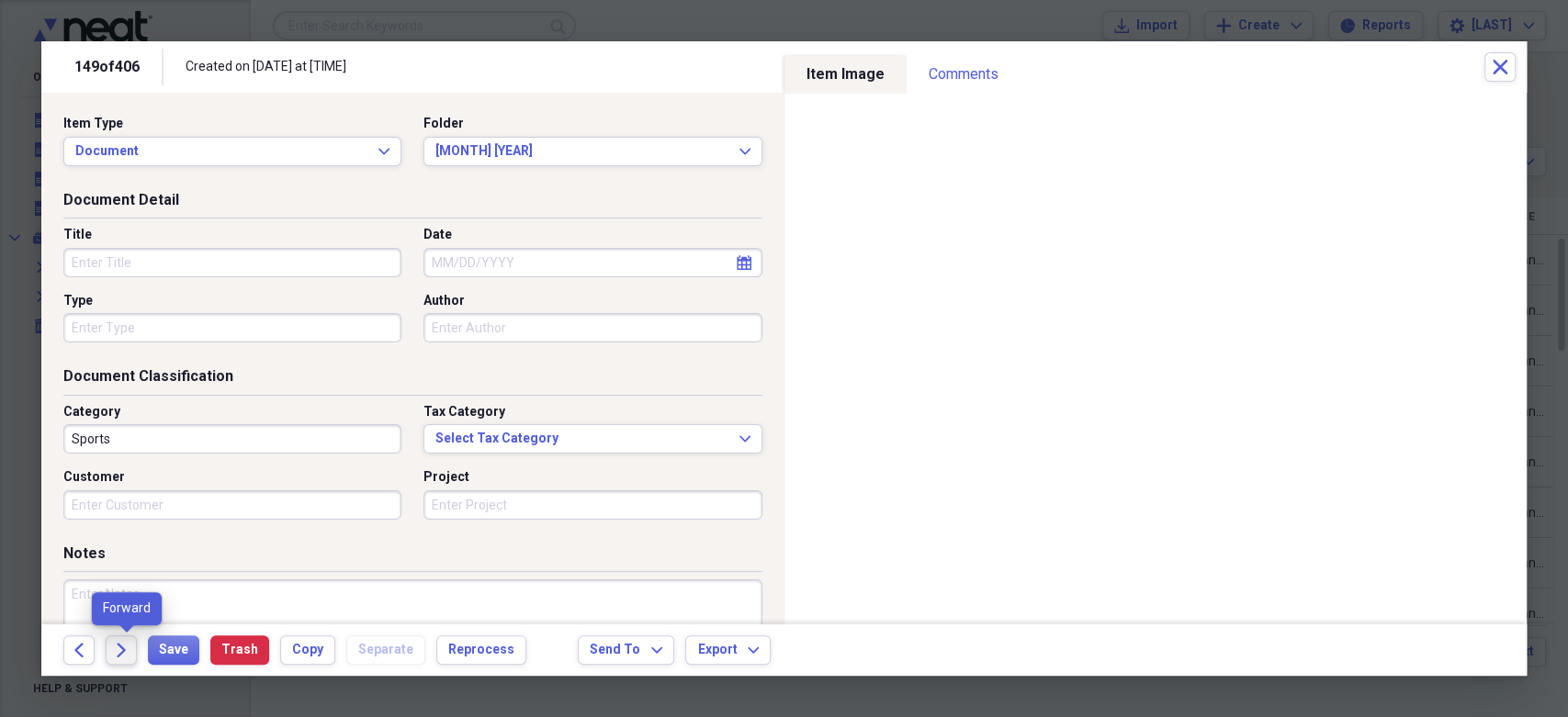 click on "Forward" at bounding box center [121, 650] 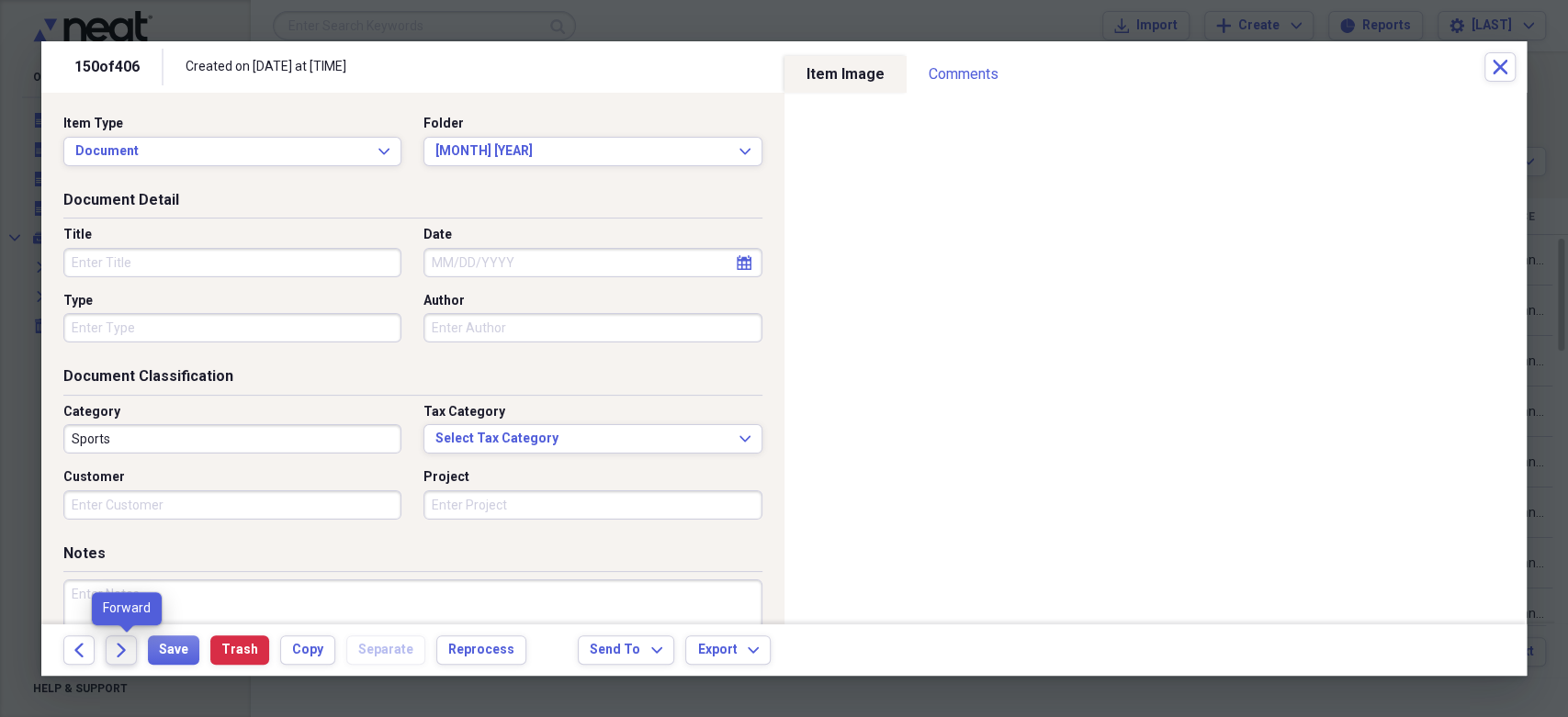 click on "Forward" at bounding box center (121, 650) 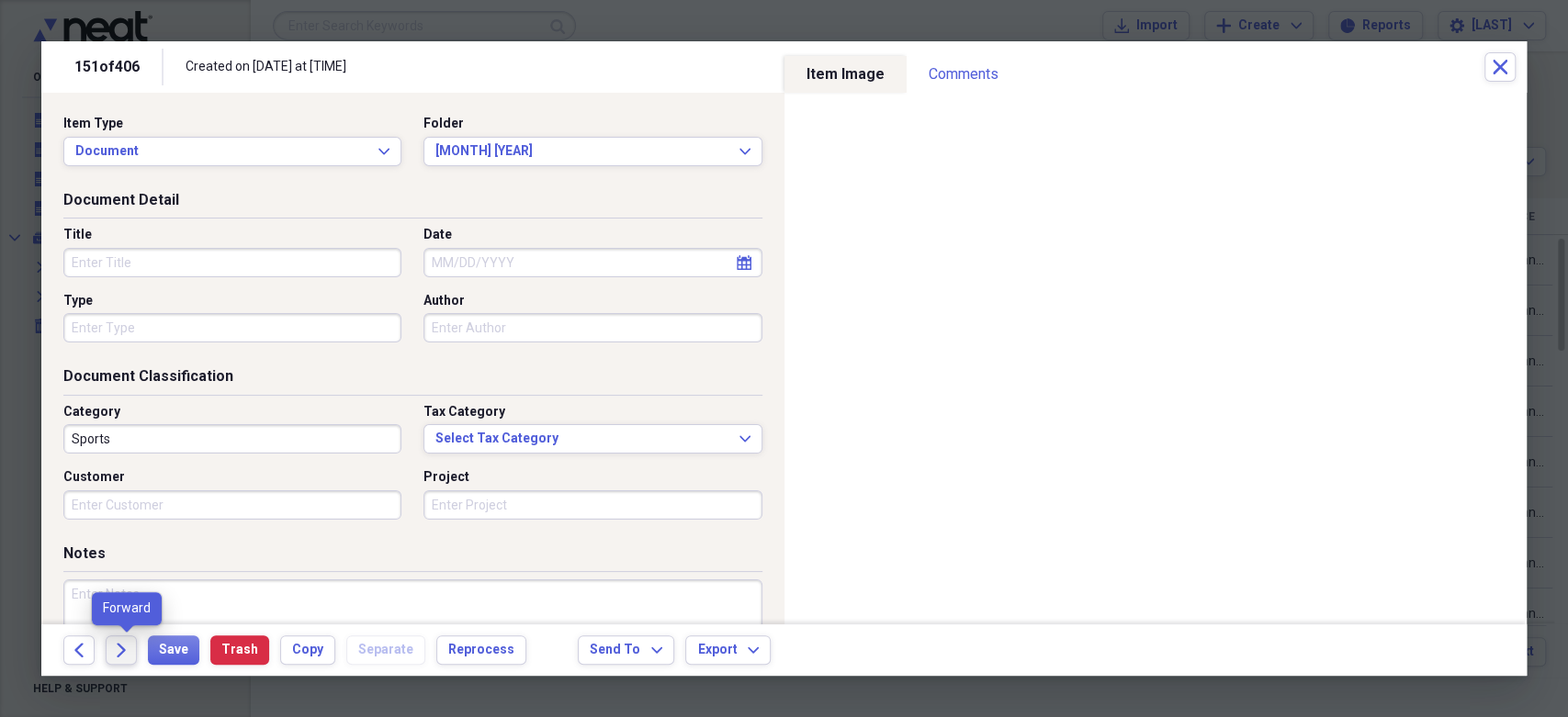 click on "Forward" at bounding box center (121, 650) 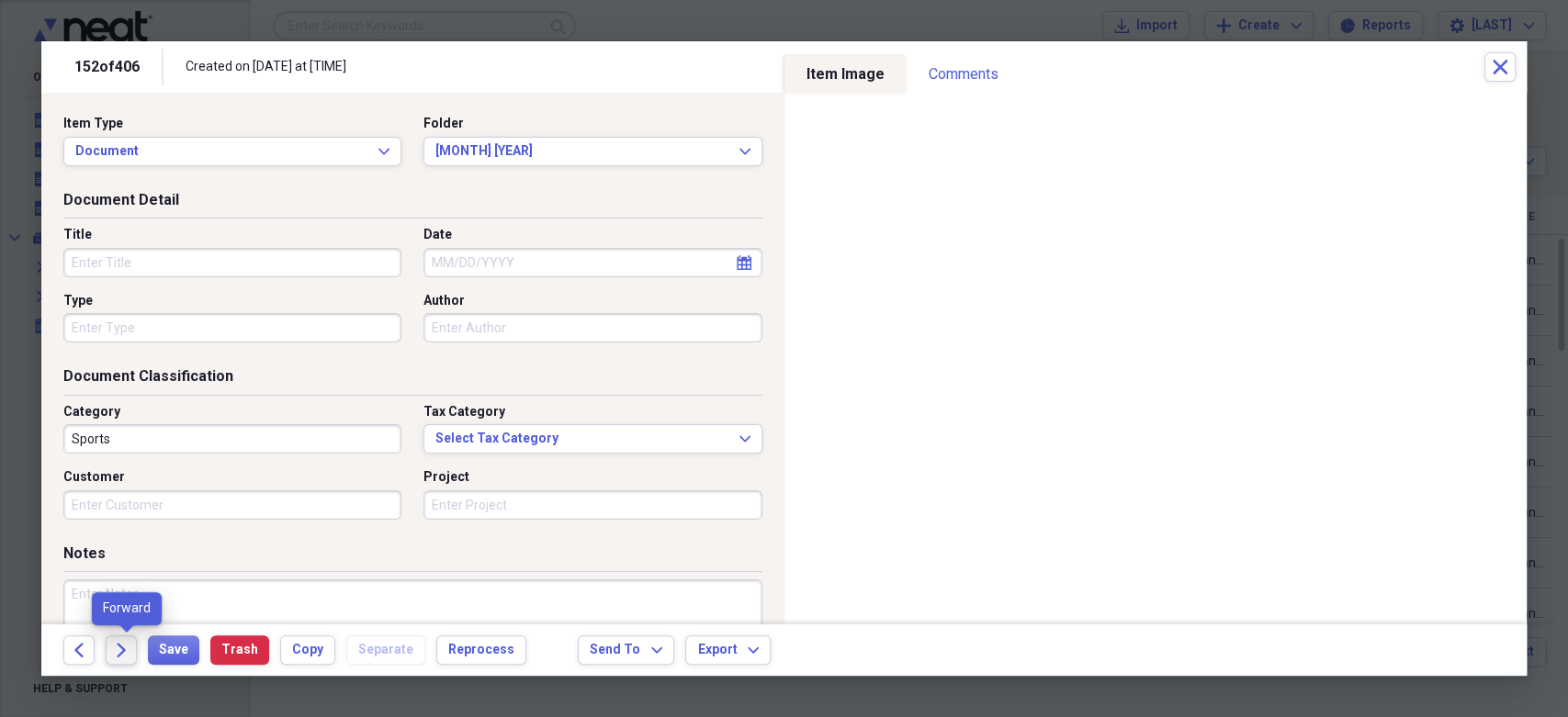 click on "Forward" at bounding box center (121, 650) 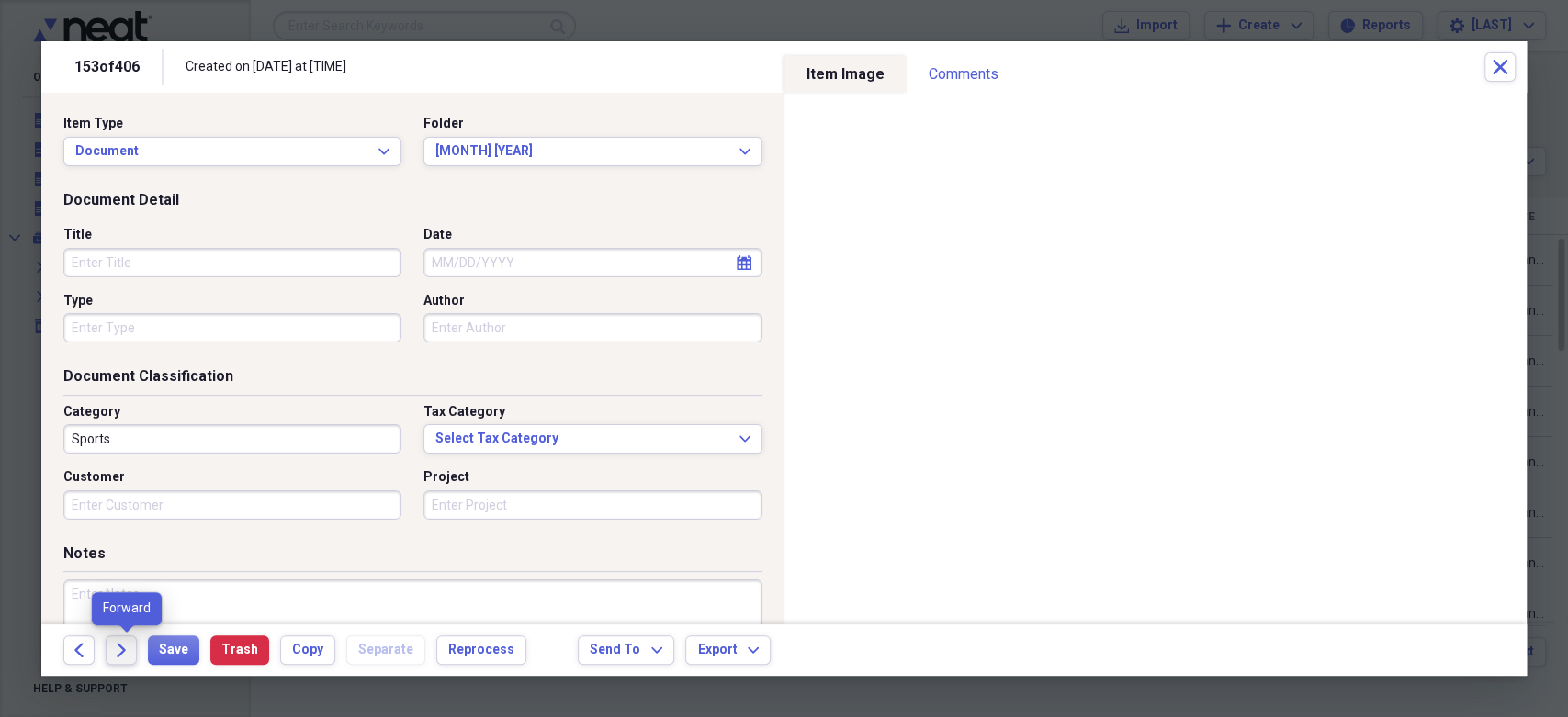 click on "Forward" at bounding box center (121, 650) 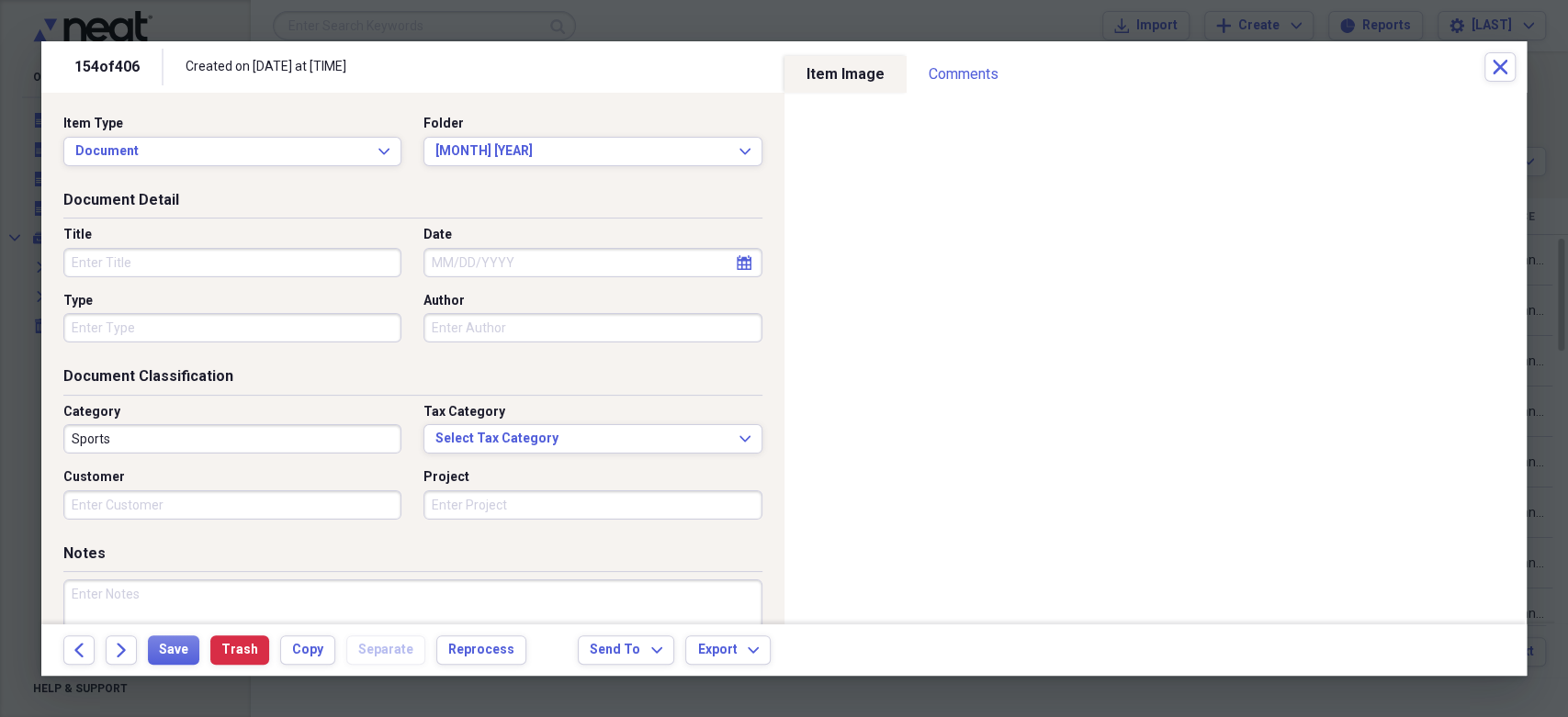 click on "154 of 406 Created on [DATE] at [TIME] Close" at bounding box center (784, 67) 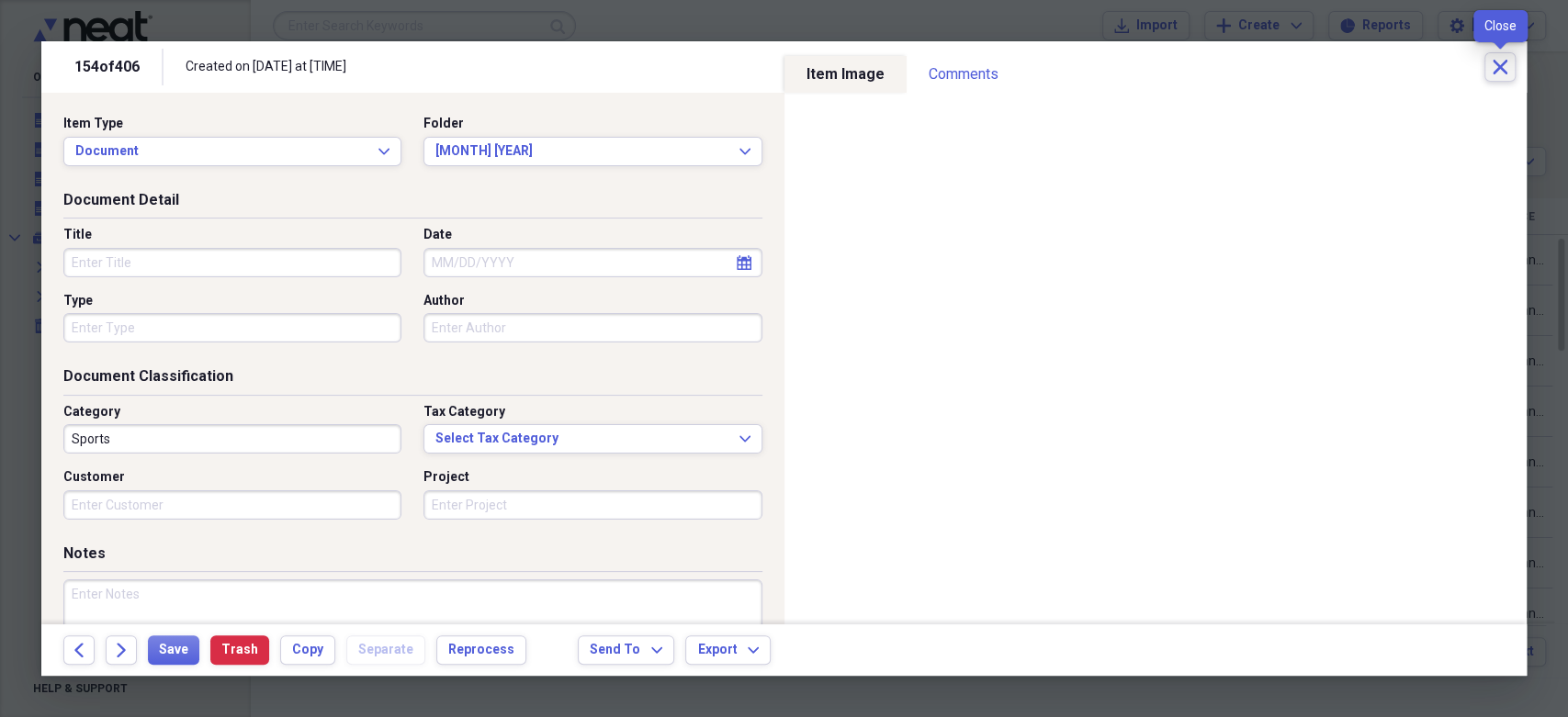 click on "Close" 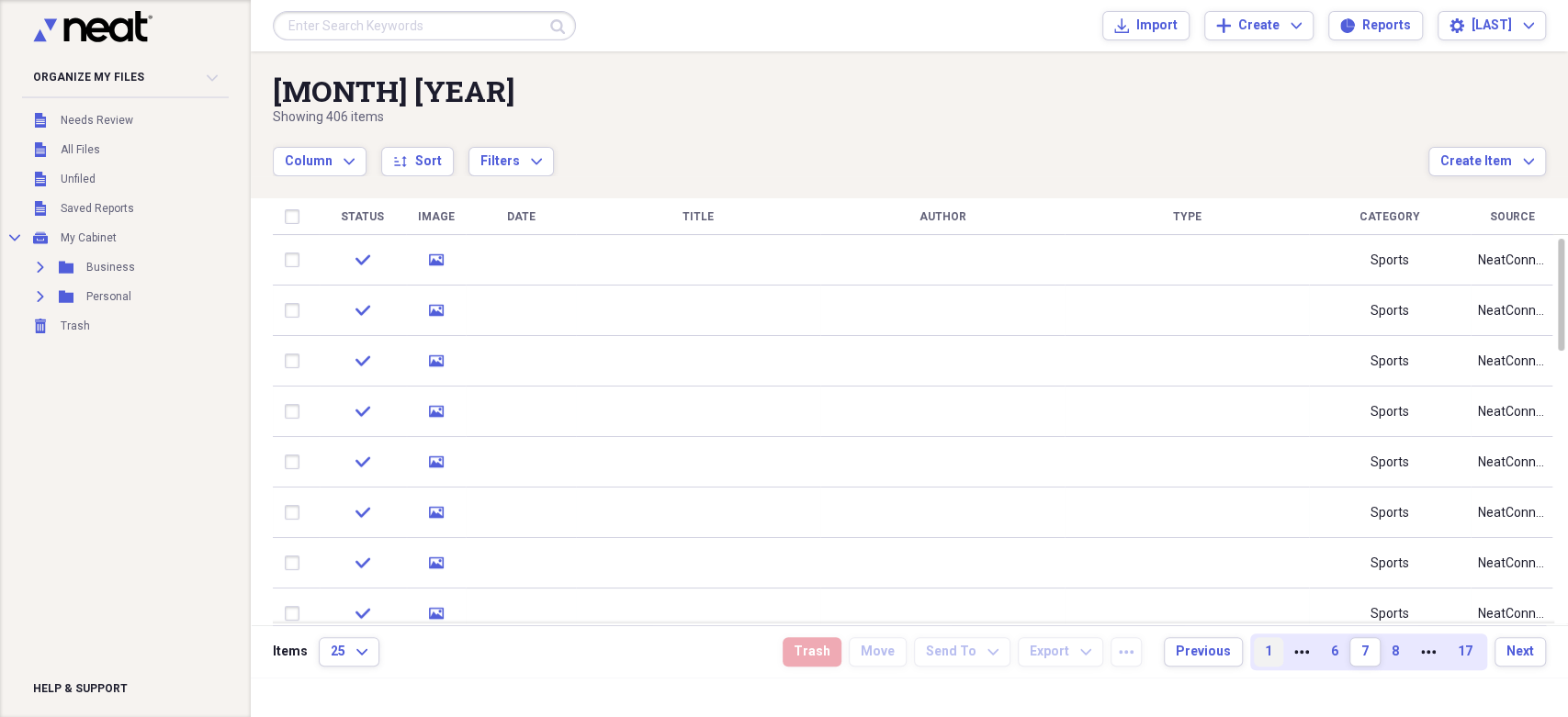 click on "1" at bounding box center [1269, 652] 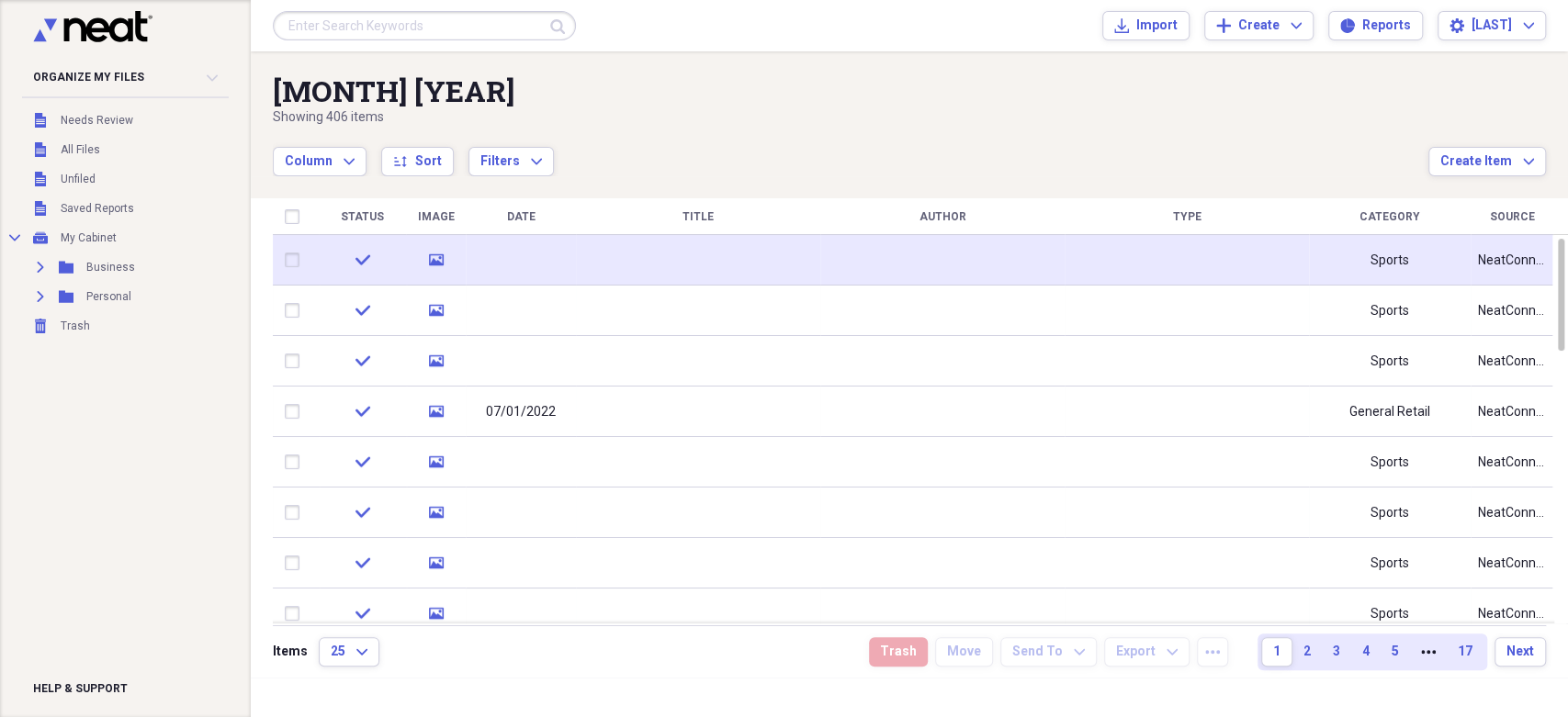 click at bounding box center (521, 260) 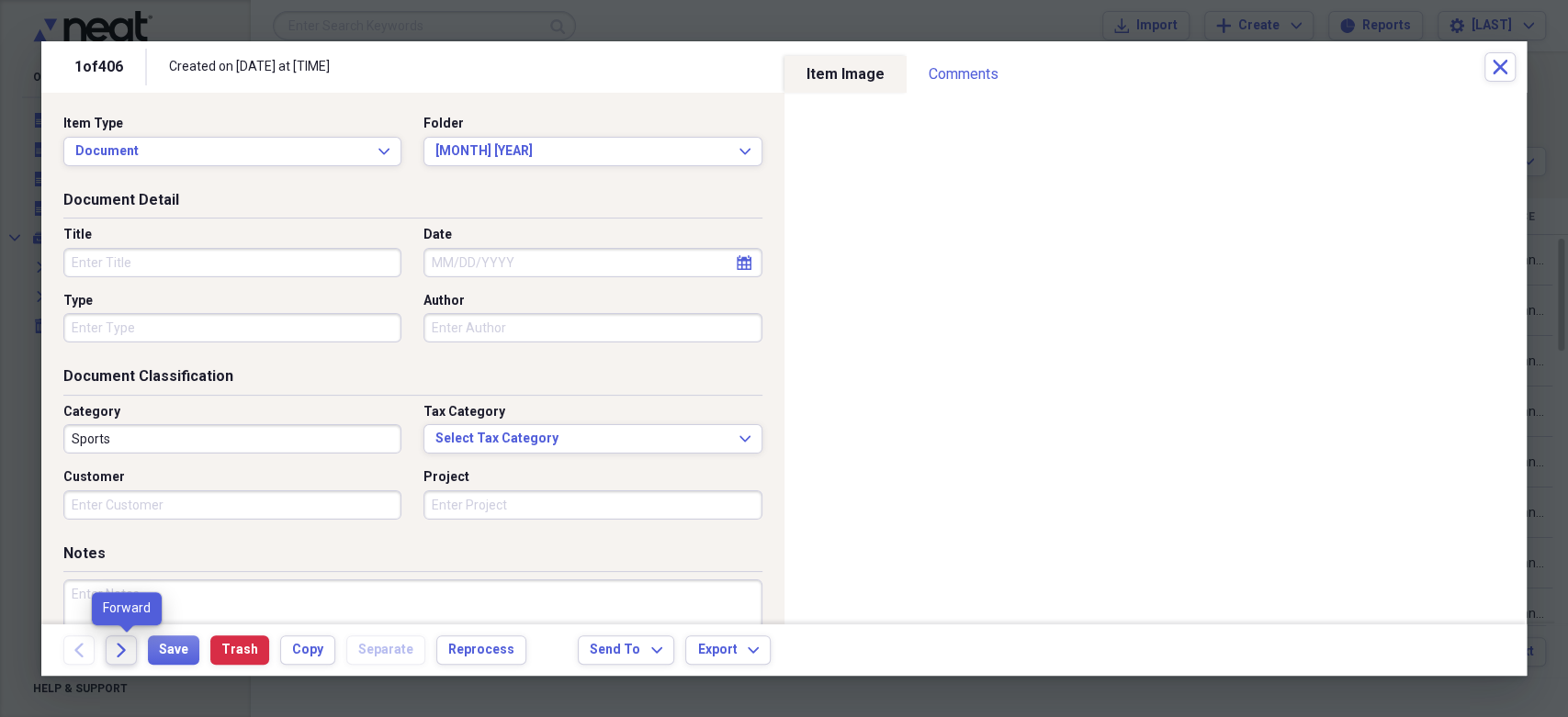 click on "Forward" 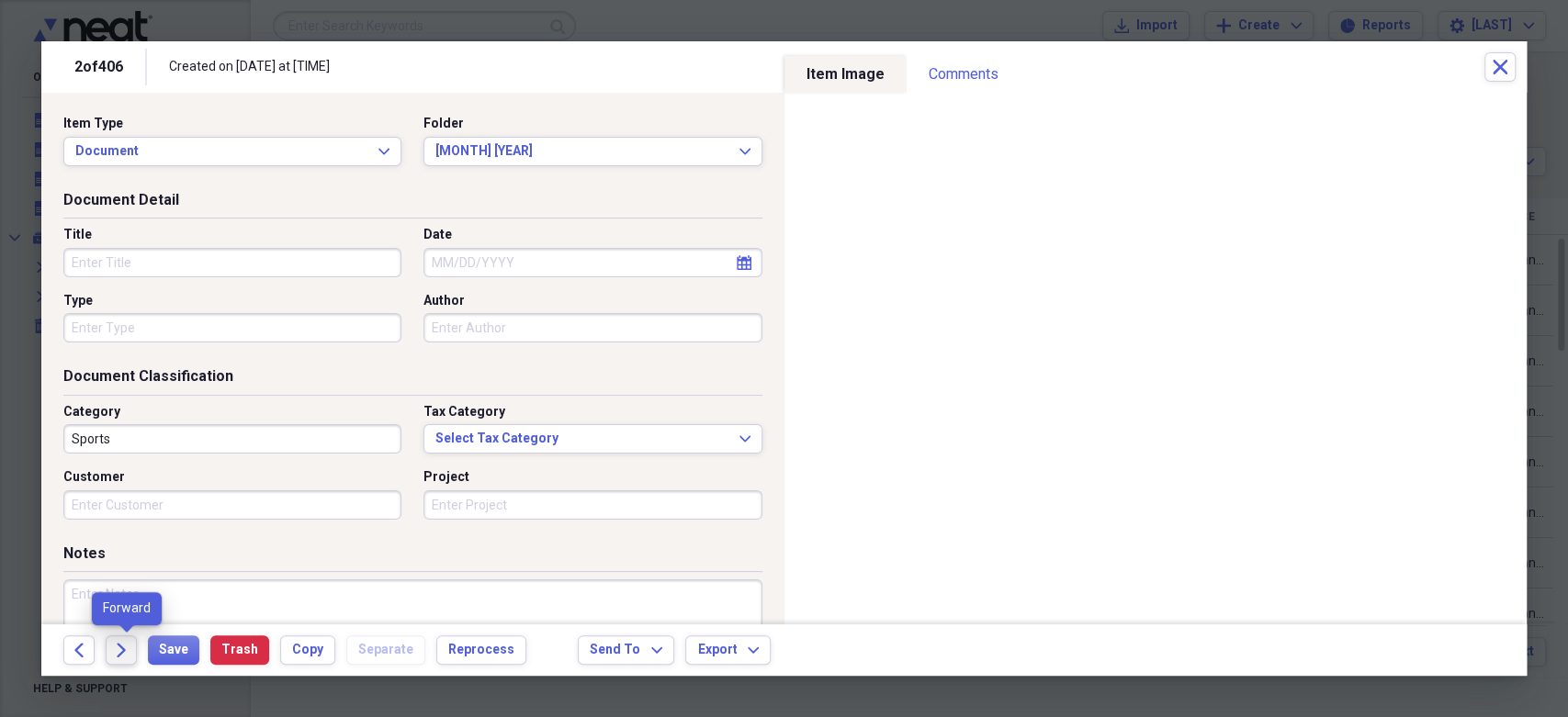 click on "Forward" 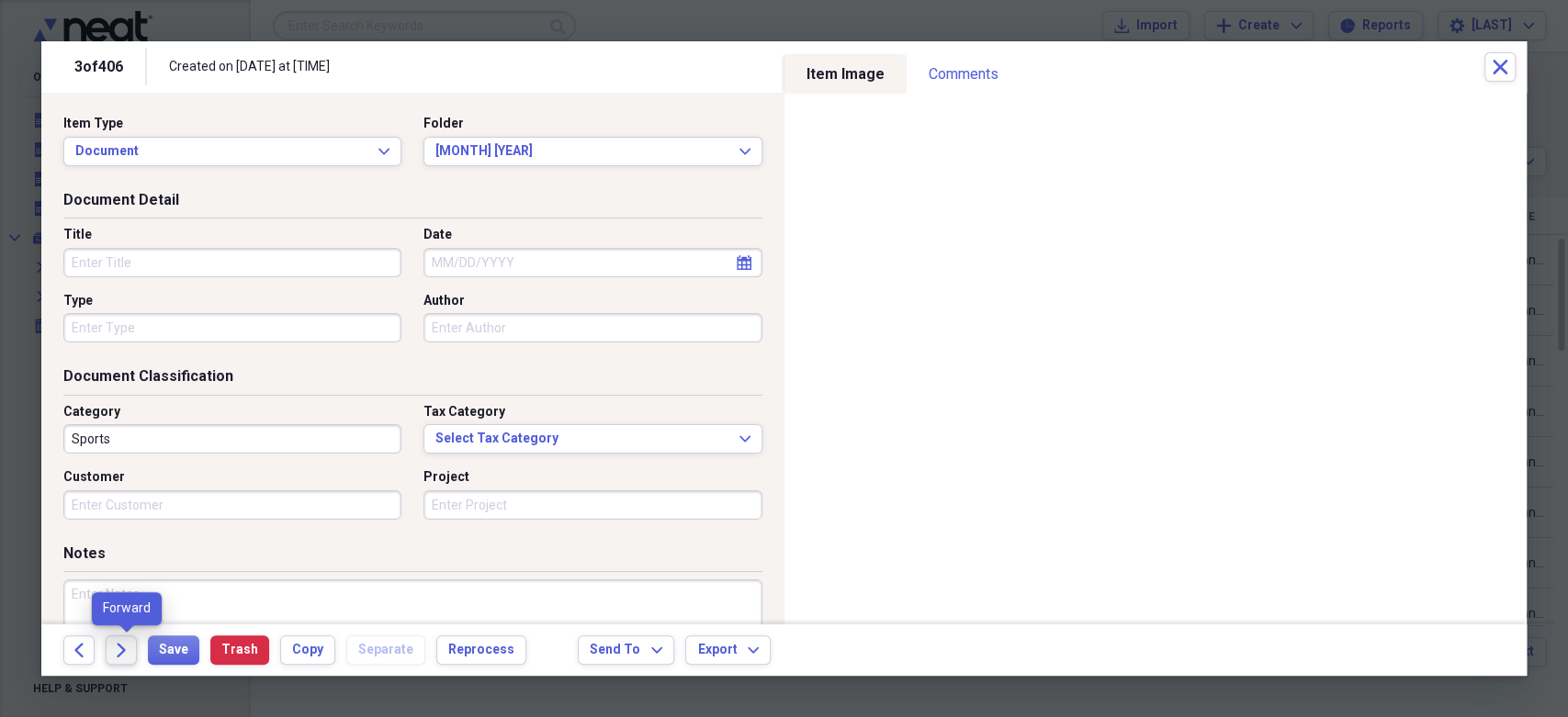 click on "Forward" at bounding box center (121, 650) 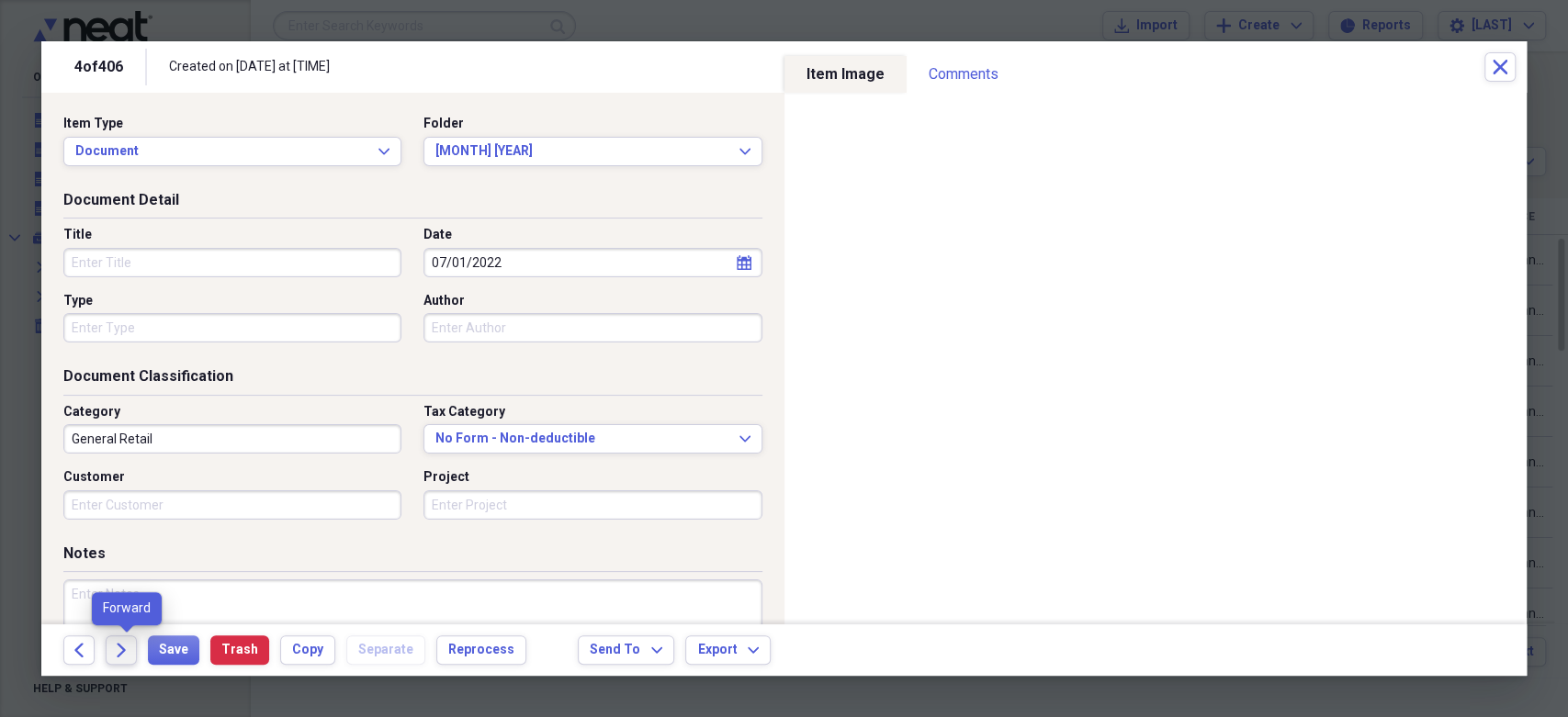 click on "Forward" at bounding box center [121, 650] 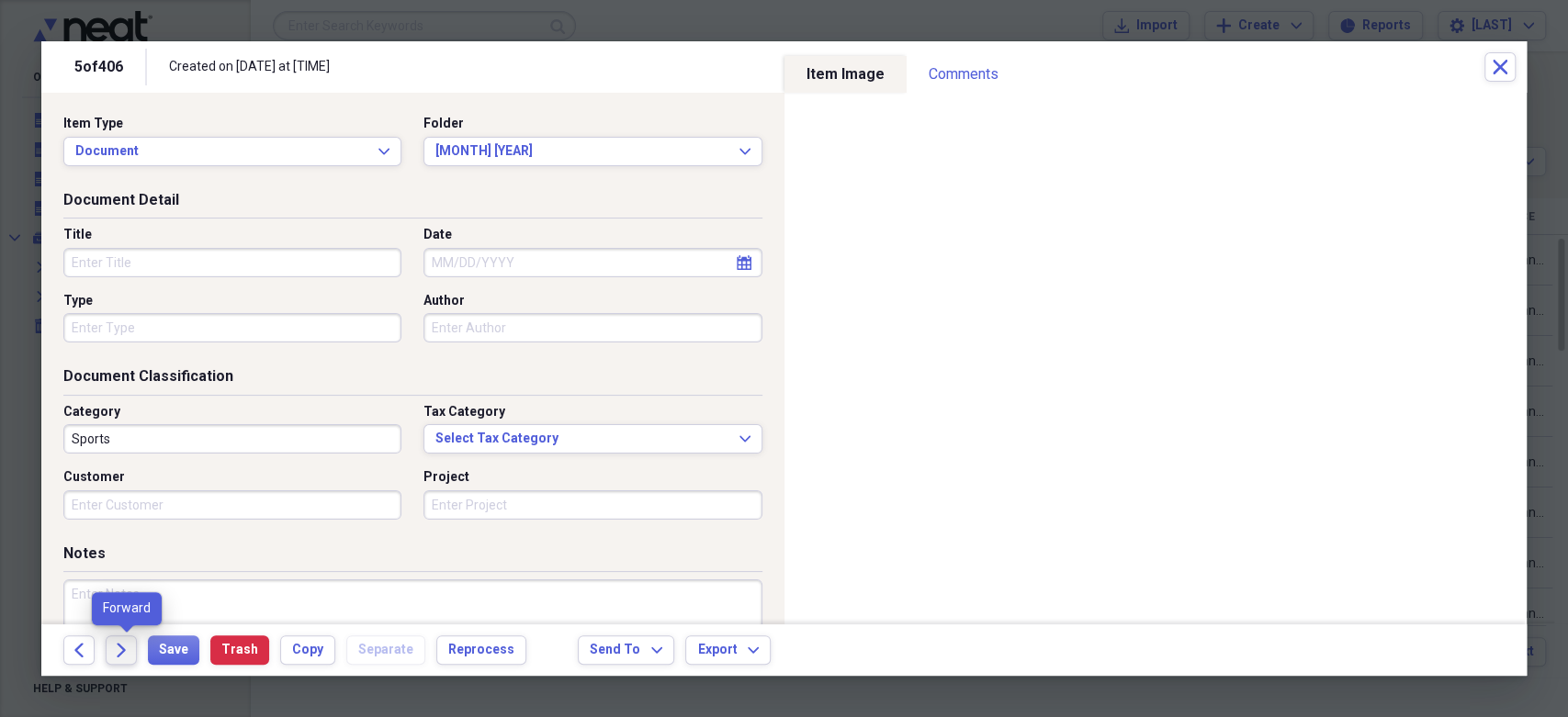 click on "Forward" at bounding box center (121, 650) 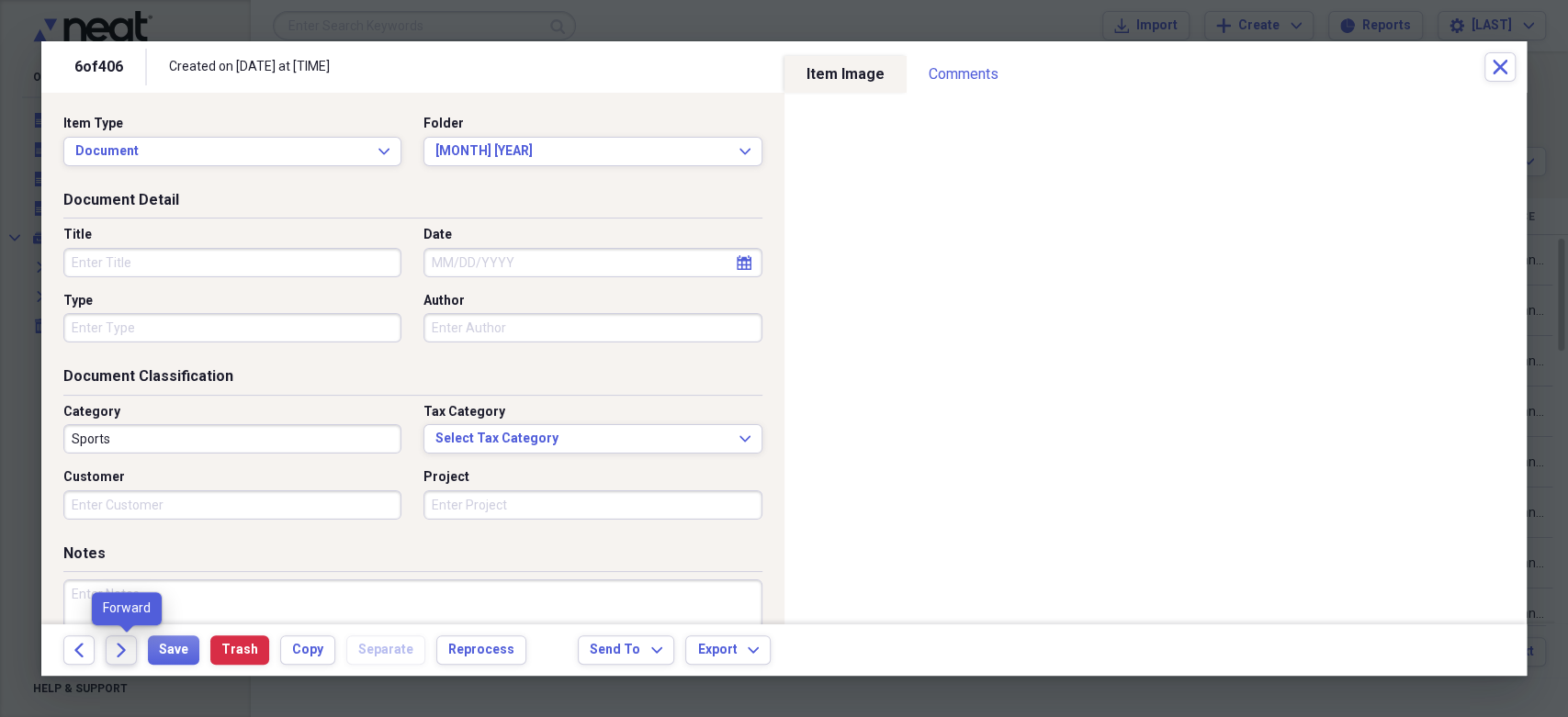 click on "Forward" at bounding box center [121, 650] 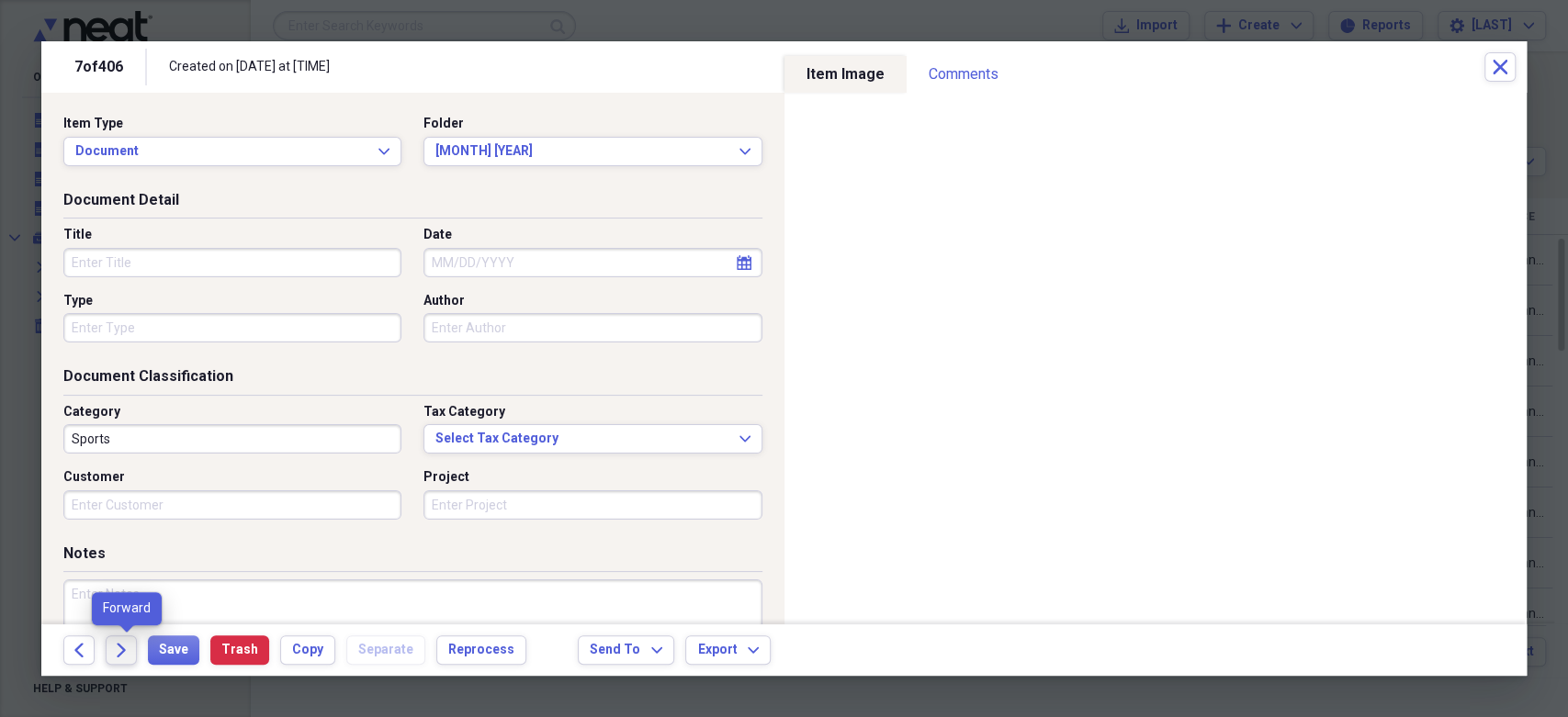 click on "Forward" at bounding box center (121, 650) 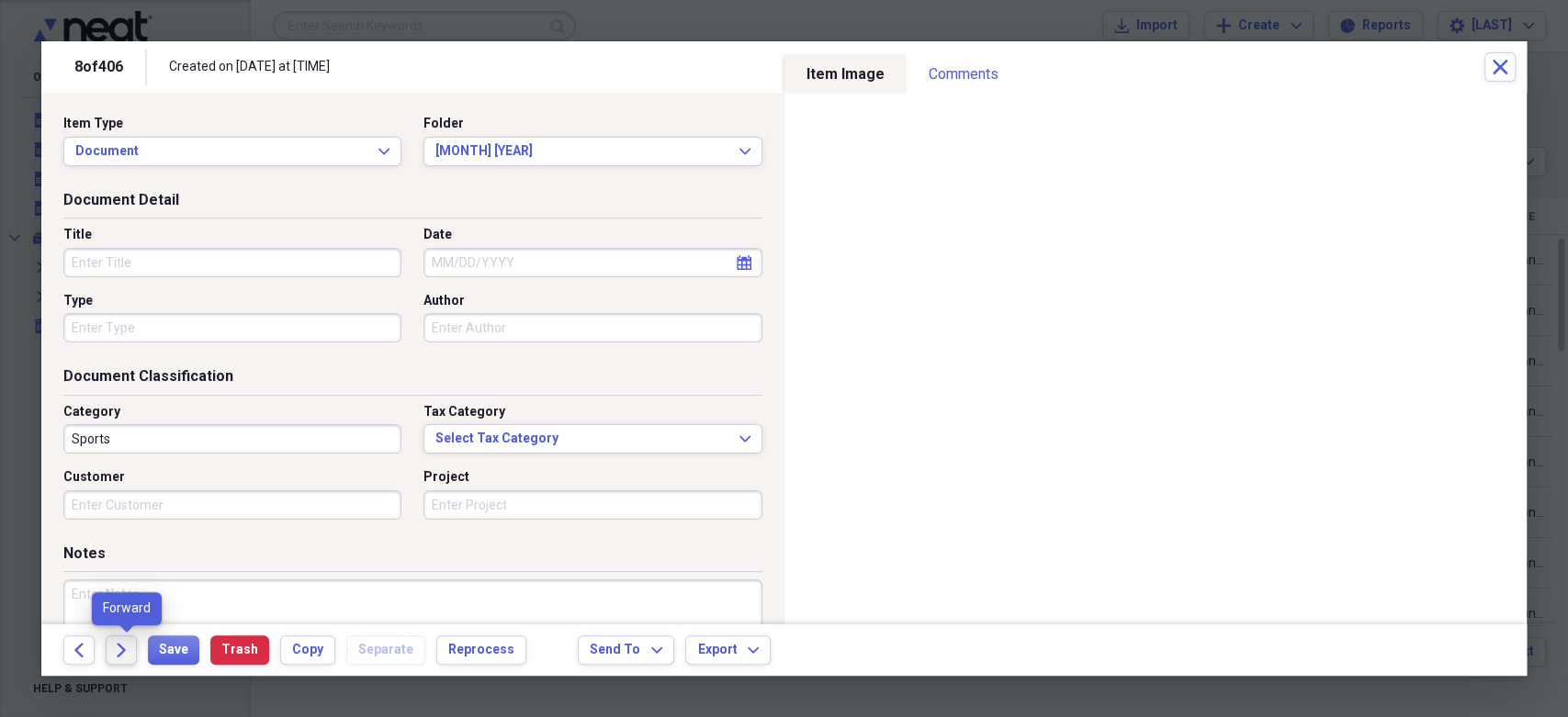 click on "Forward" at bounding box center [121, 650] 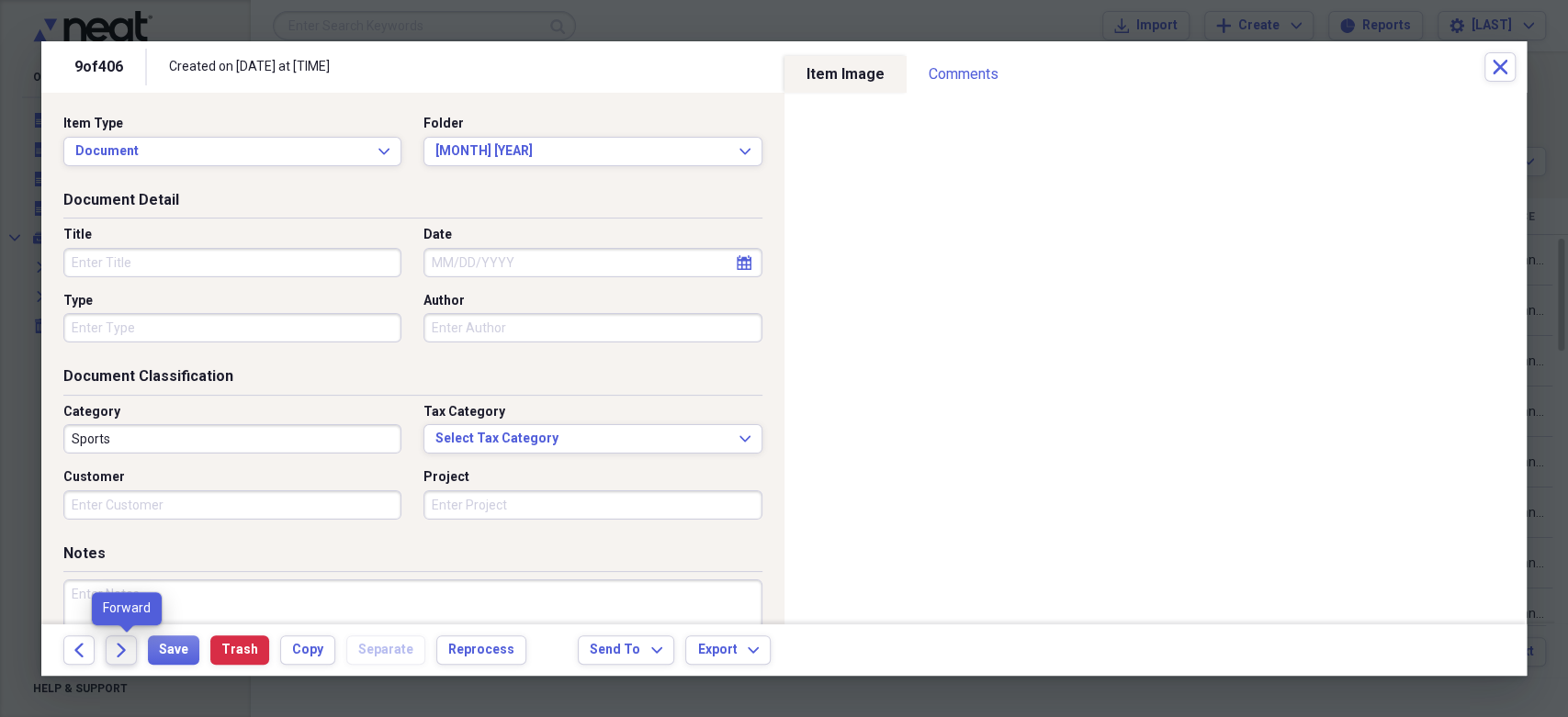 click on "Forward" at bounding box center (121, 650) 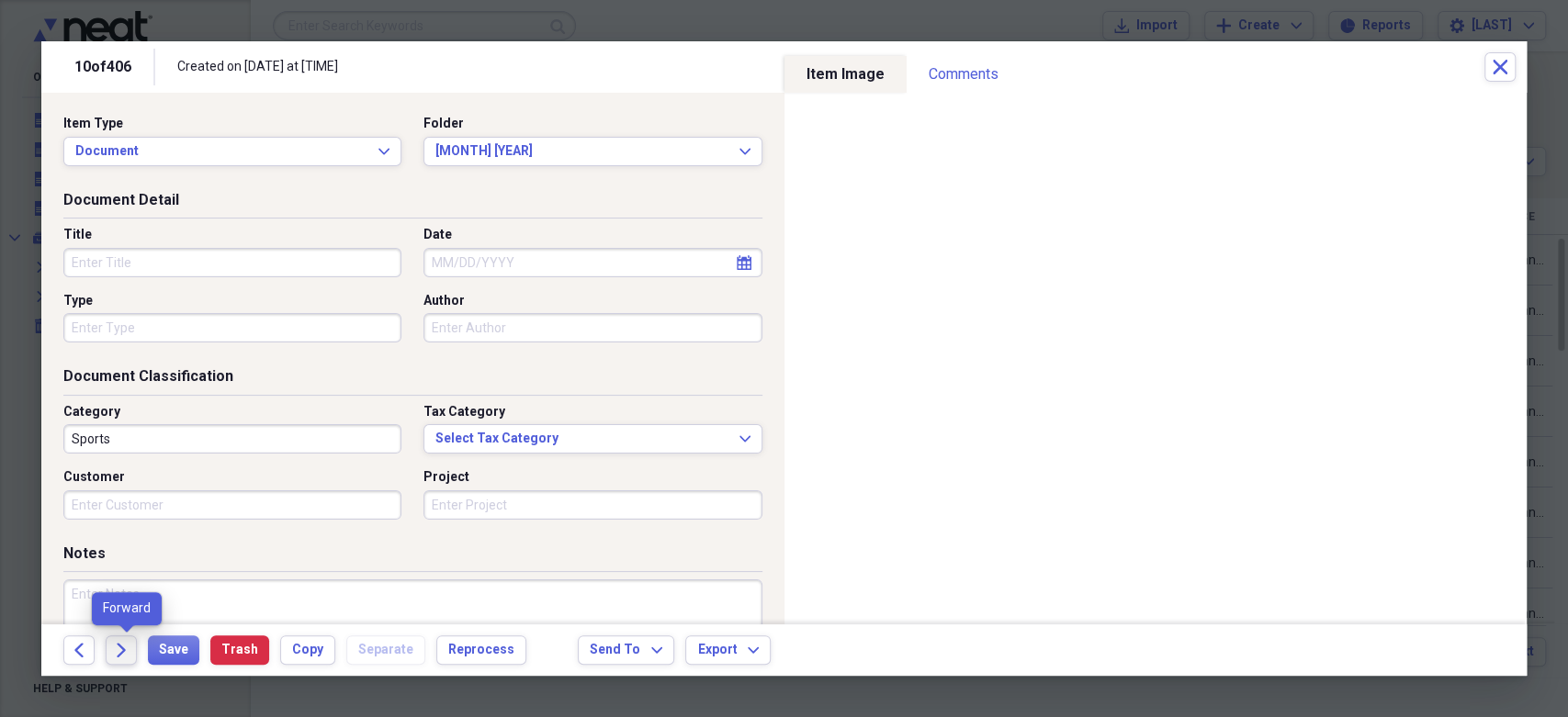 click on "Forward" at bounding box center (121, 650) 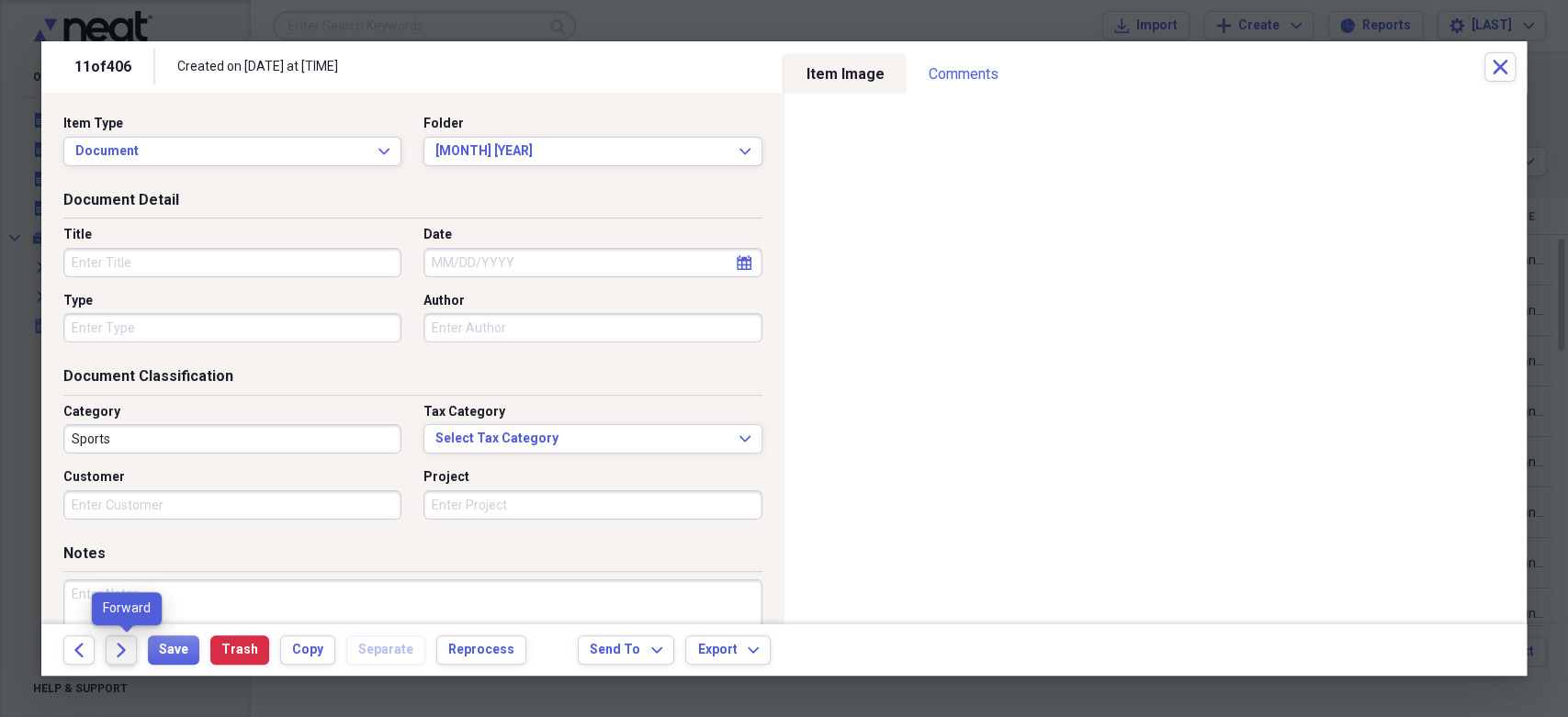 click on "Forward" at bounding box center [121, 650] 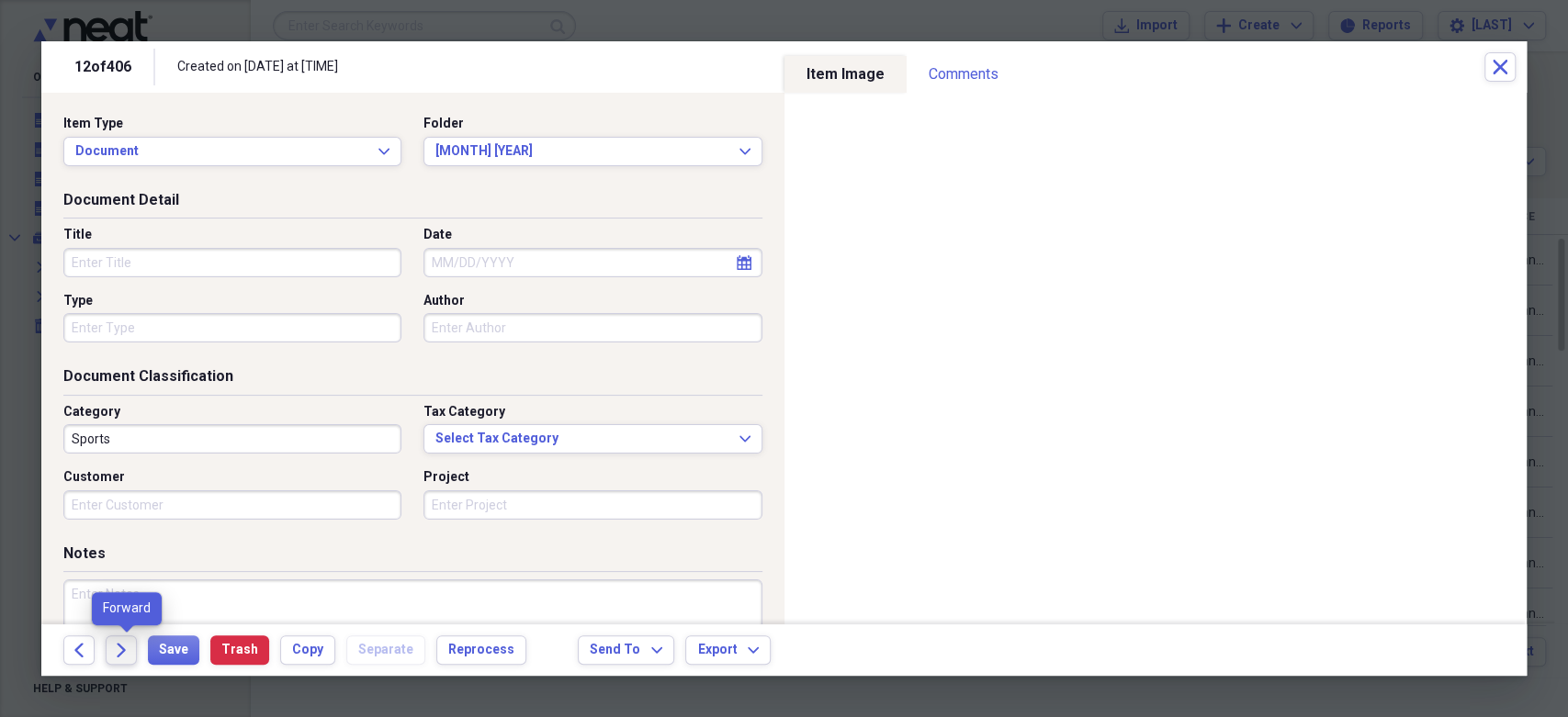 click on "Forward" at bounding box center [121, 650] 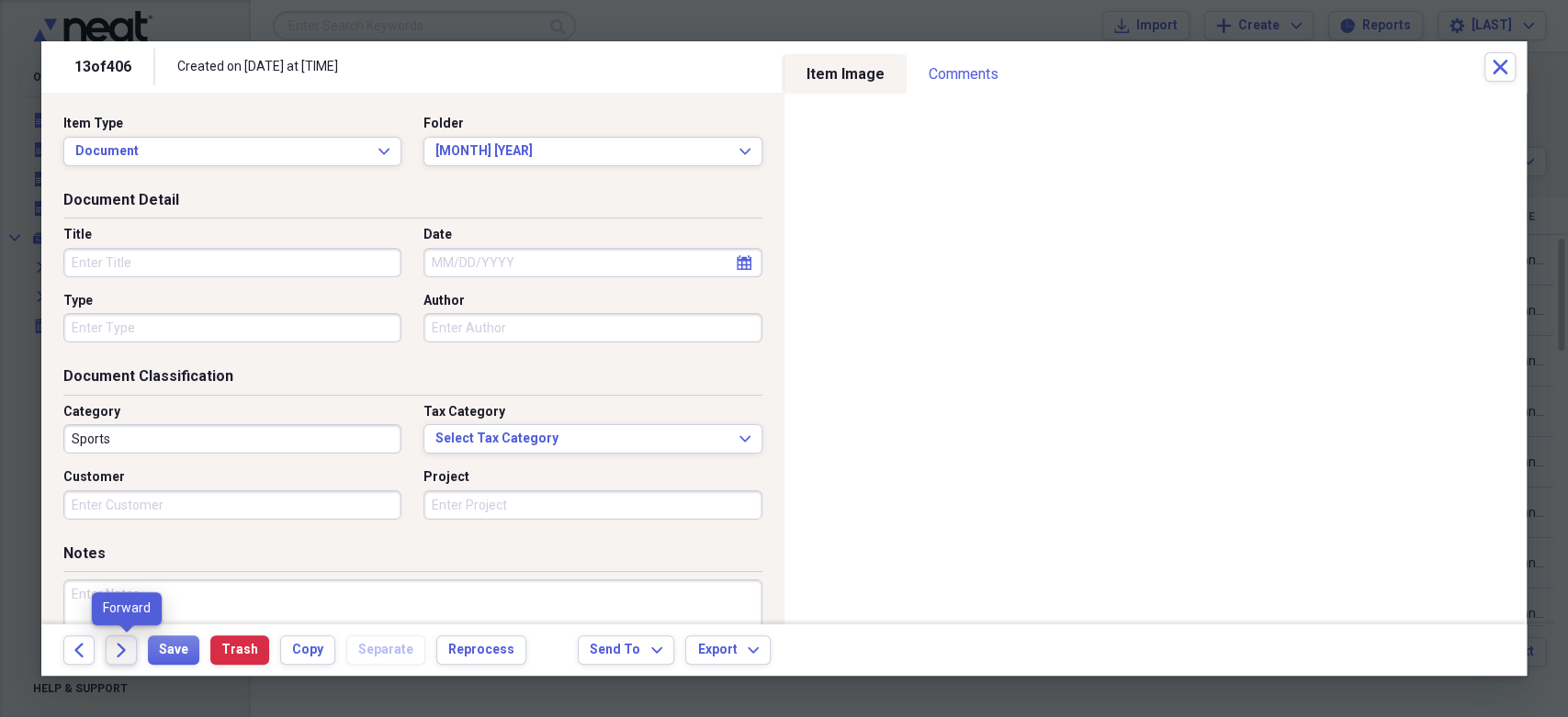 click on "Forward" at bounding box center (121, 650) 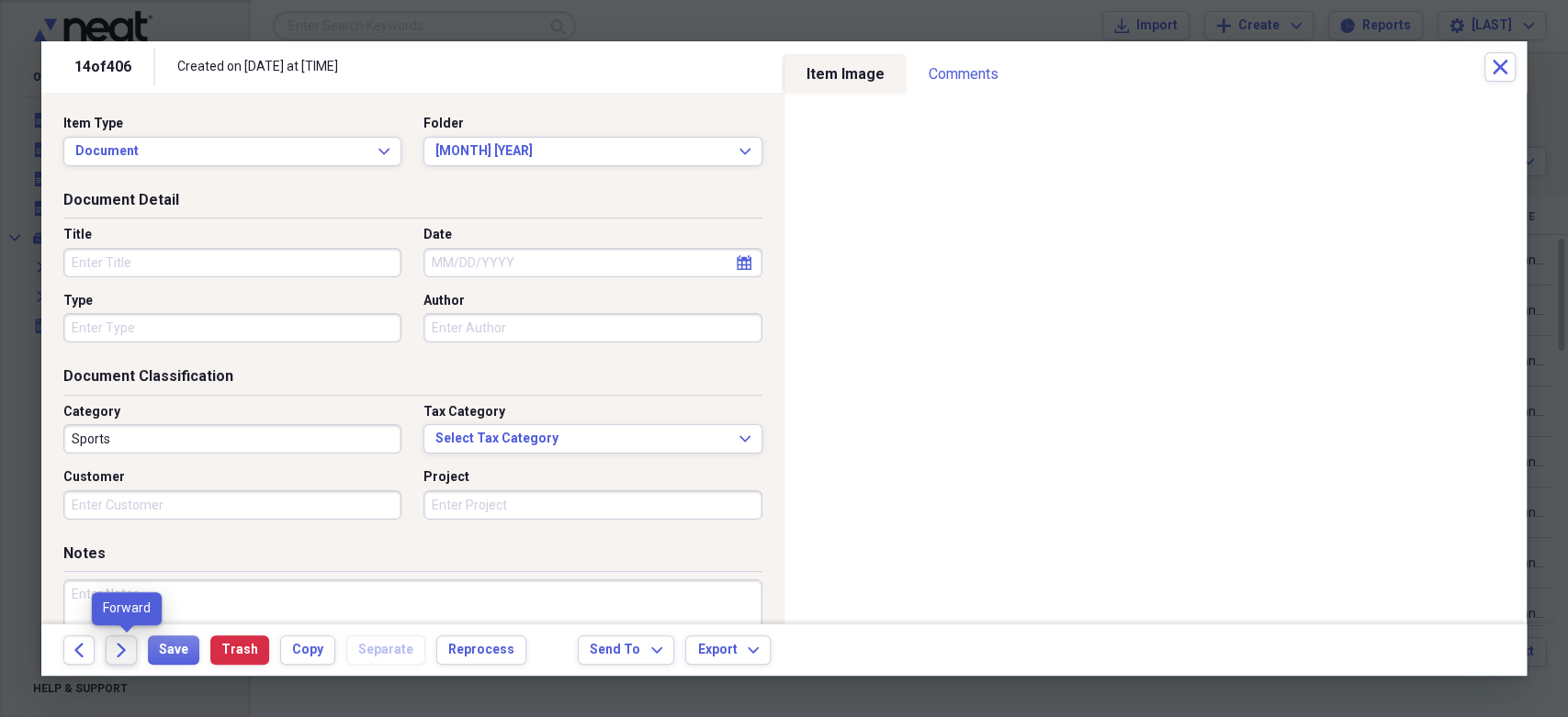 click on "Forward" at bounding box center [121, 650] 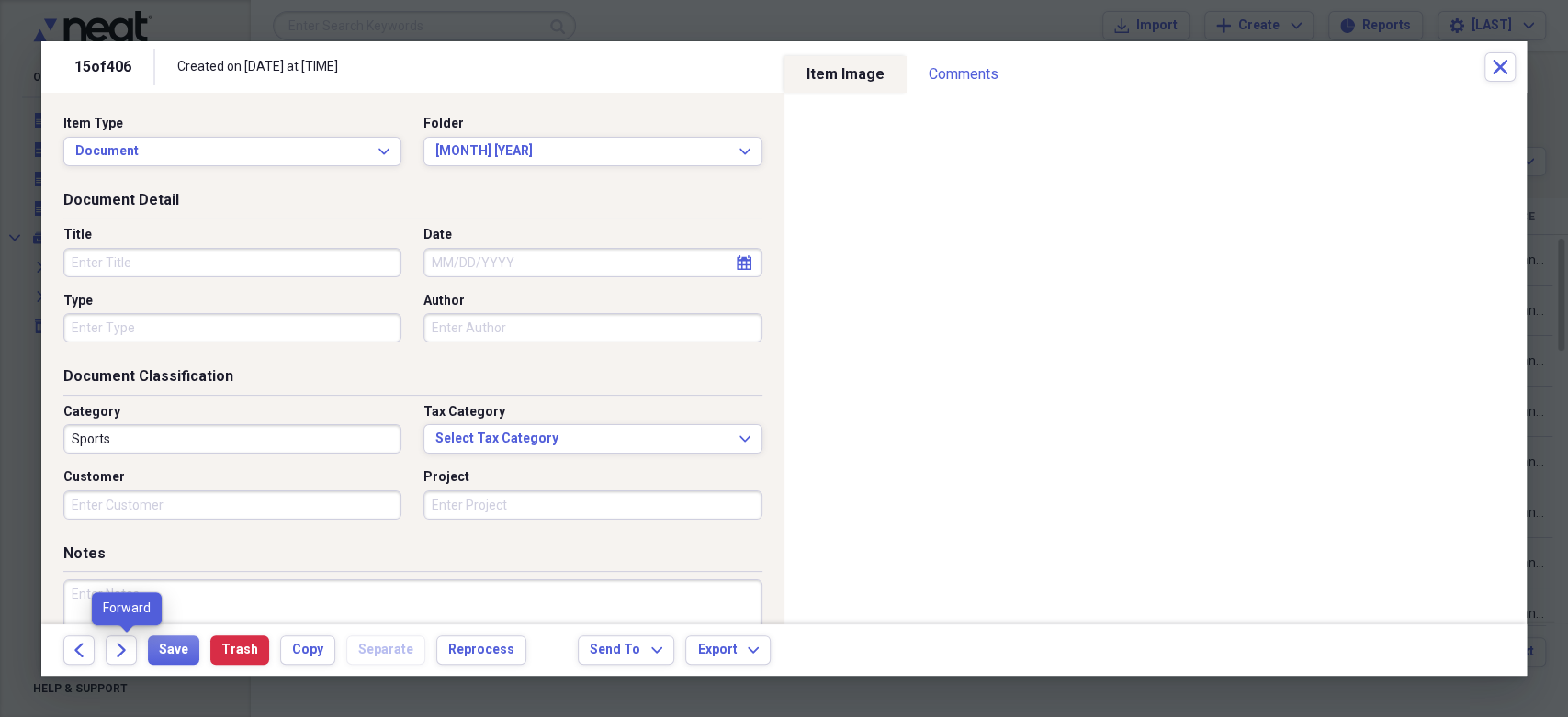 click on "Forward" at bounding box center (127, 650) 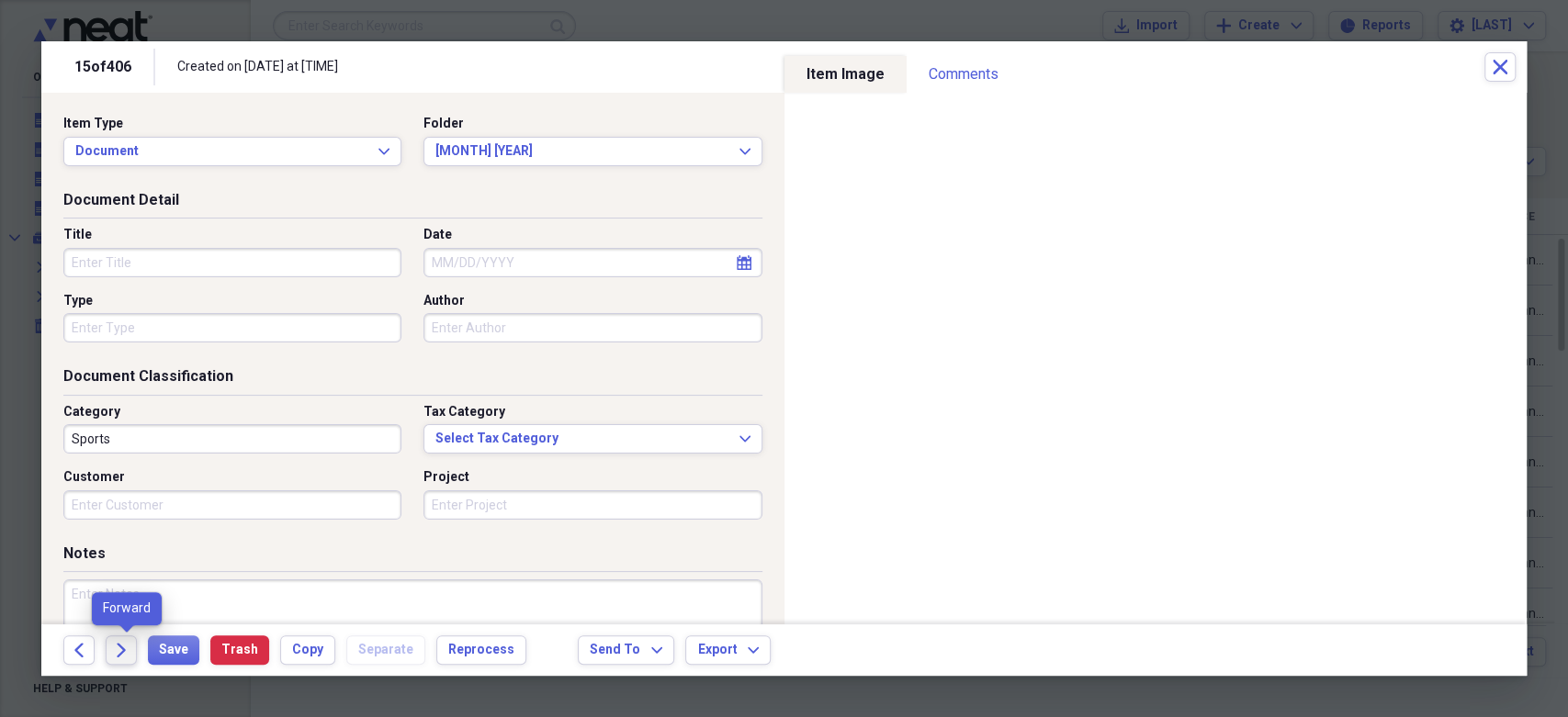click on "Forward" 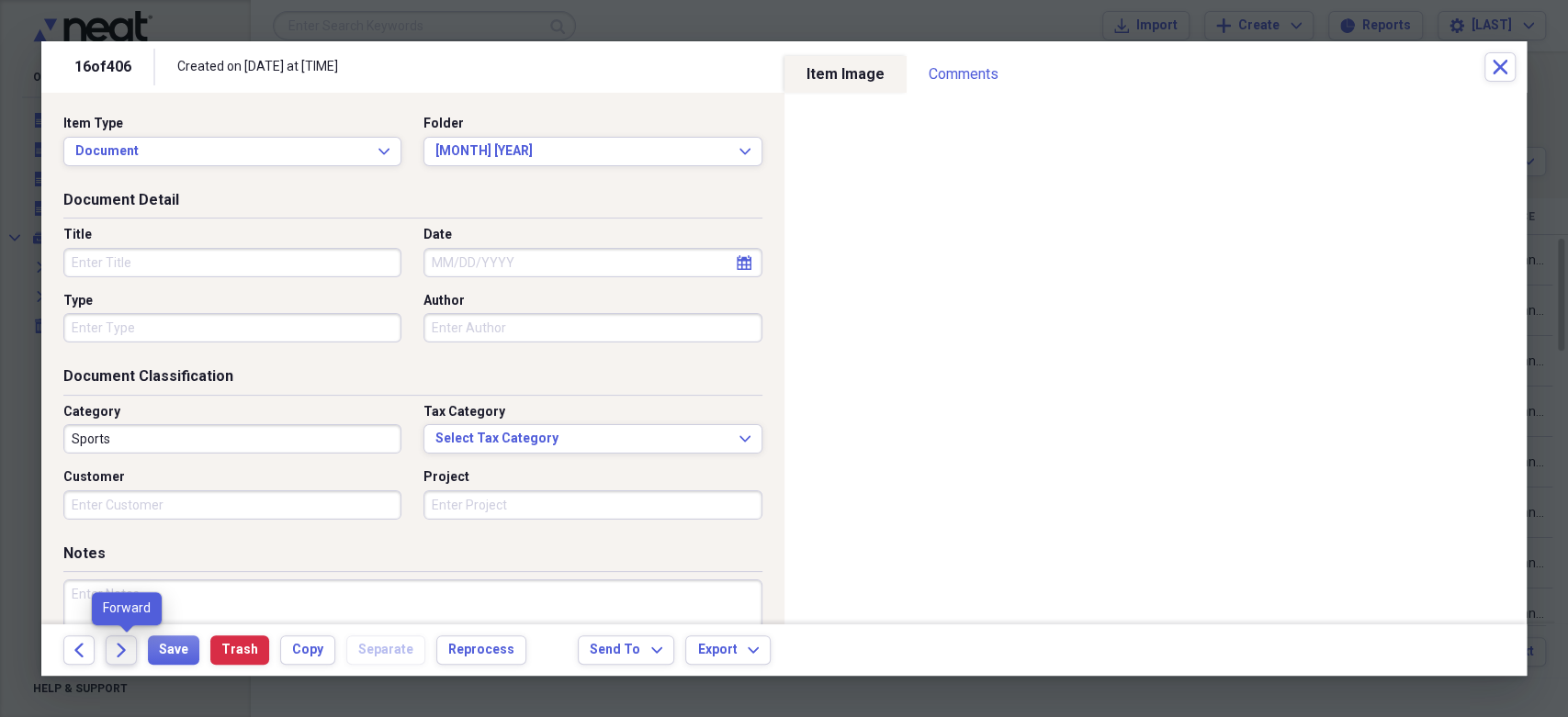 click on "Forward" 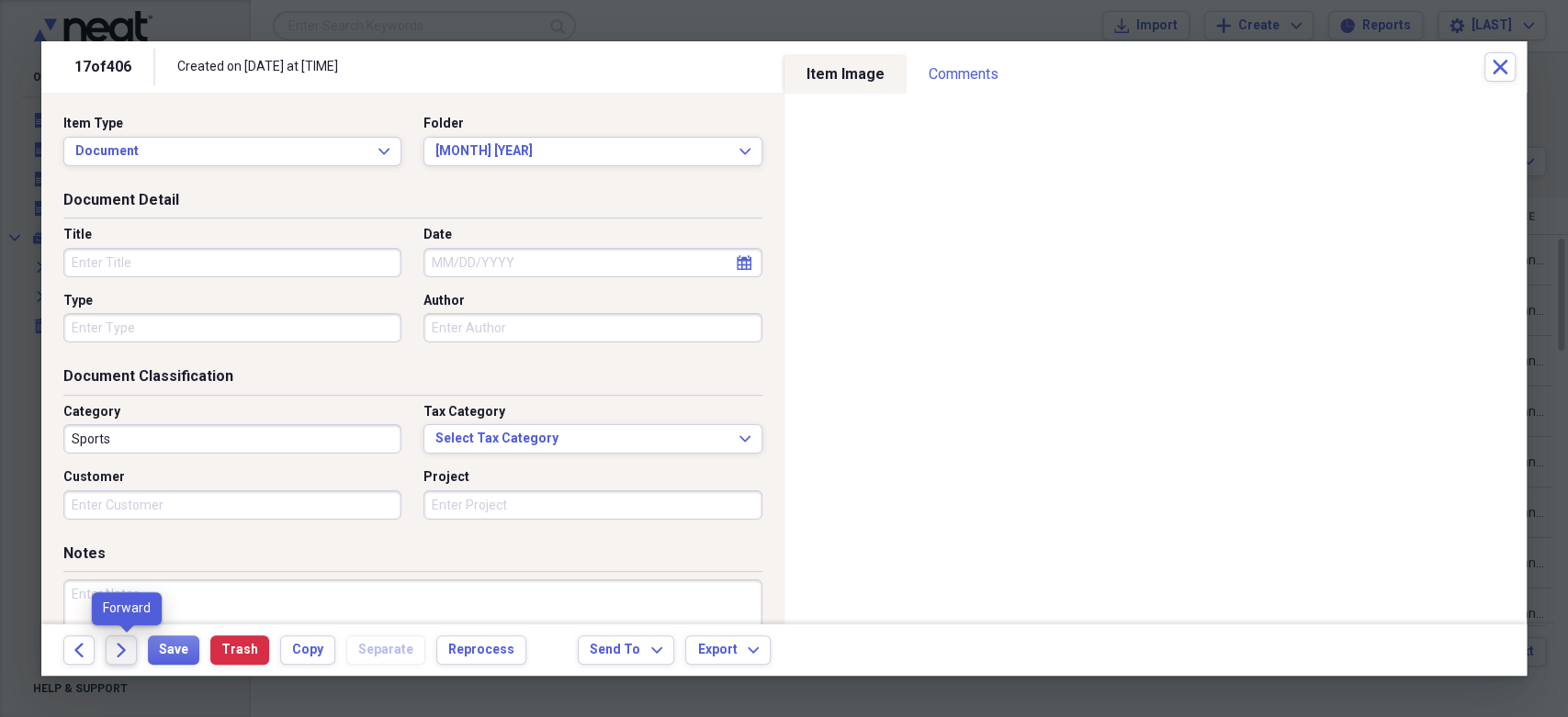 click on "Forward" 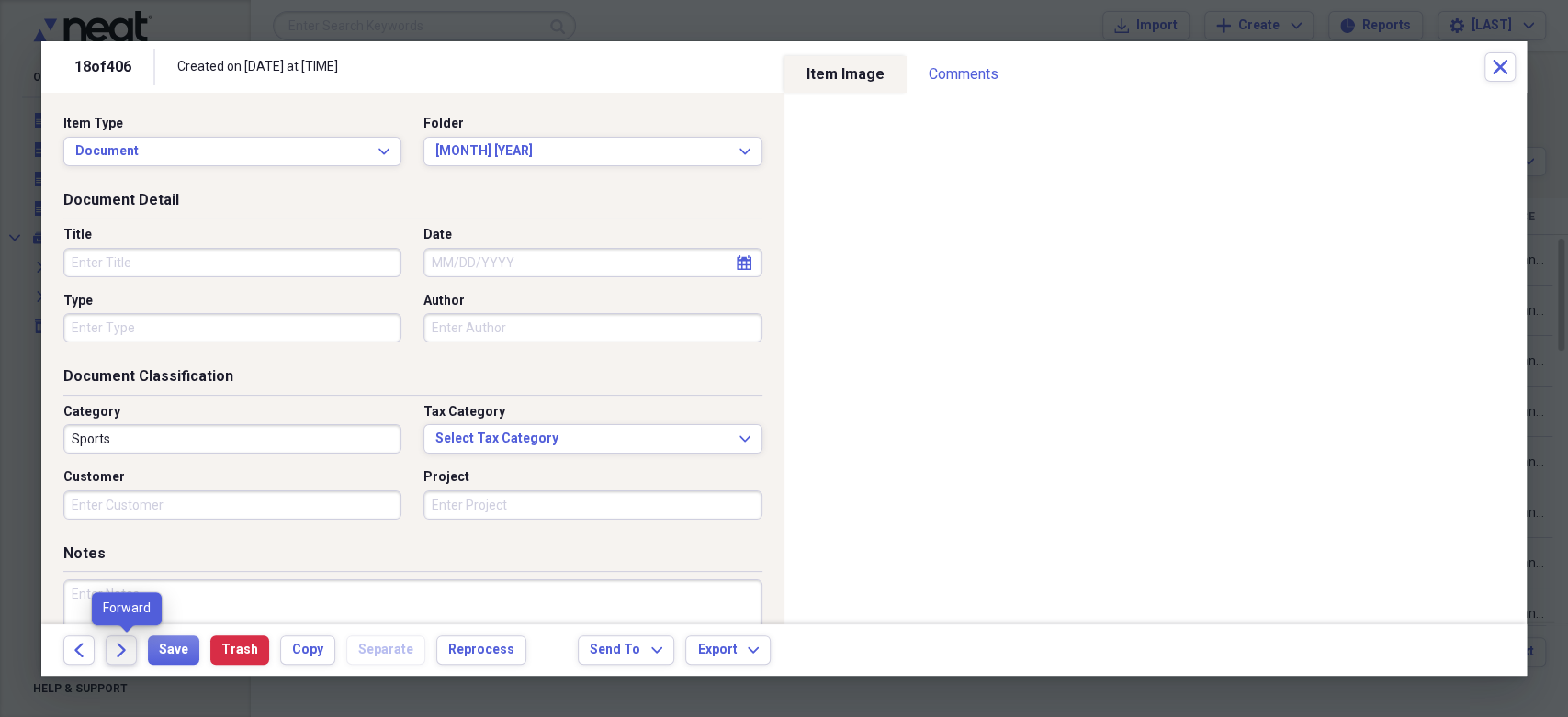 click on "Forward" 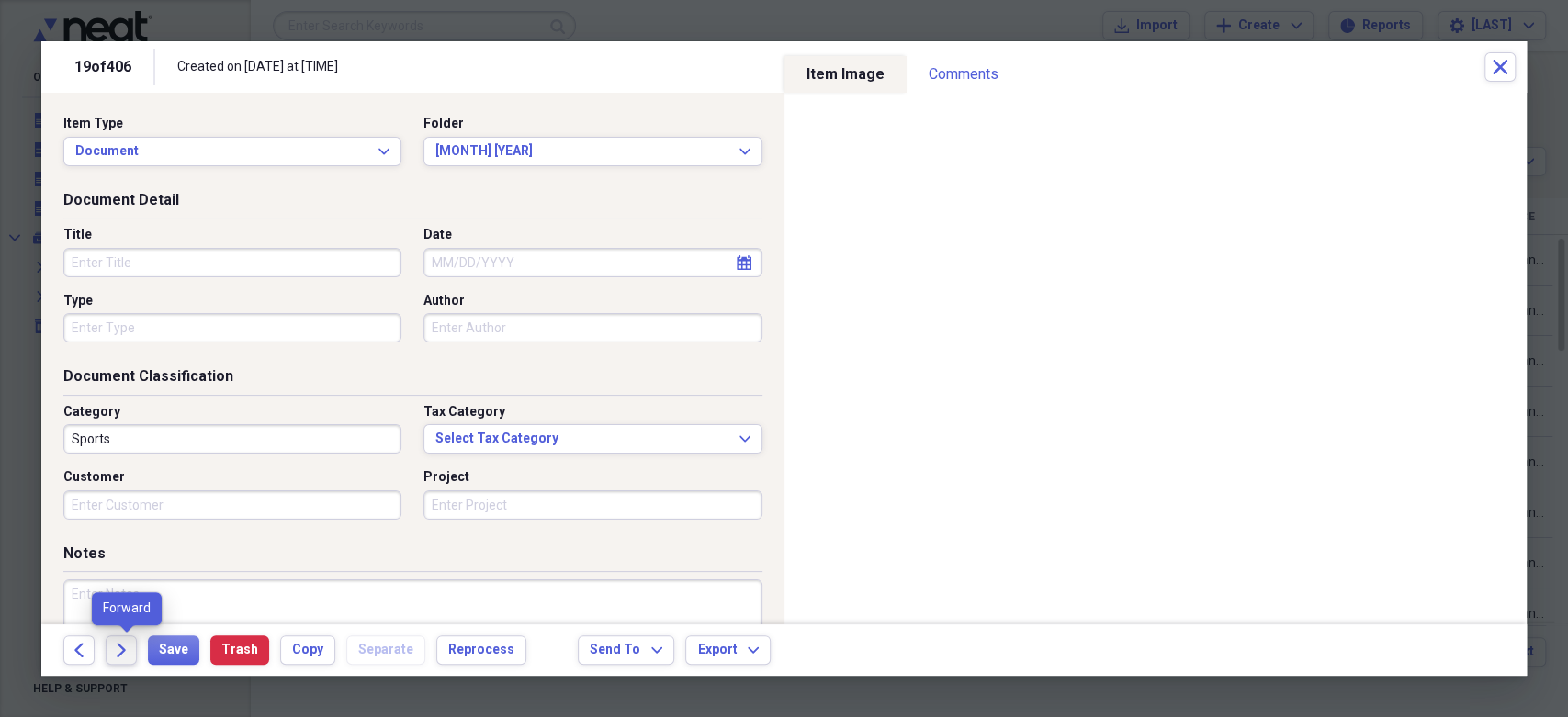 click on "Forward" 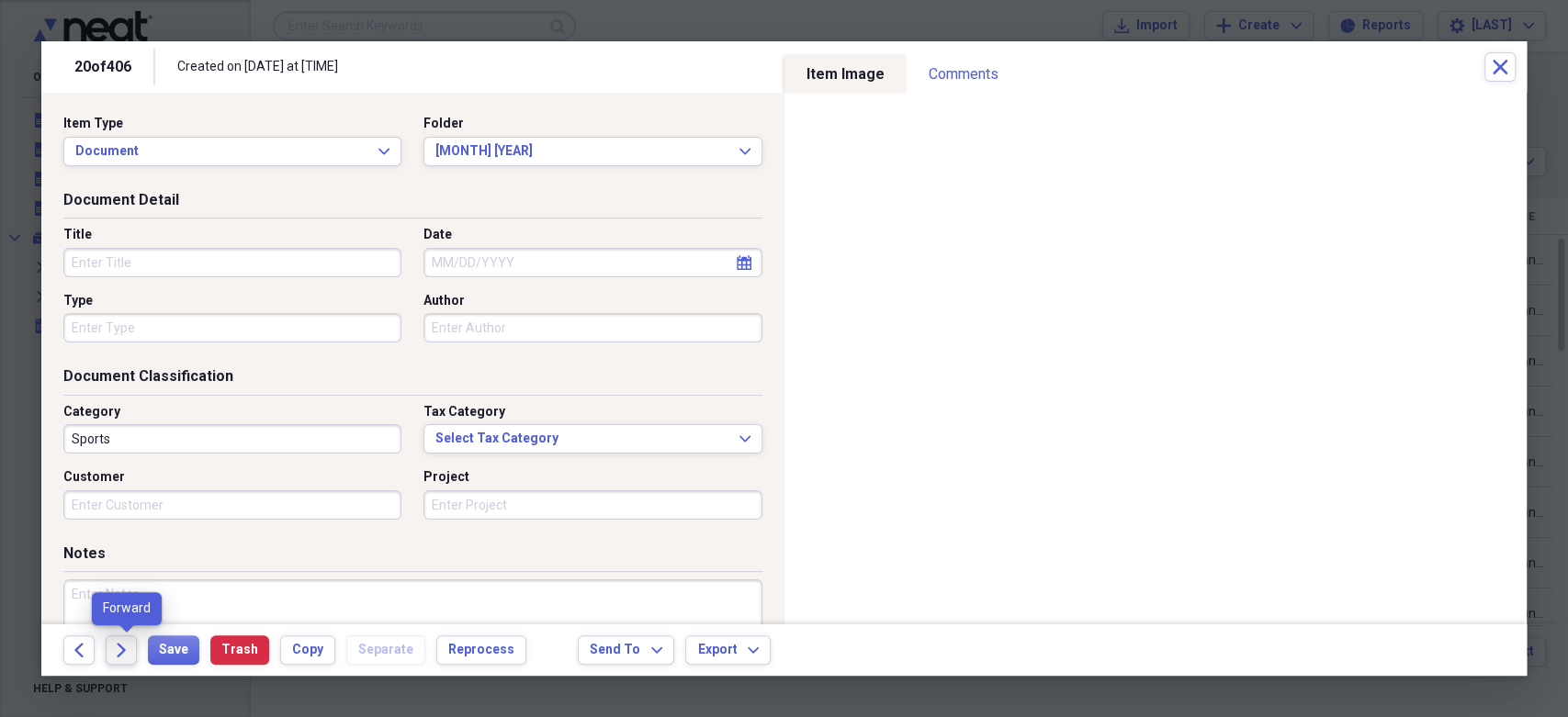 click on "Forward" 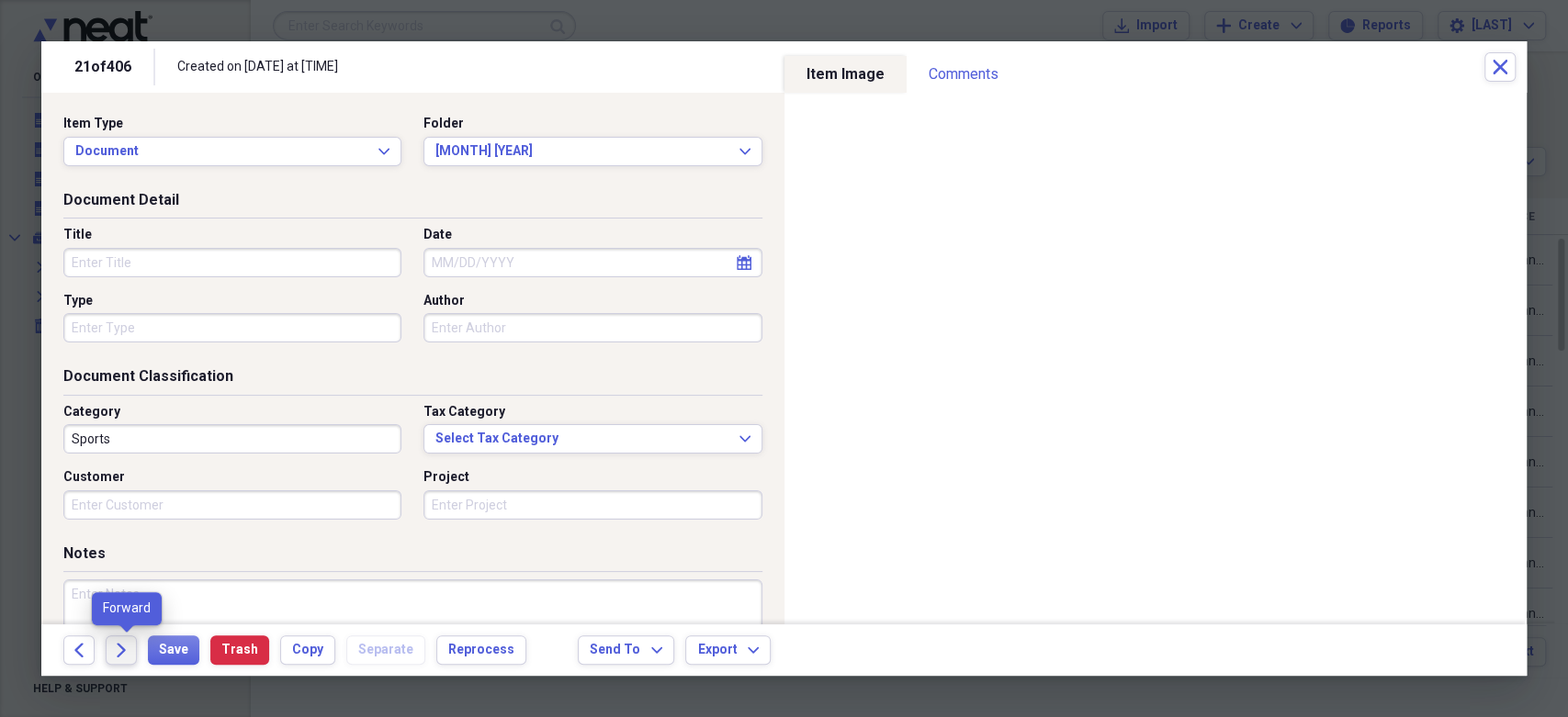 click on "Forward" 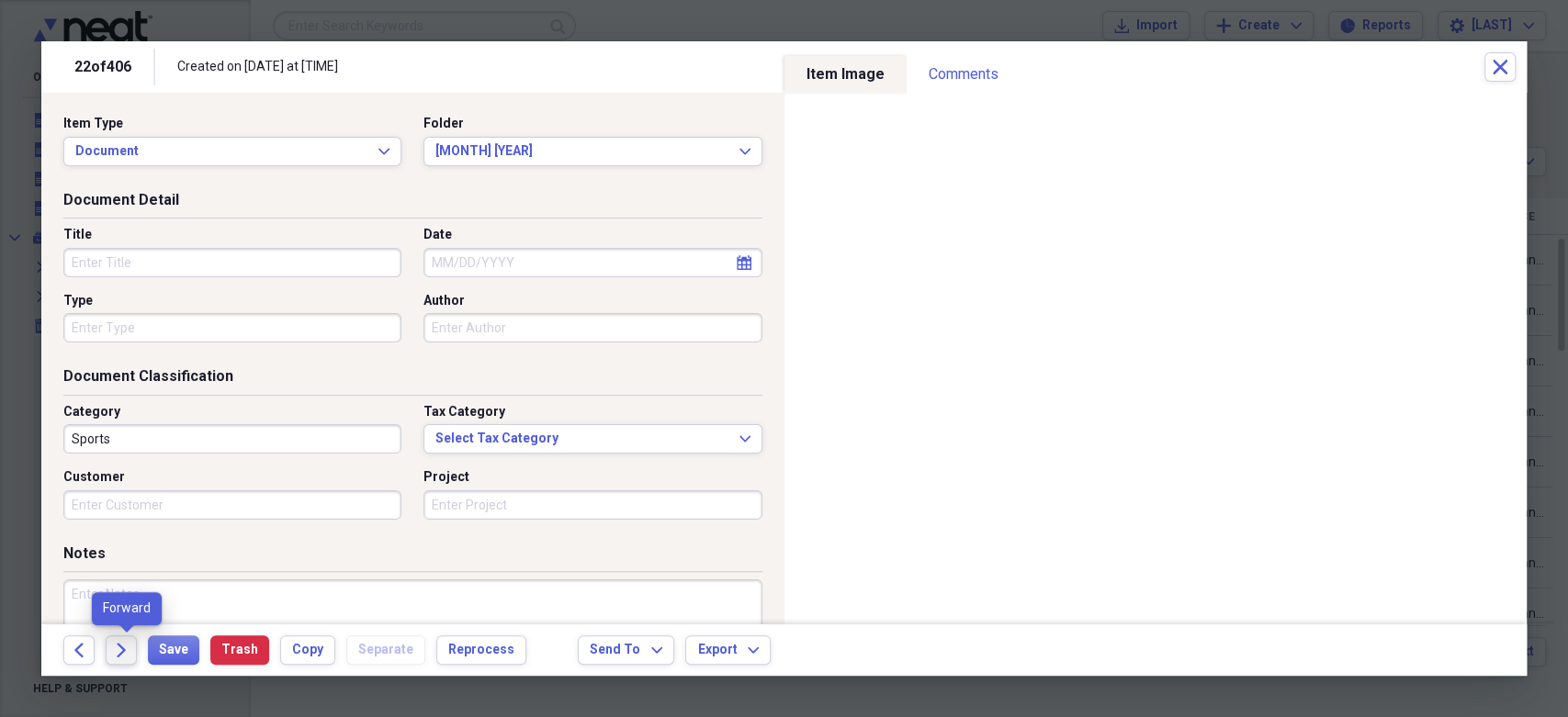 click on "Forward" 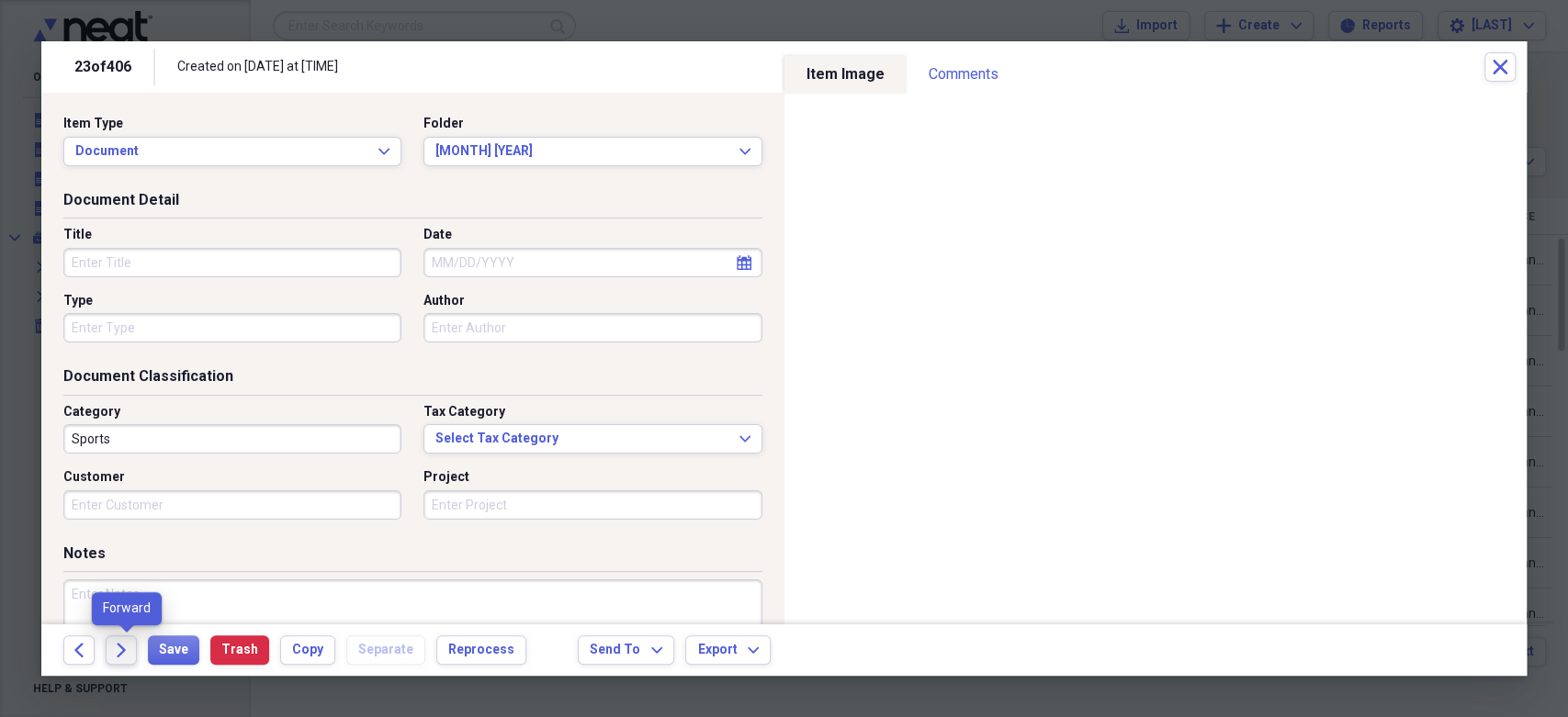 click on "Forward" 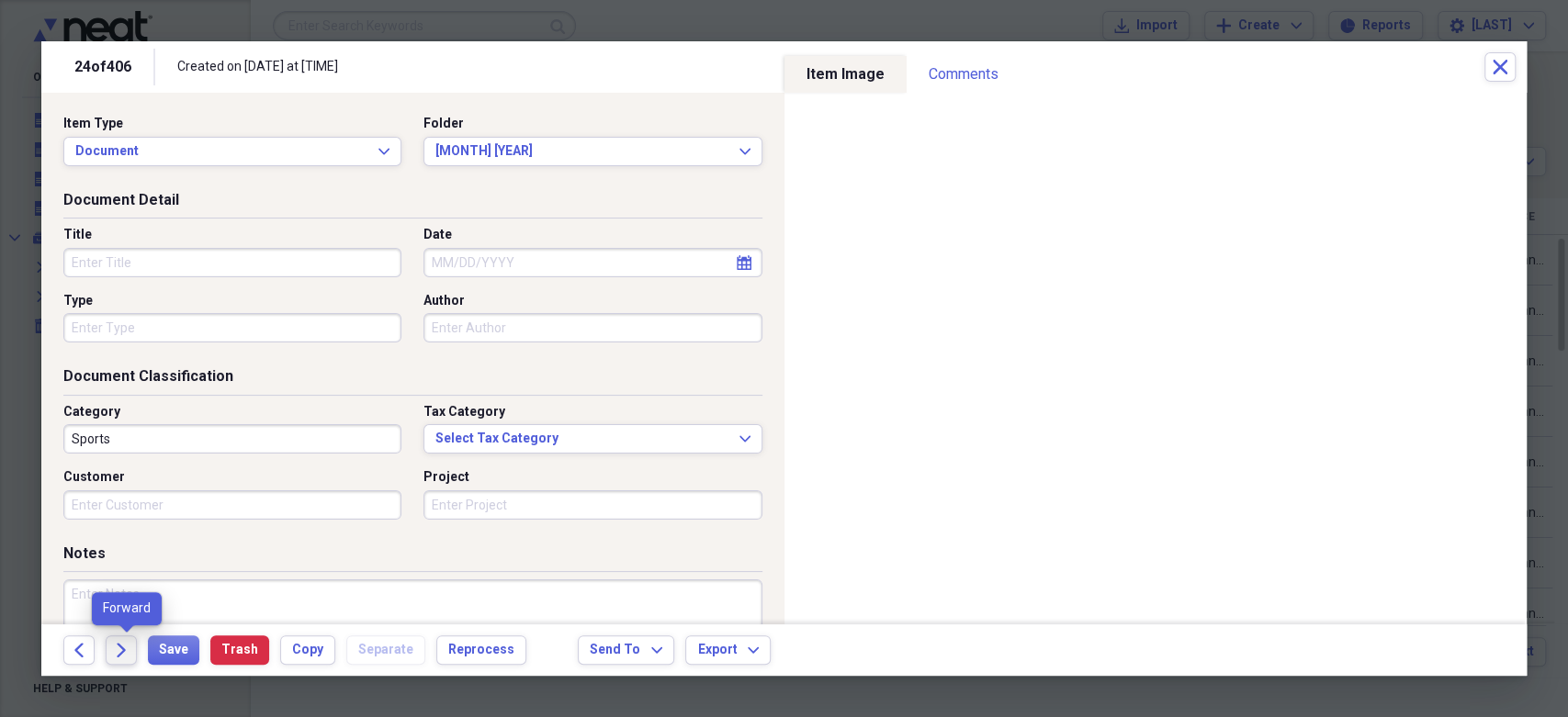 click on "Forward" 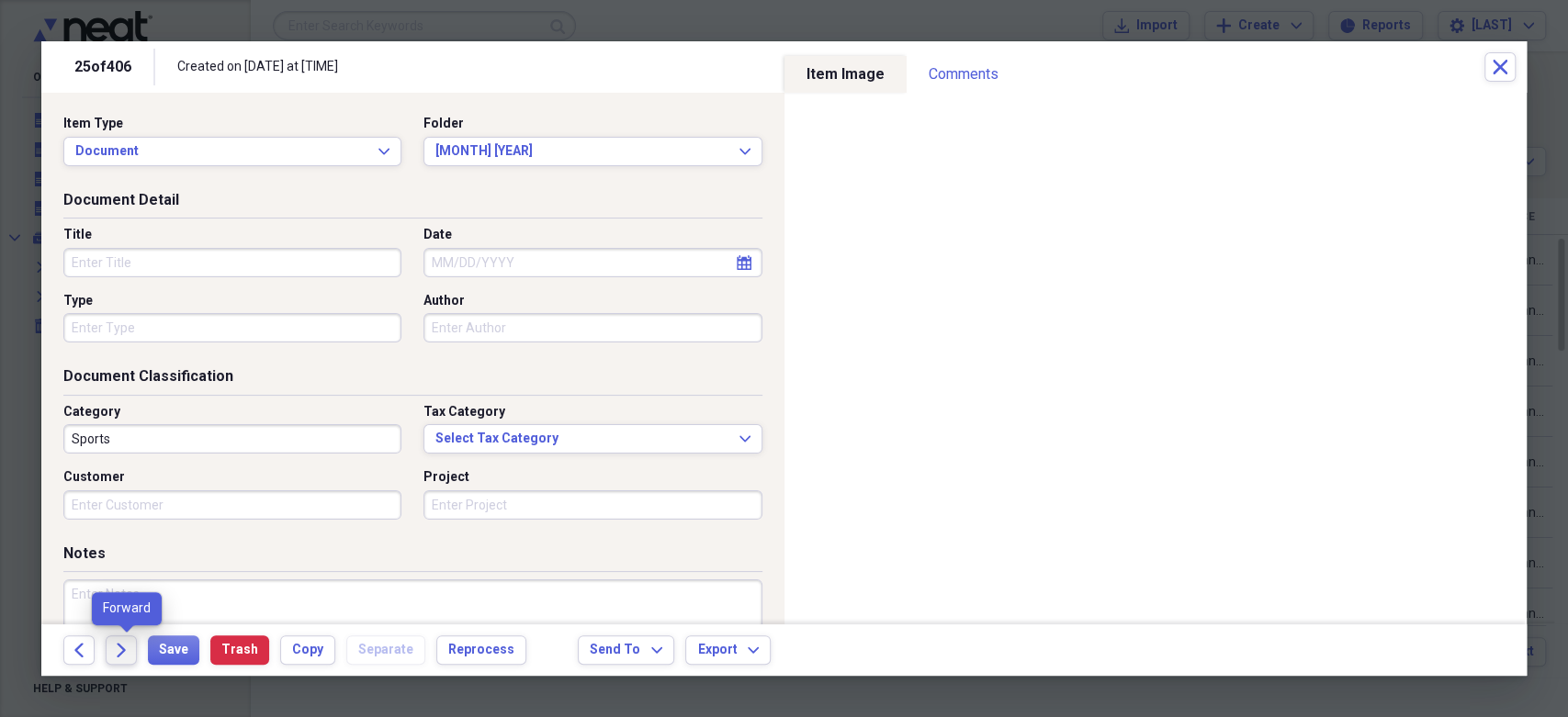 click on "Forward" 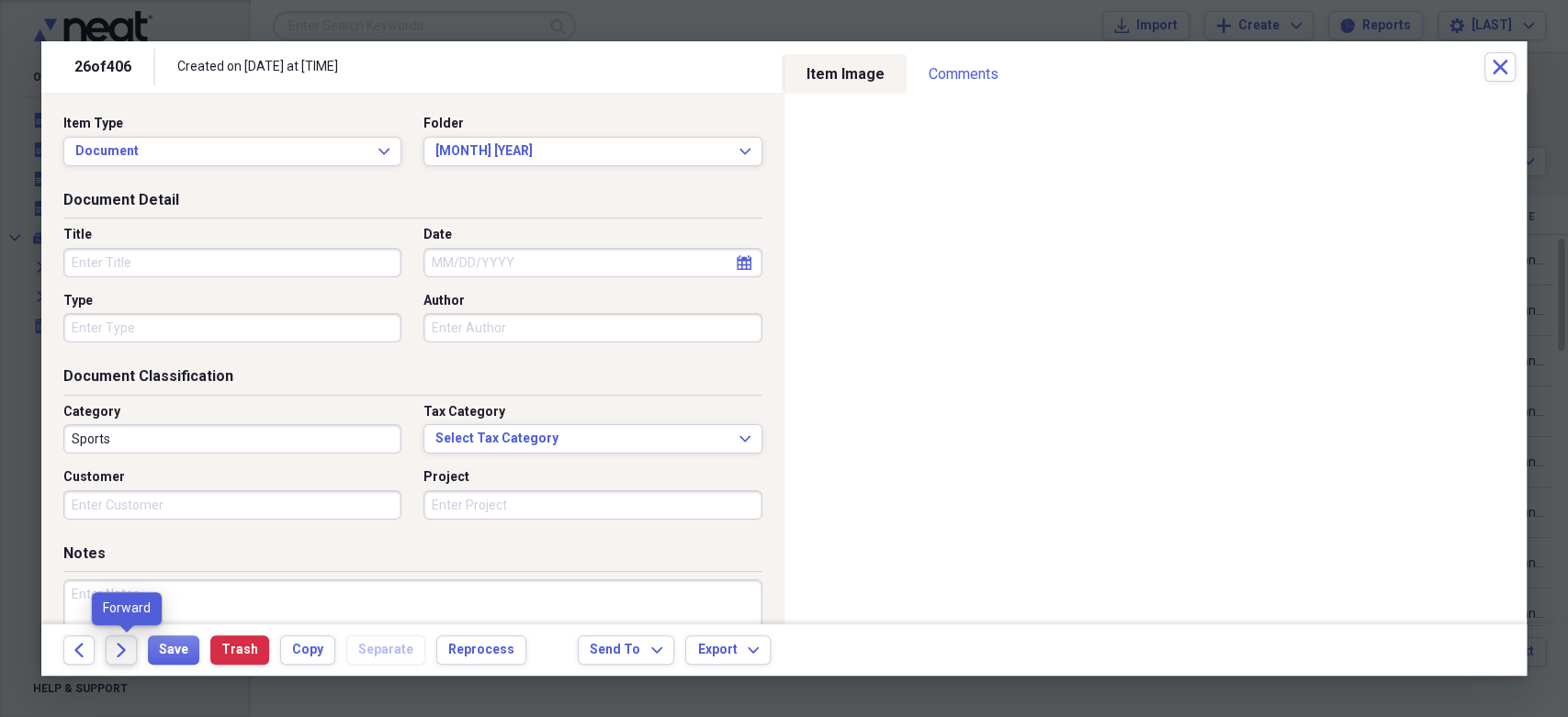 click on "Forward" 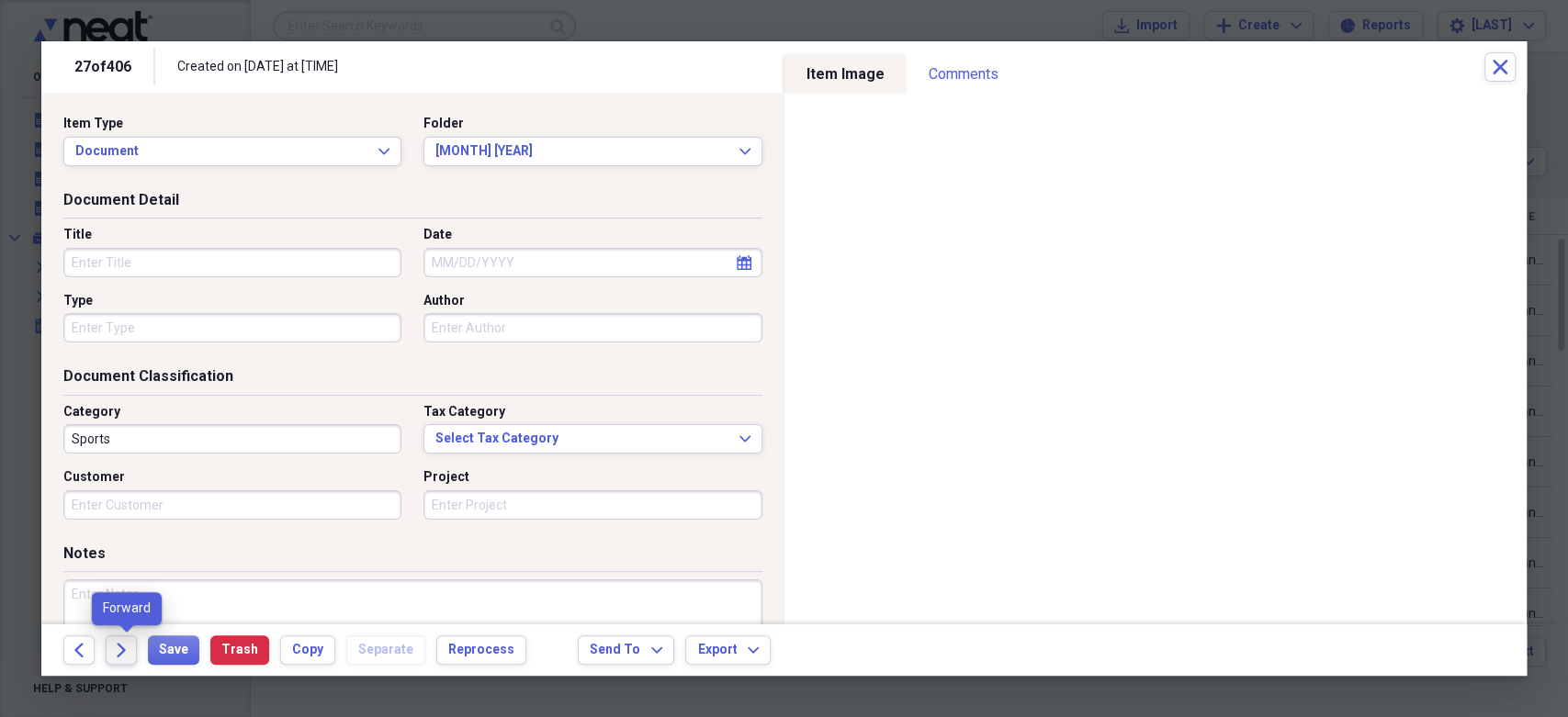 click on "Forward" at bounding box center [121, 650] 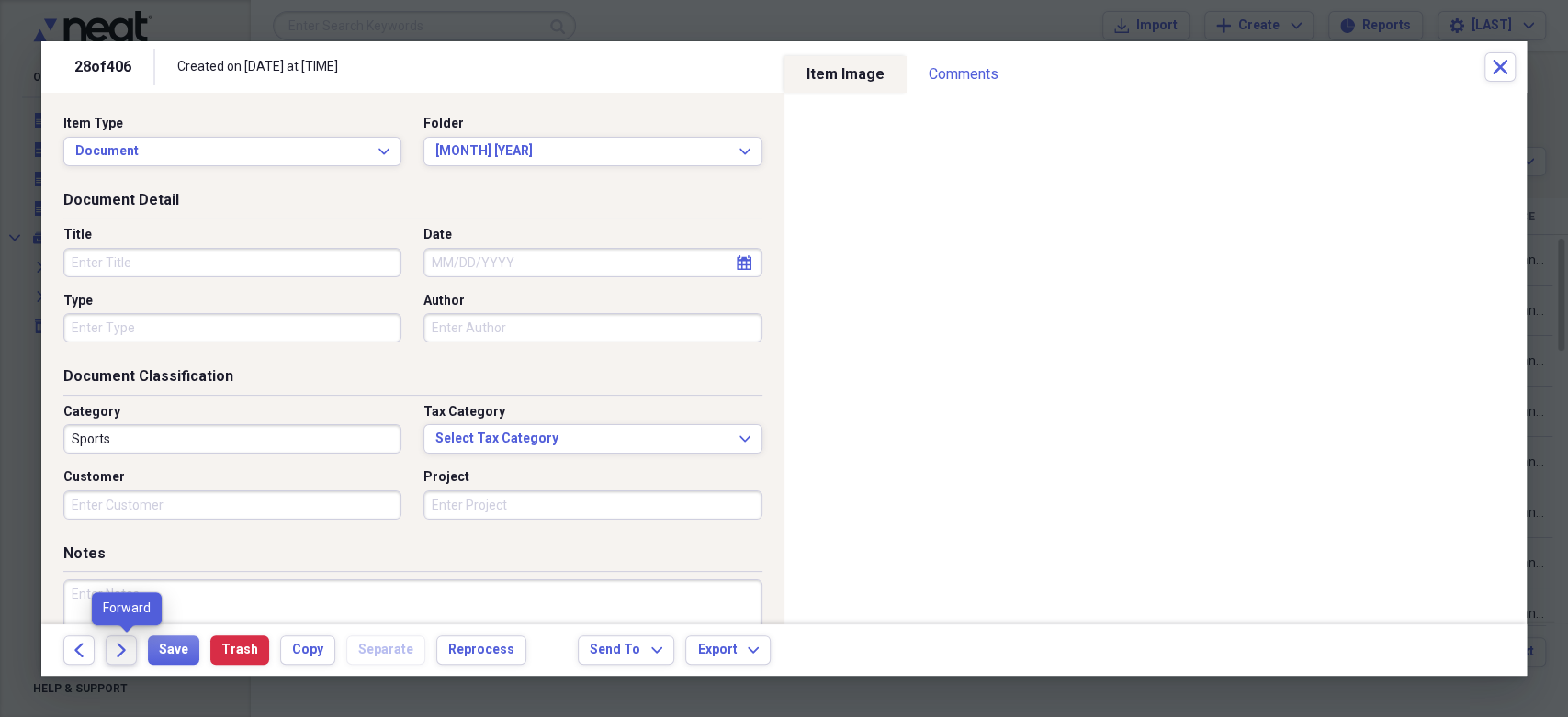 click on "Forward" 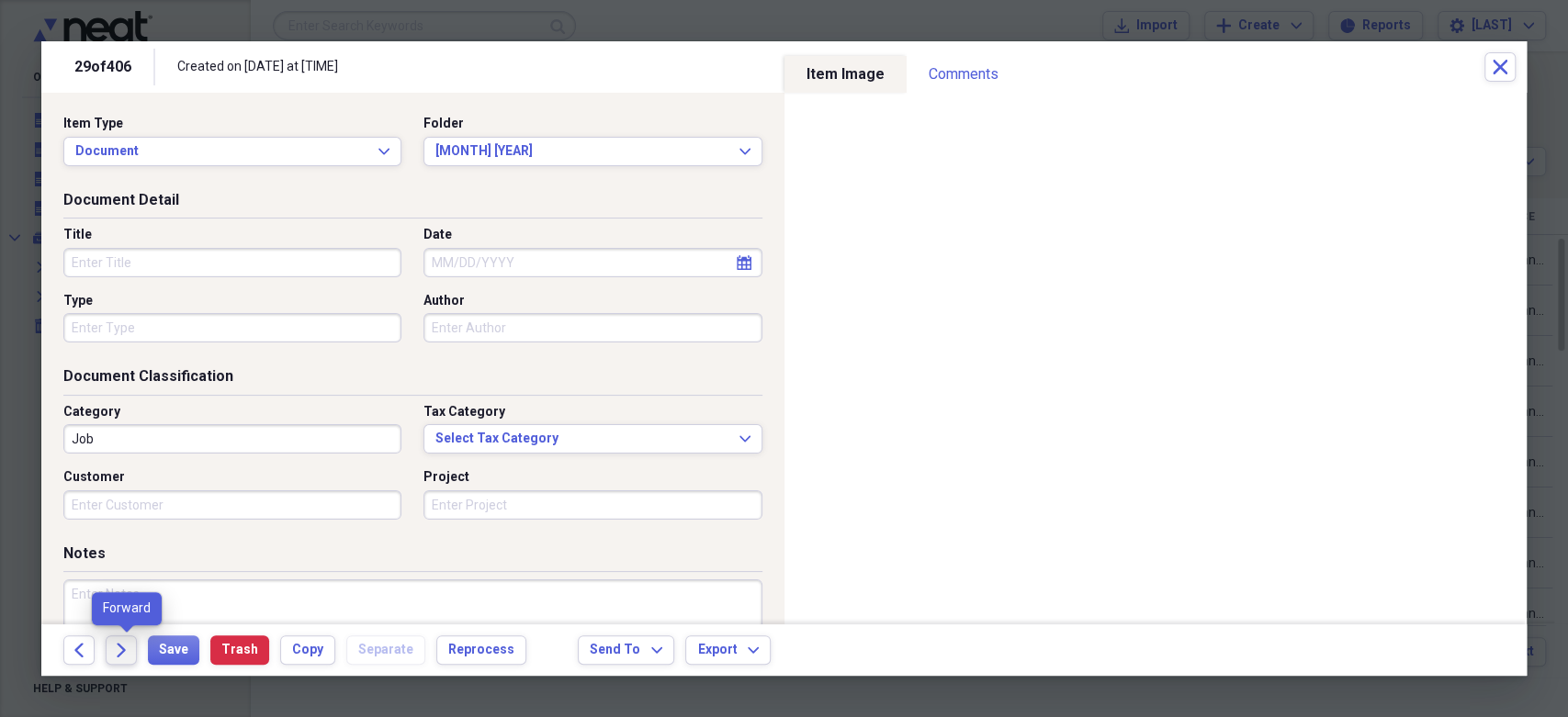 click on "Forward" at bounding box center [121, 650] 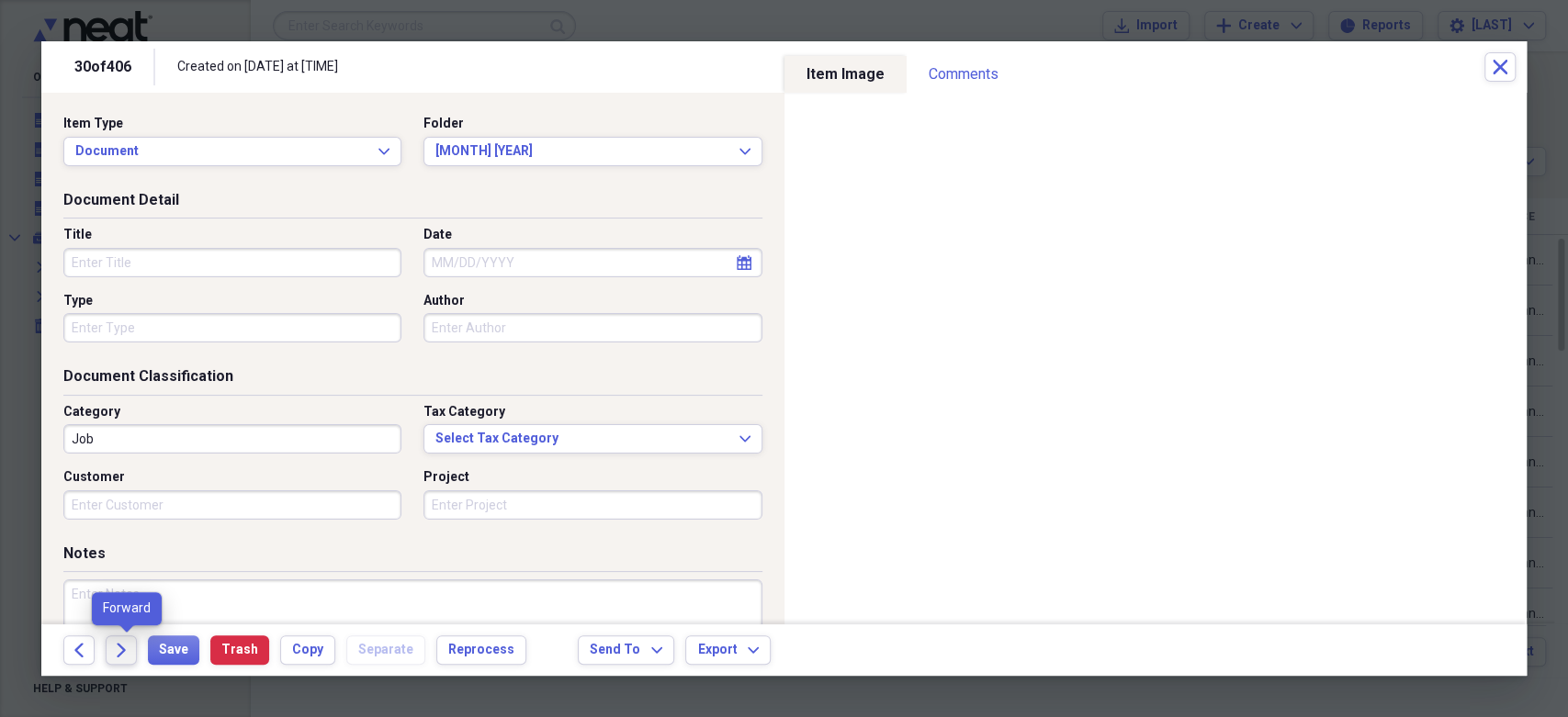 click on "Forward" at bounding box center [121, 650] 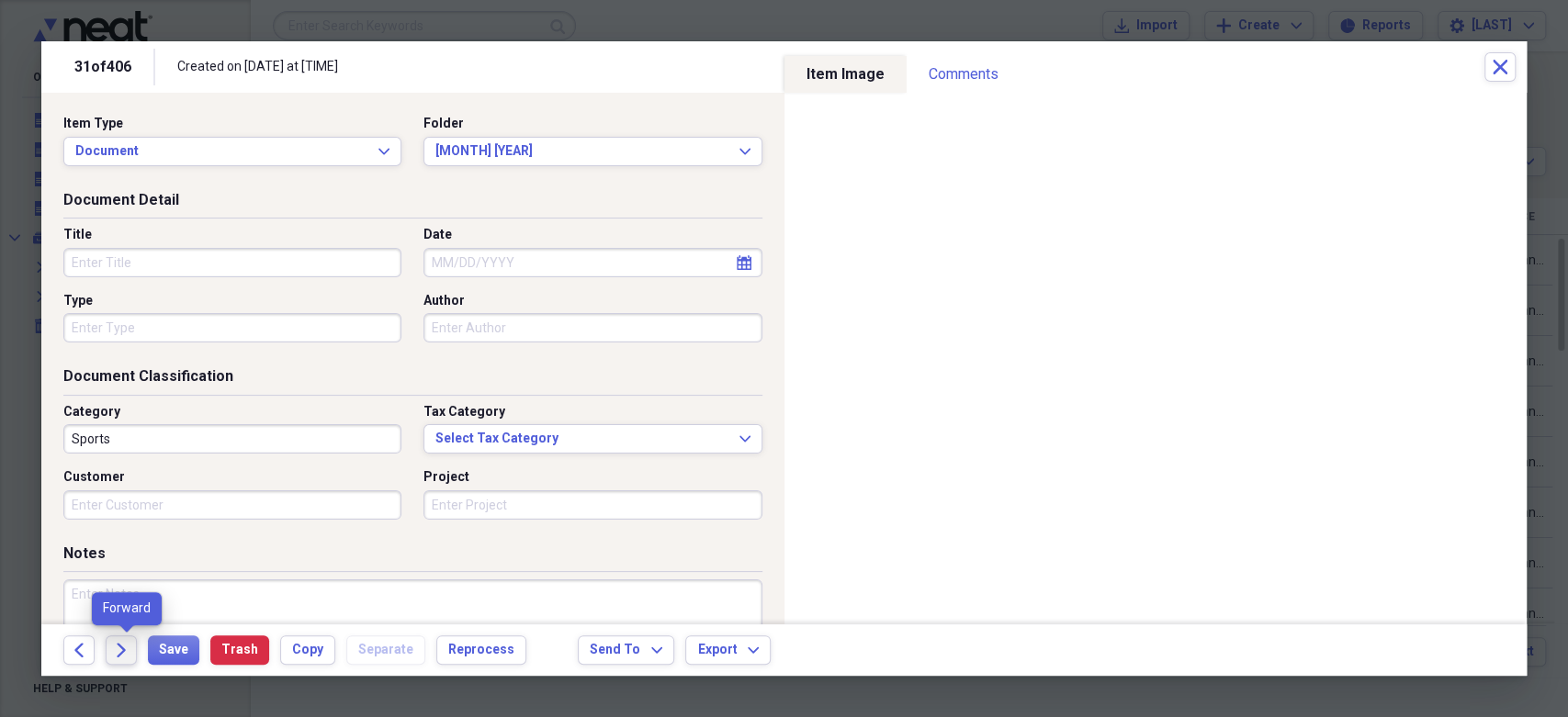 click on "Forward" at bounding box center (121, 650) 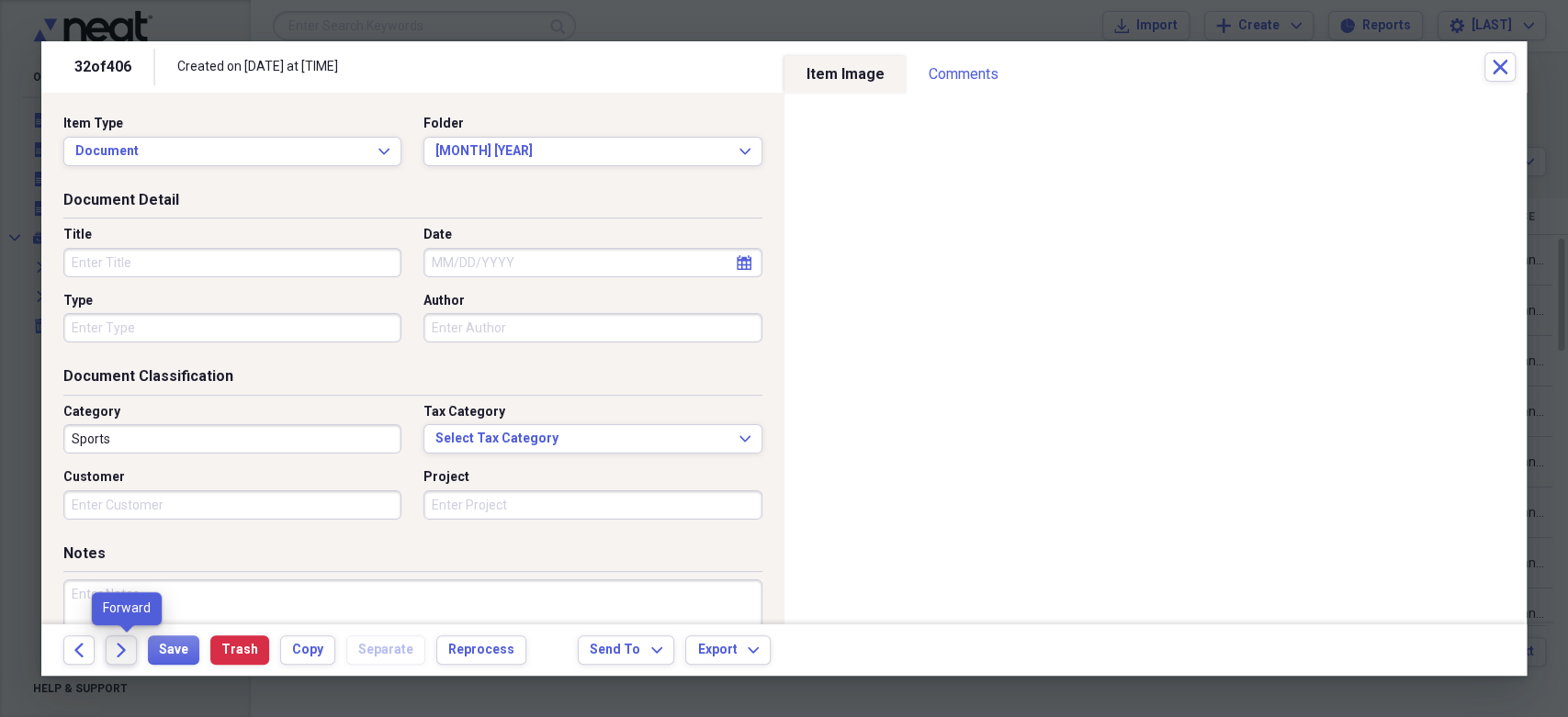 click on "Forward" 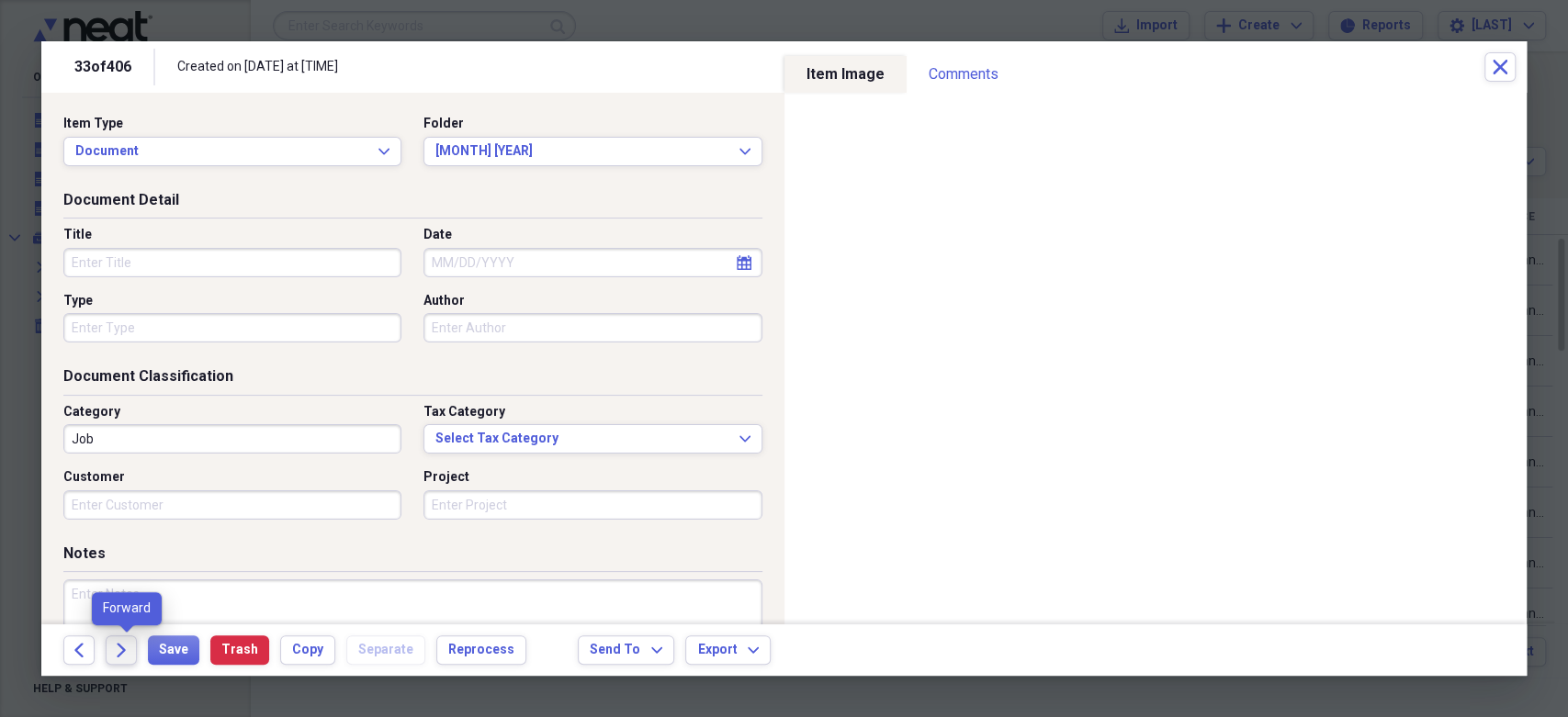 click on "Forward" at bounding box center (121, 650) 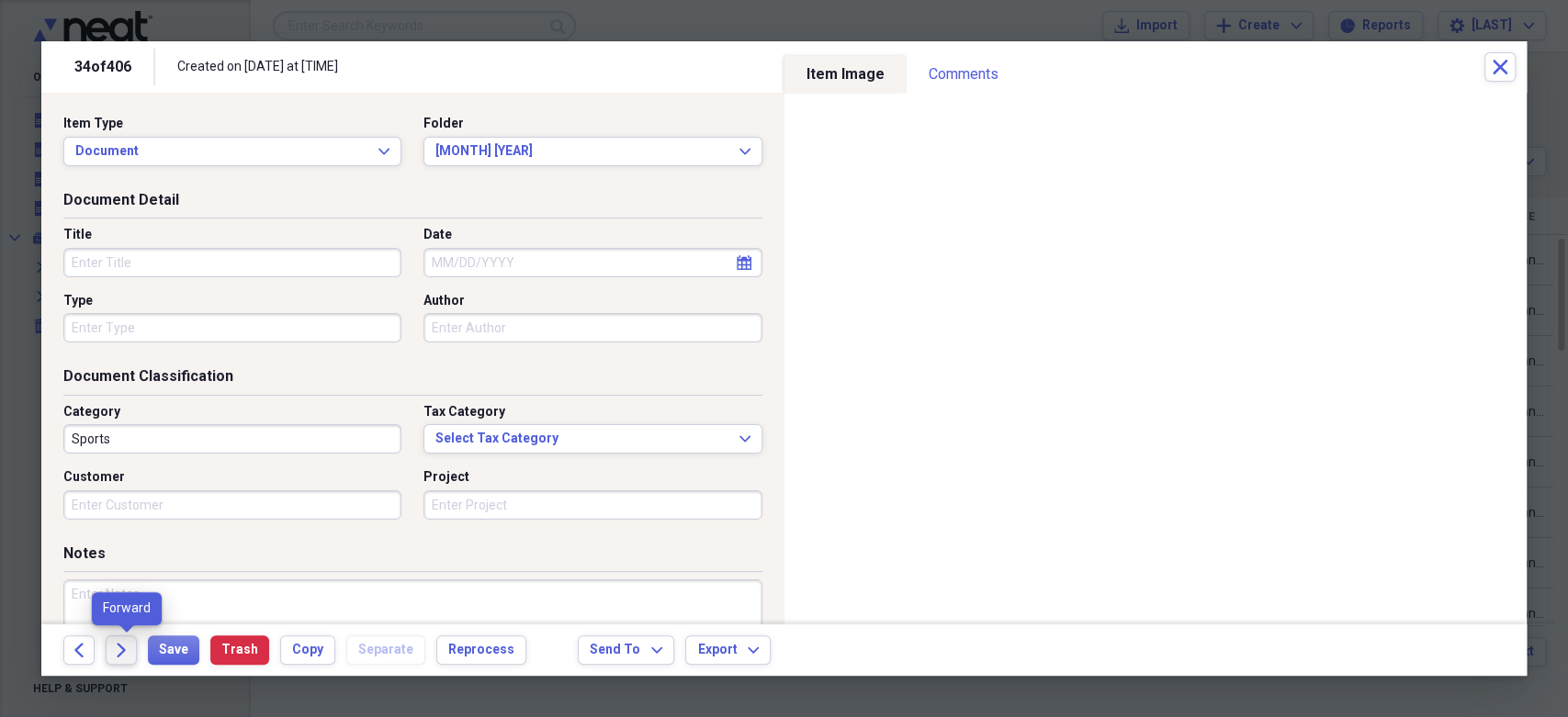 drag, startPoint x: 123, startPoint y: 658, endPoint x: 297, endPoint y: 710, distance: 181.604 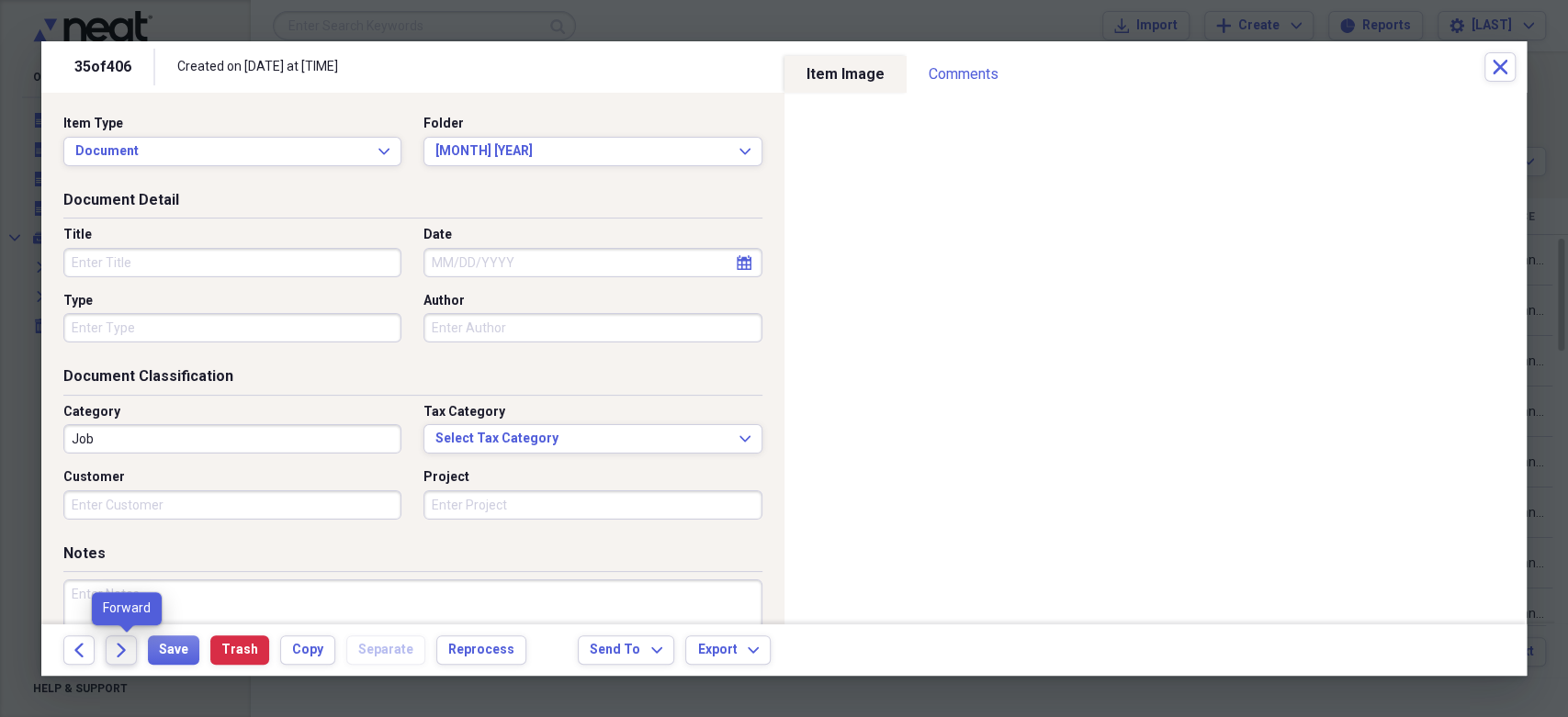click on "Forward" 